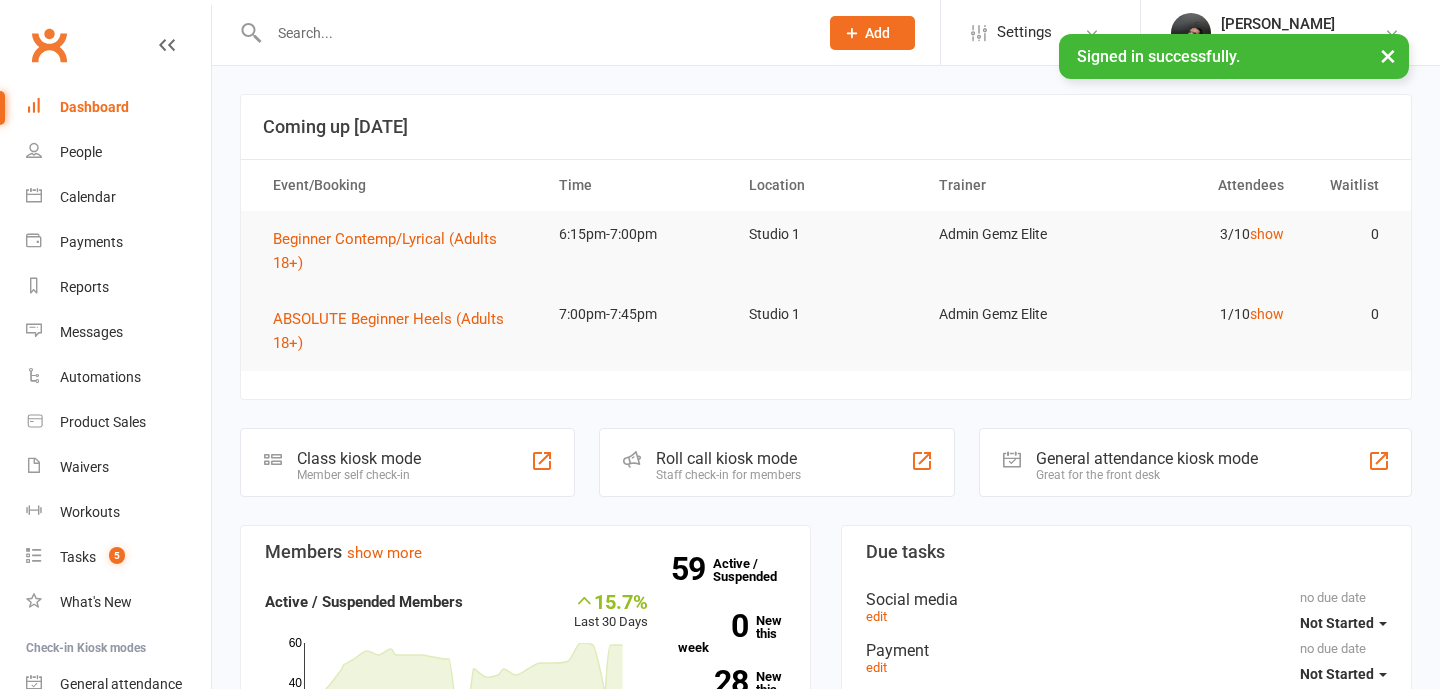 scroll, scrollTop: 0, scrollLeft: 0, axis: both 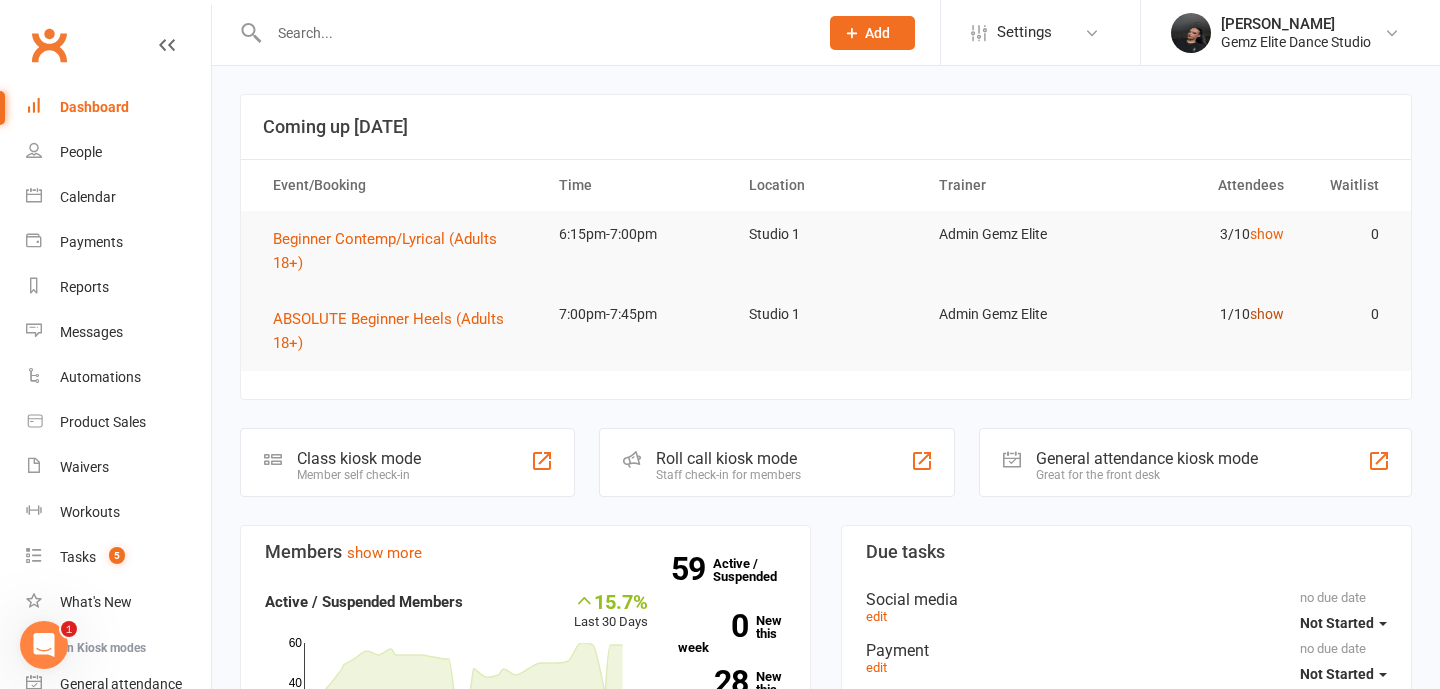 click on "show" at bounding box center [1267, 314] 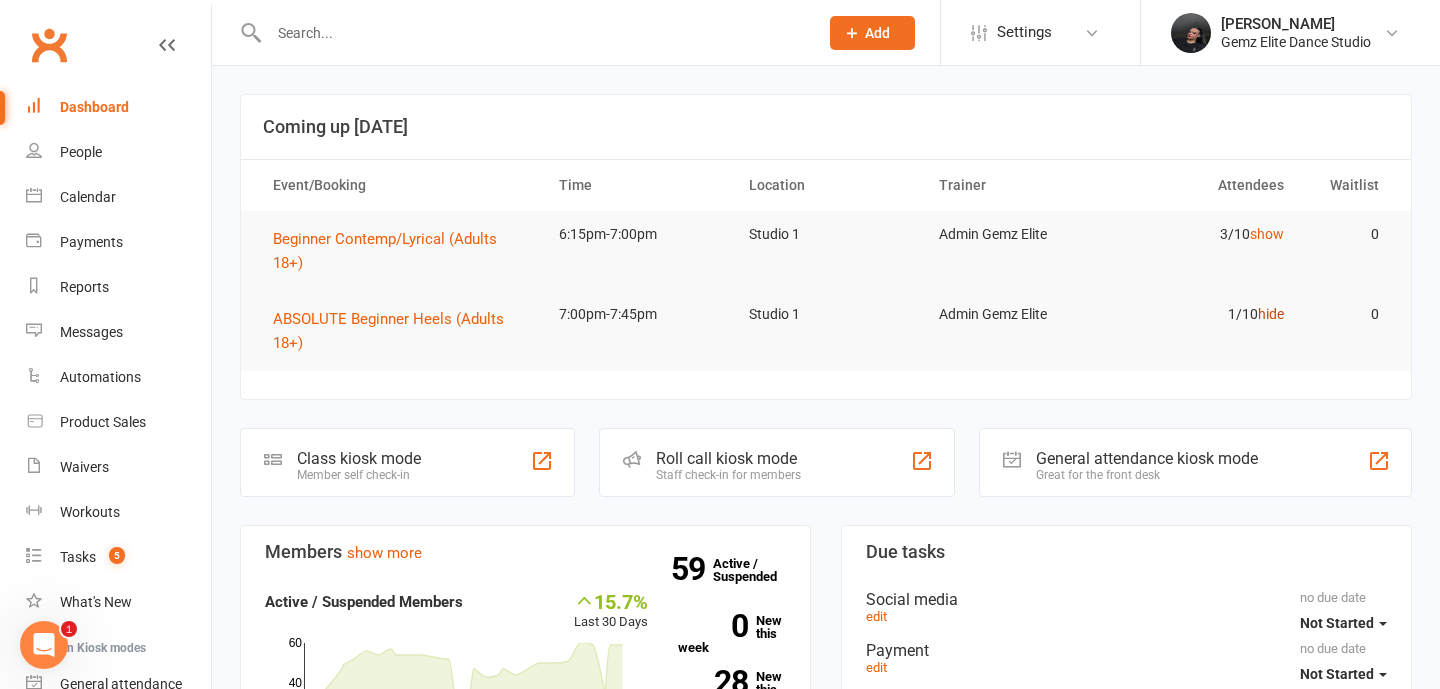 click on "hide" at bounding box center [1271, 314] 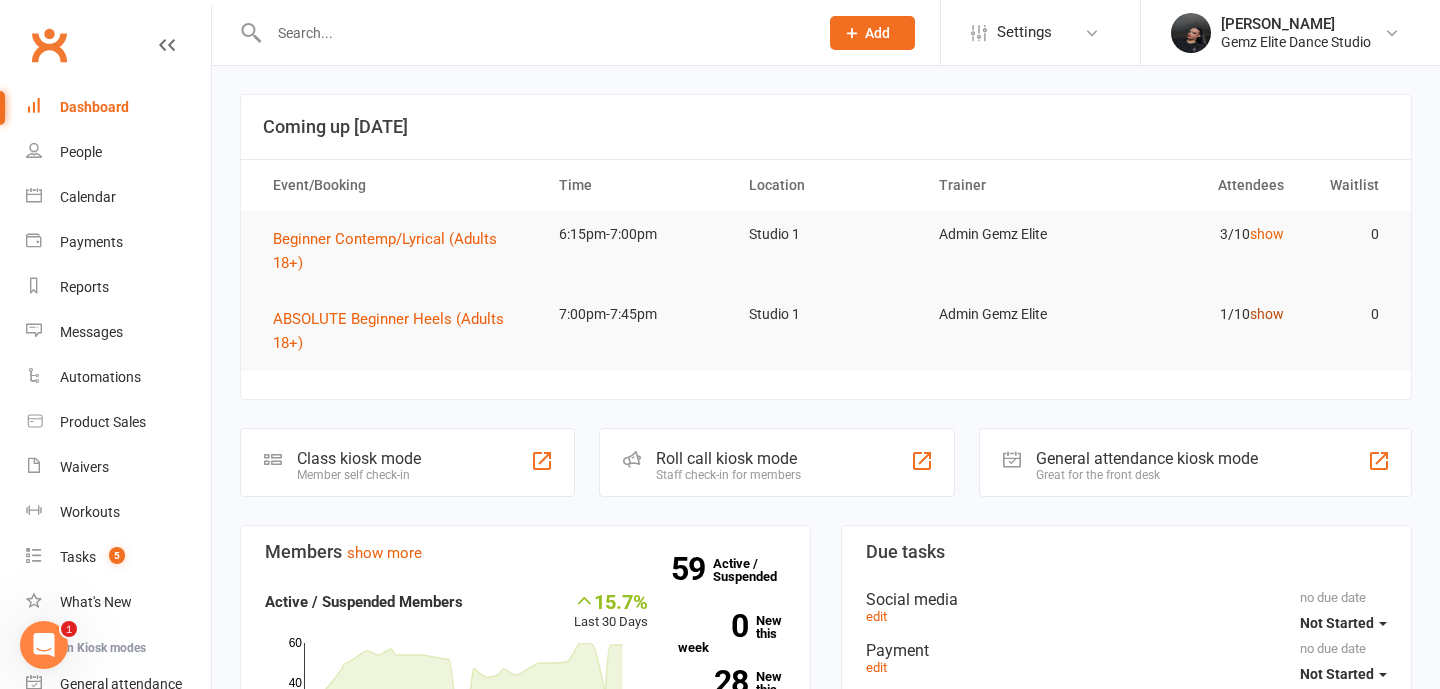 click on "show" at bounding box center [1267, 314] 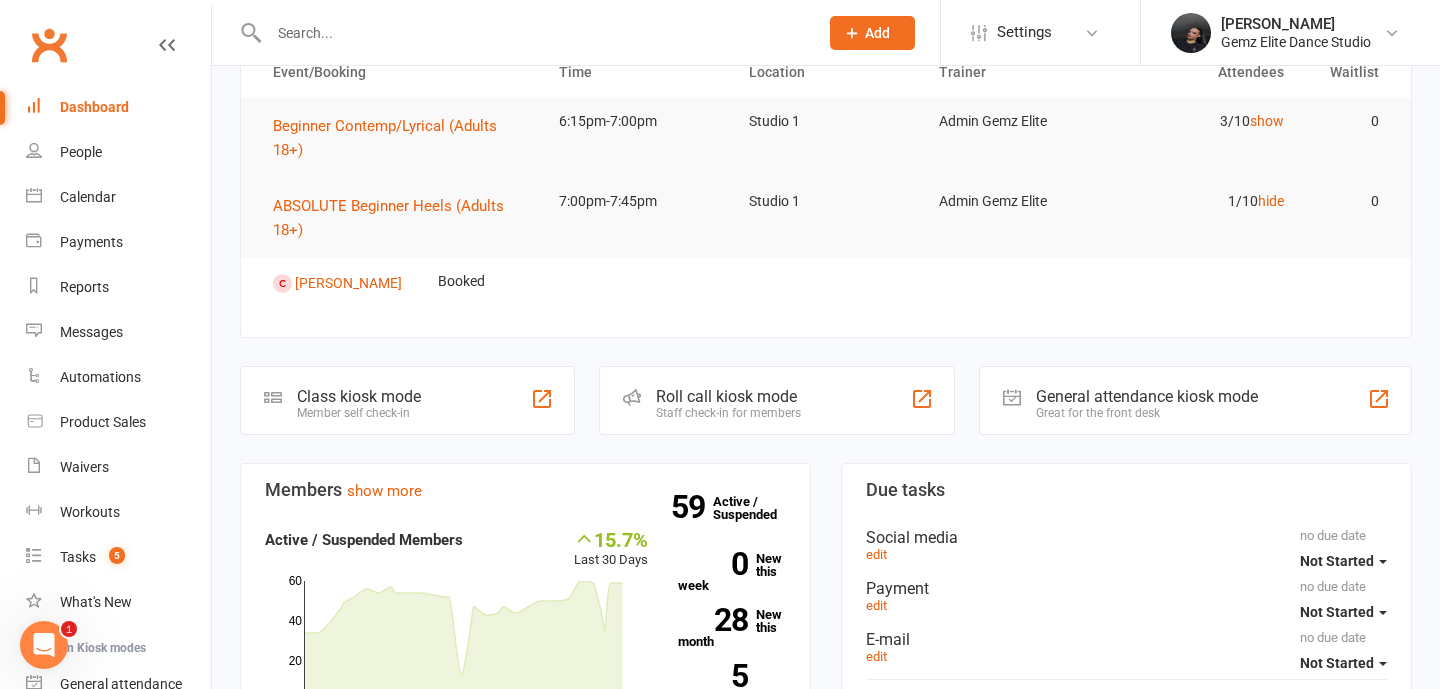 scroll, scrollTop: 0, scrollLeft: 0, axis: both 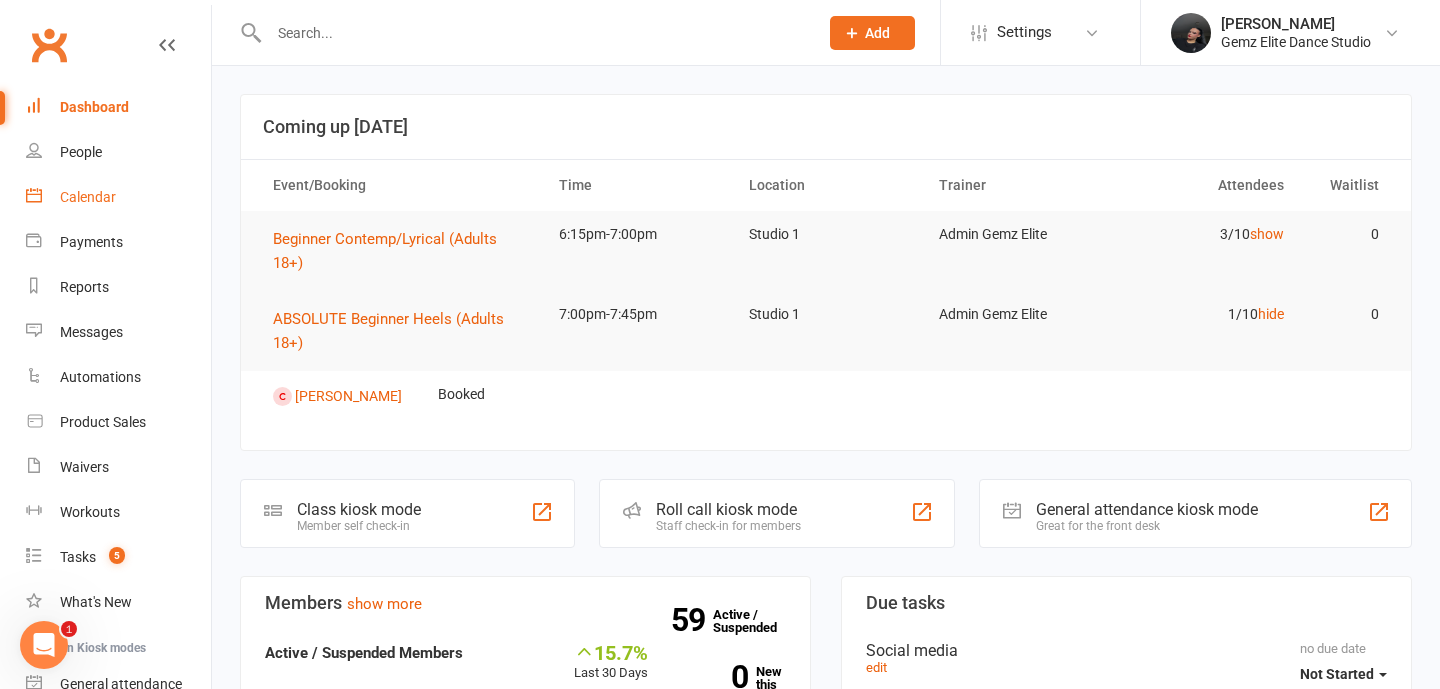 click on "Calendar" at bounding box center (118, 197) 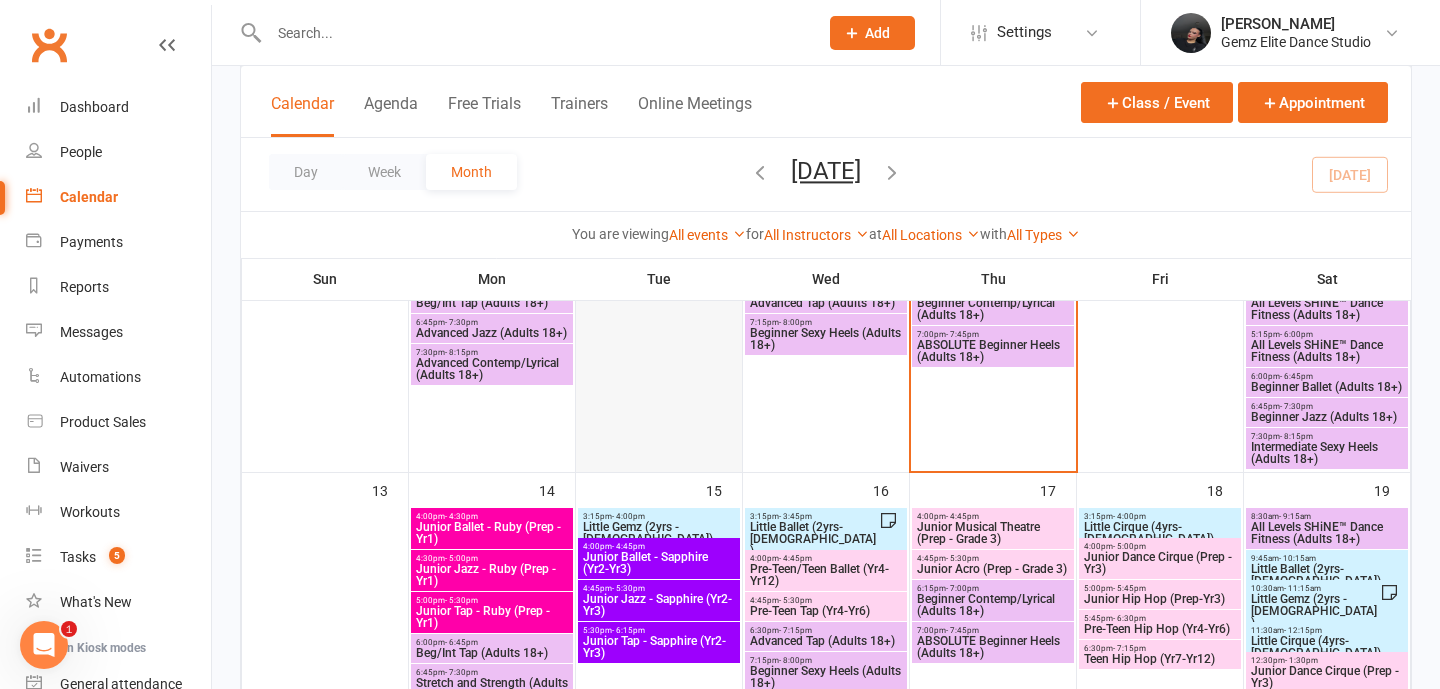 scroll, scrollTop: 401, scrollLeft: 0, axis: vertical 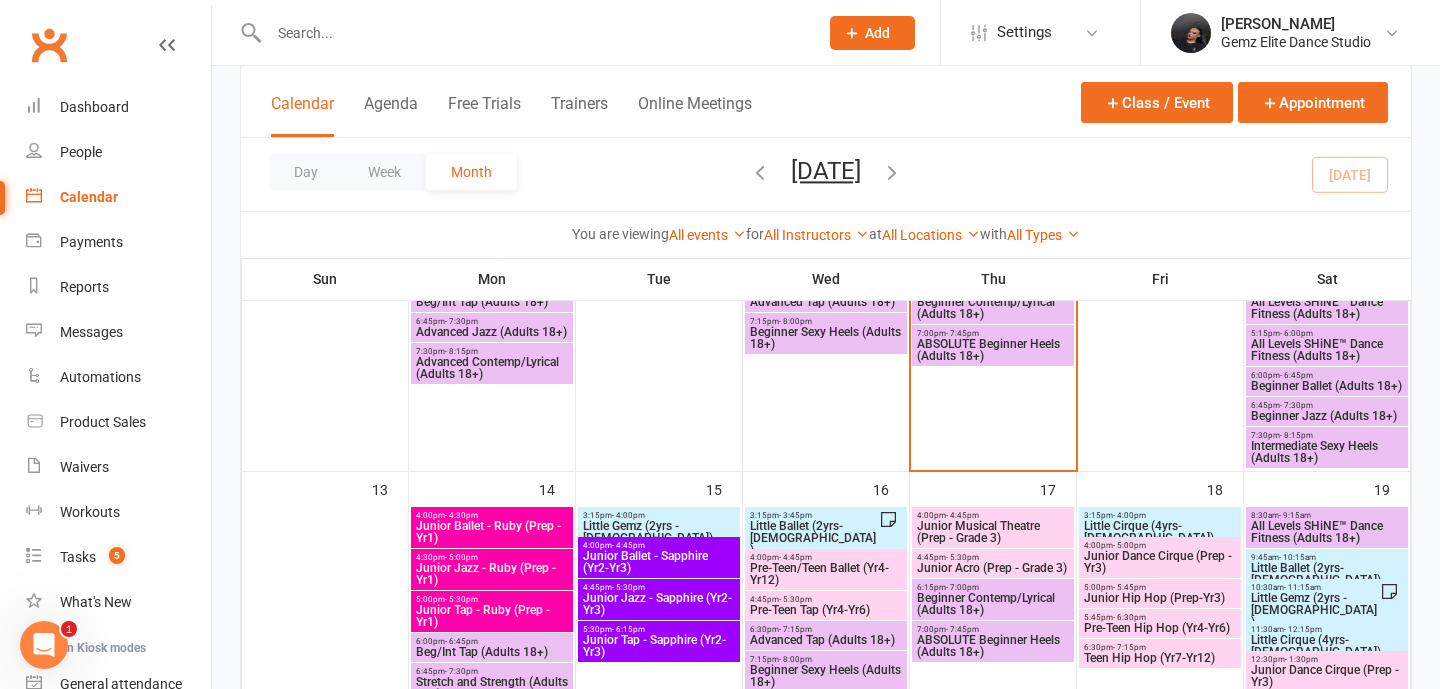 click on "Little Ballet (2yrs-[DEMOGRAPHIC_DATA])" at bounding box center [814, 538] 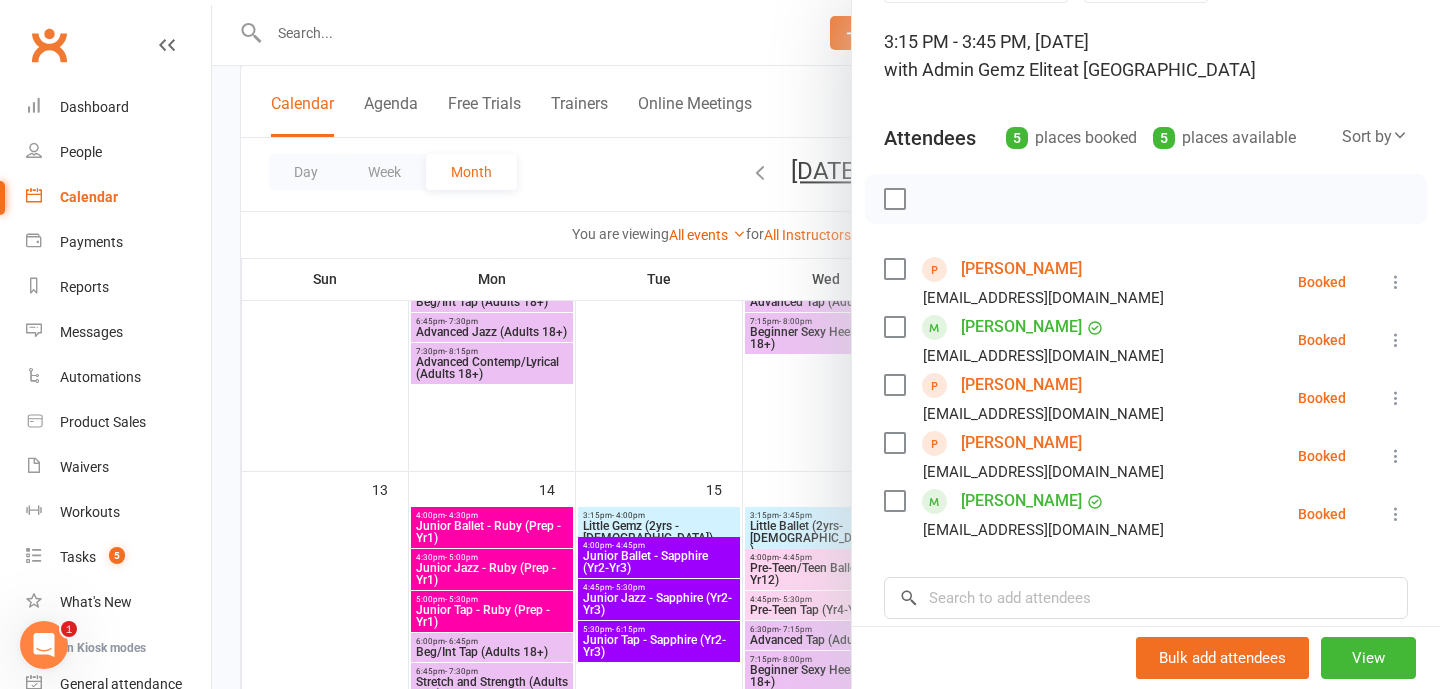 scroll, scrollTop: 147, scrollLeft: 0, axis: vertical 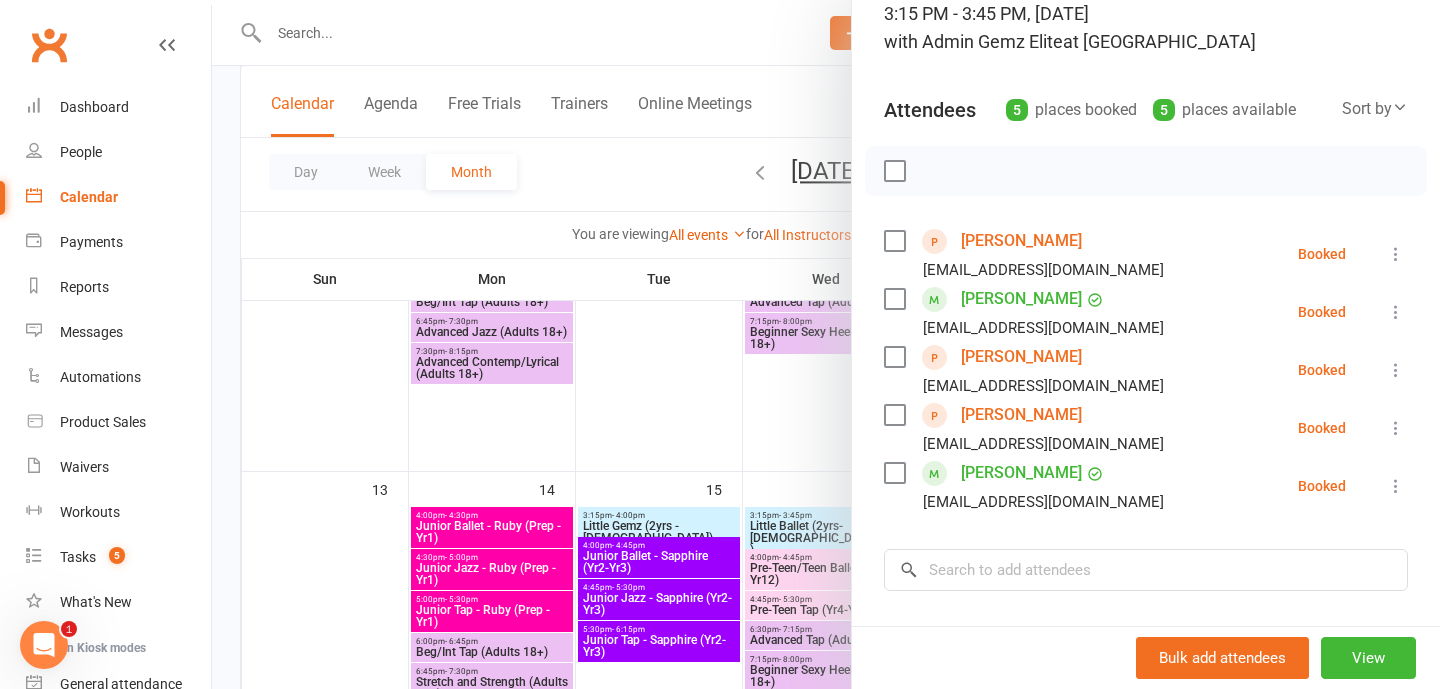 click at bounding box center [826, 344] 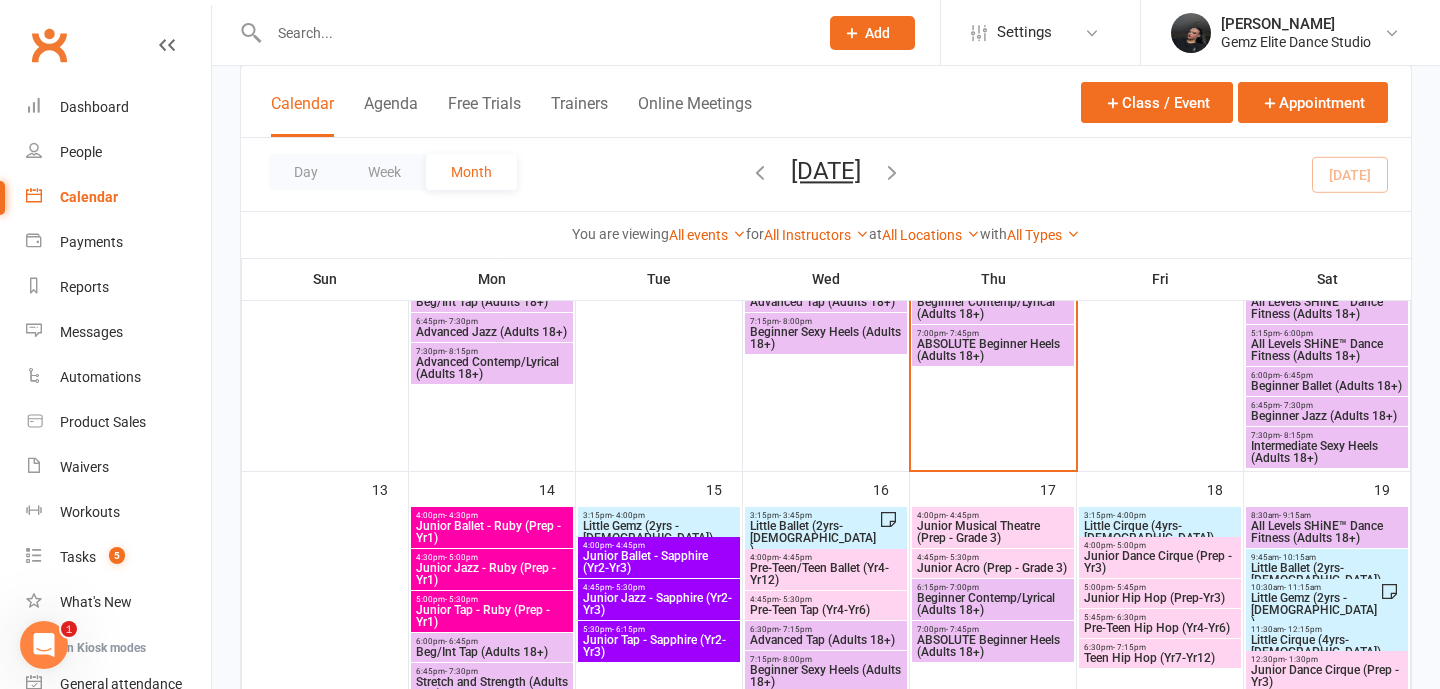 click on "3:15pm  - 4:00pm" at bounding box center [659, 515] 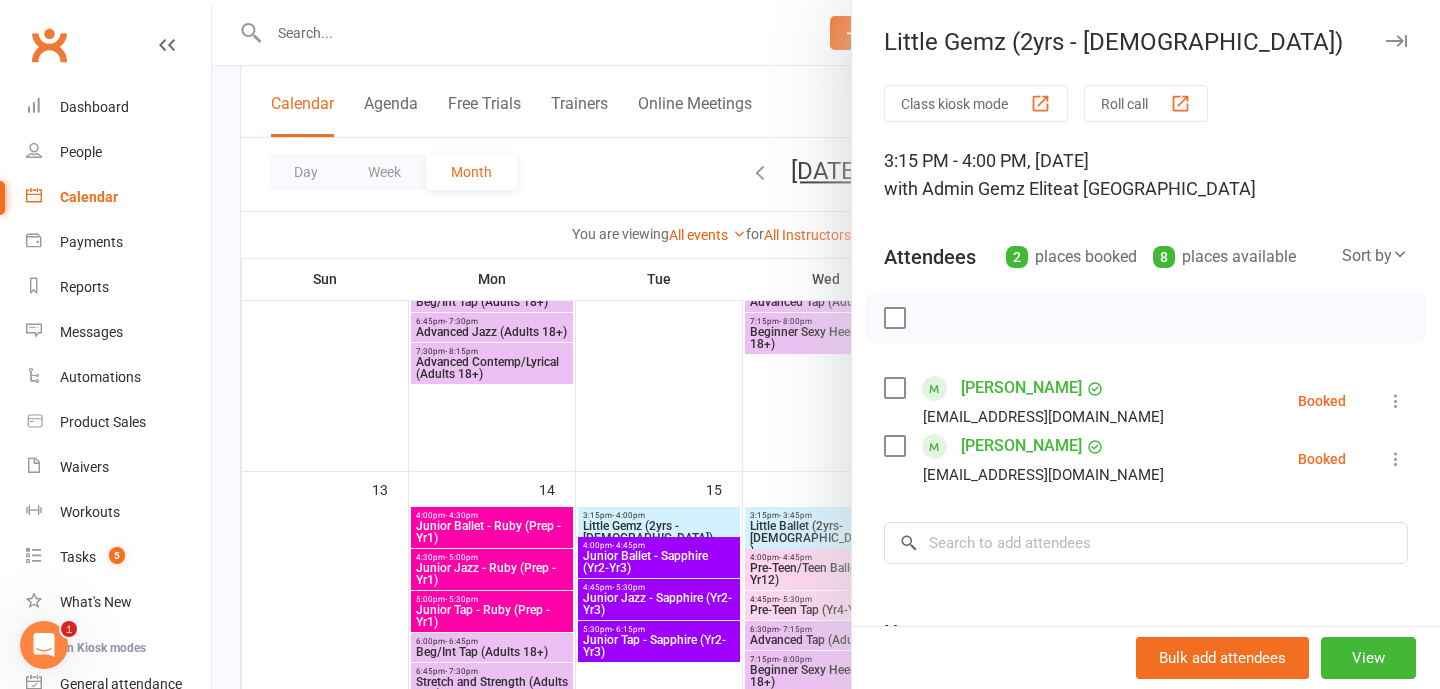 click at bounding box center (826, 344) 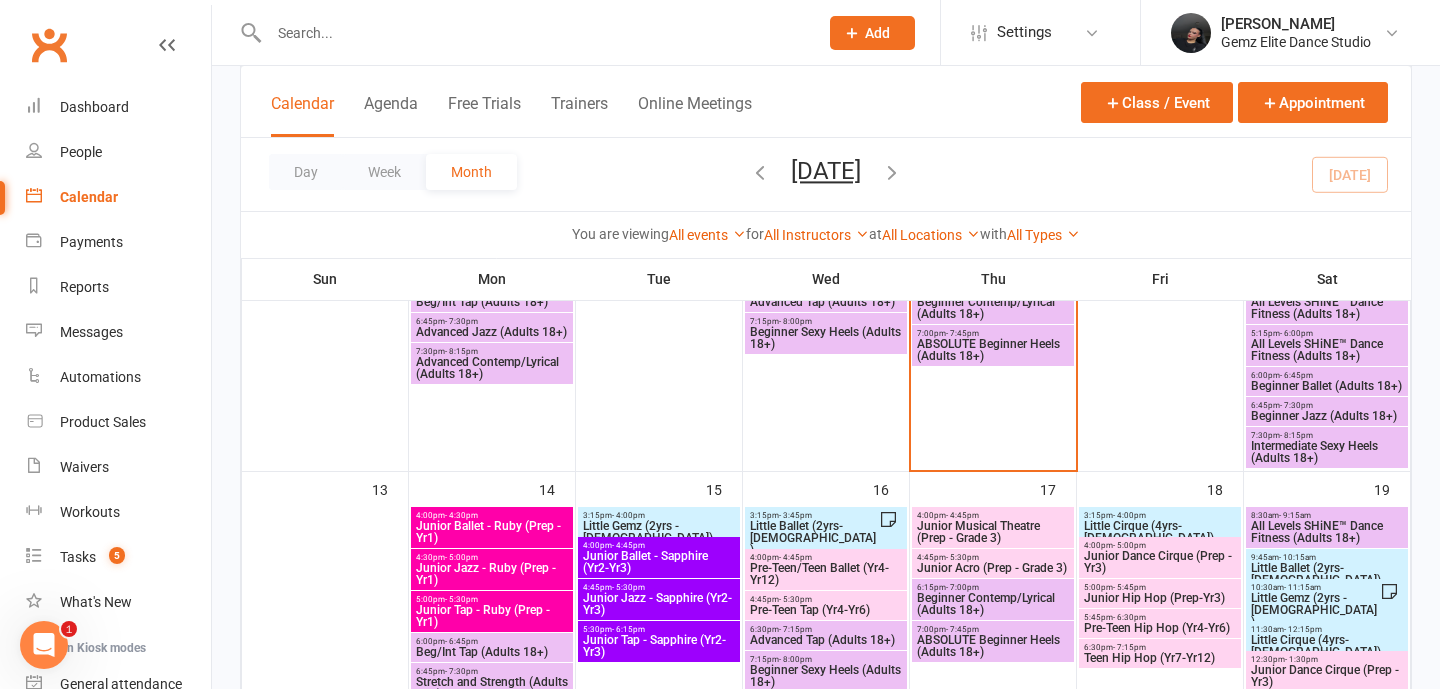 click on "Little Ballet (2yrs-[DEMOGRAPHIC_DATA])" at bounding box center (814, 538) 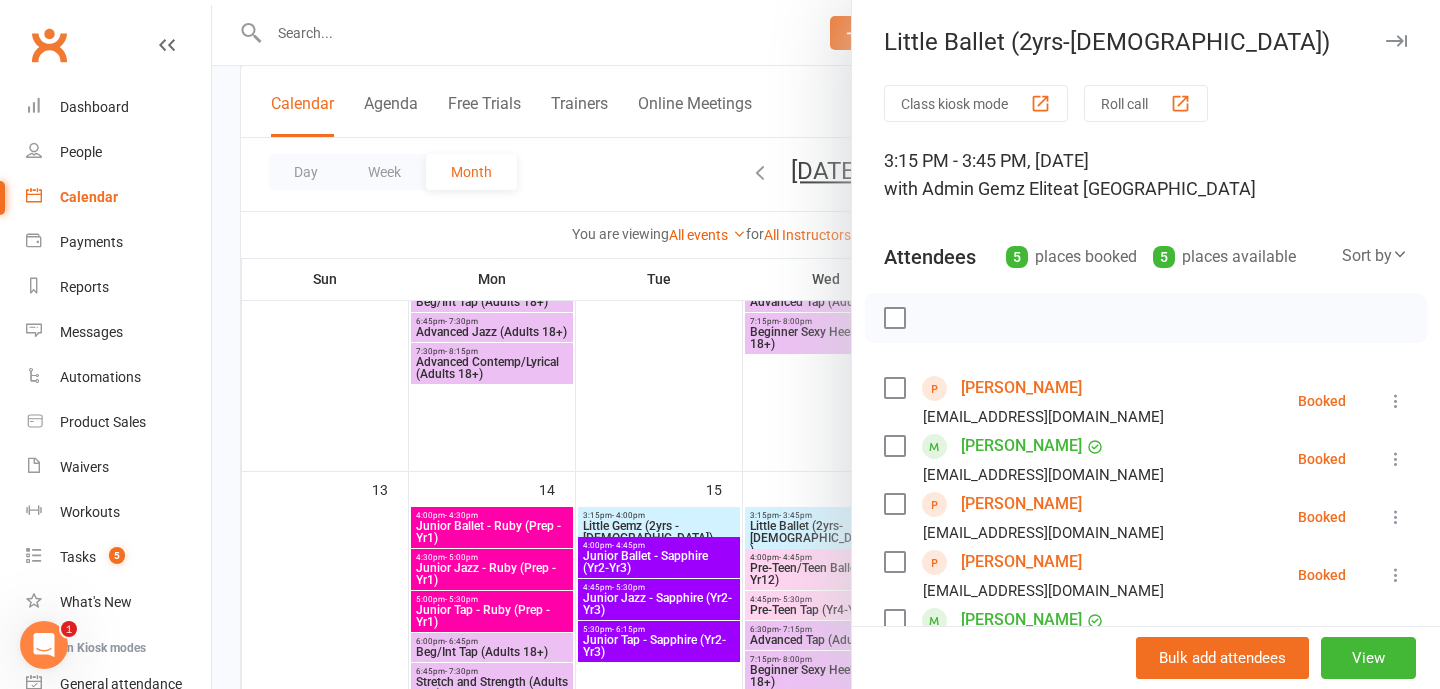 click at bounding box center [826, 344] 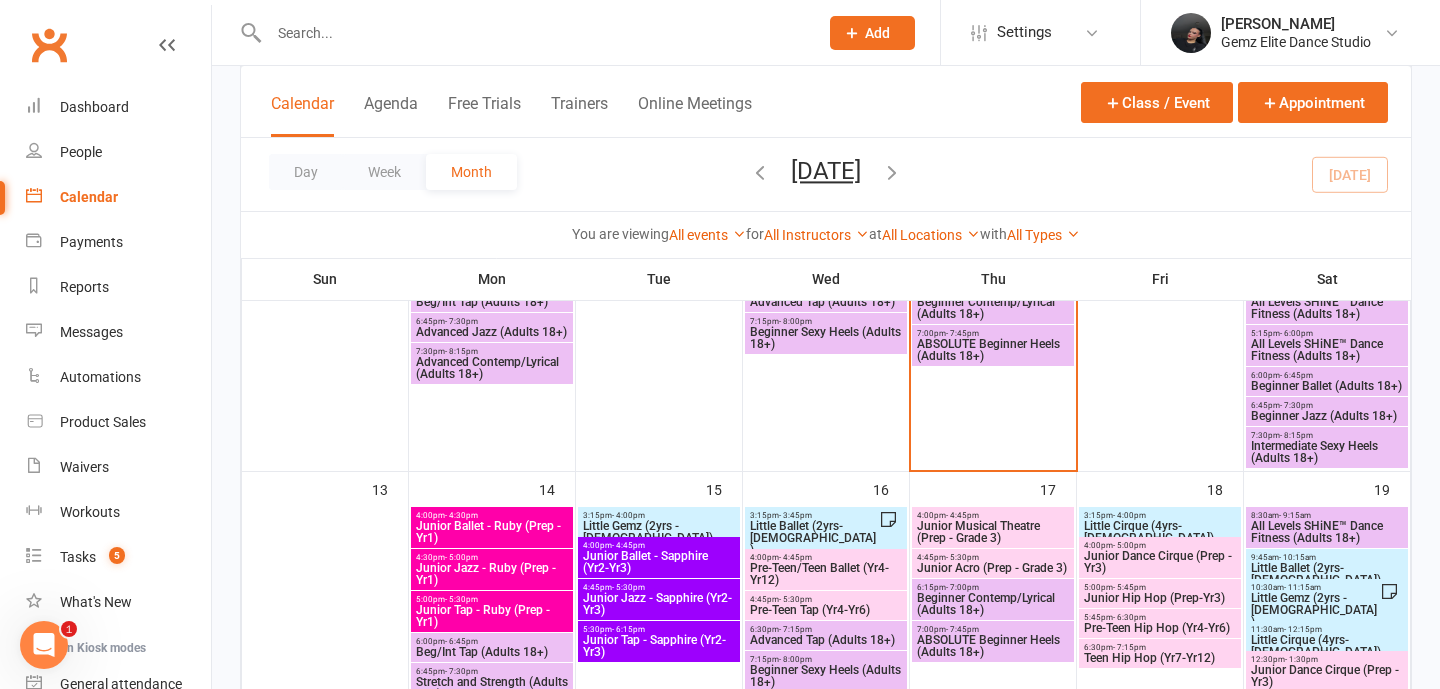 click on "Little Cirque (4yrs-[DEMOGRAPHIC_DATA])" at bounding box center [1160, 532] 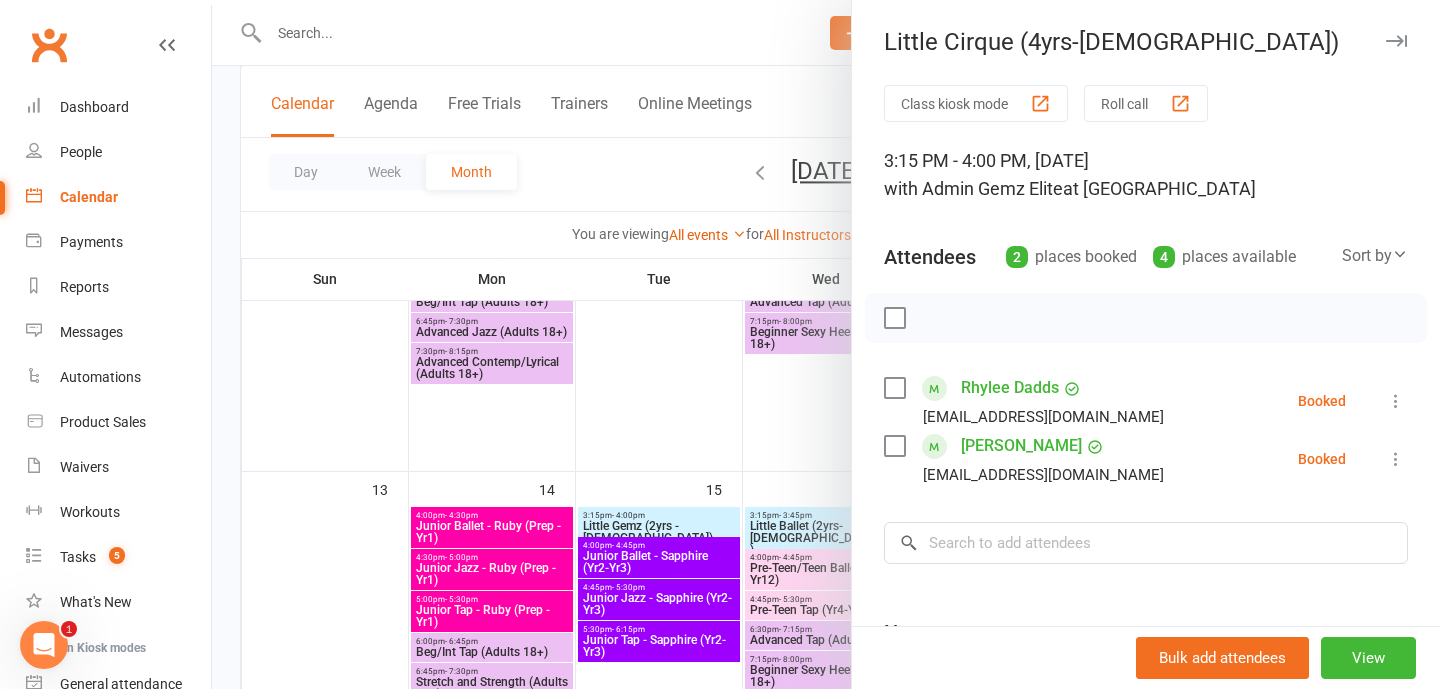 click at bounding box center (826, 344) 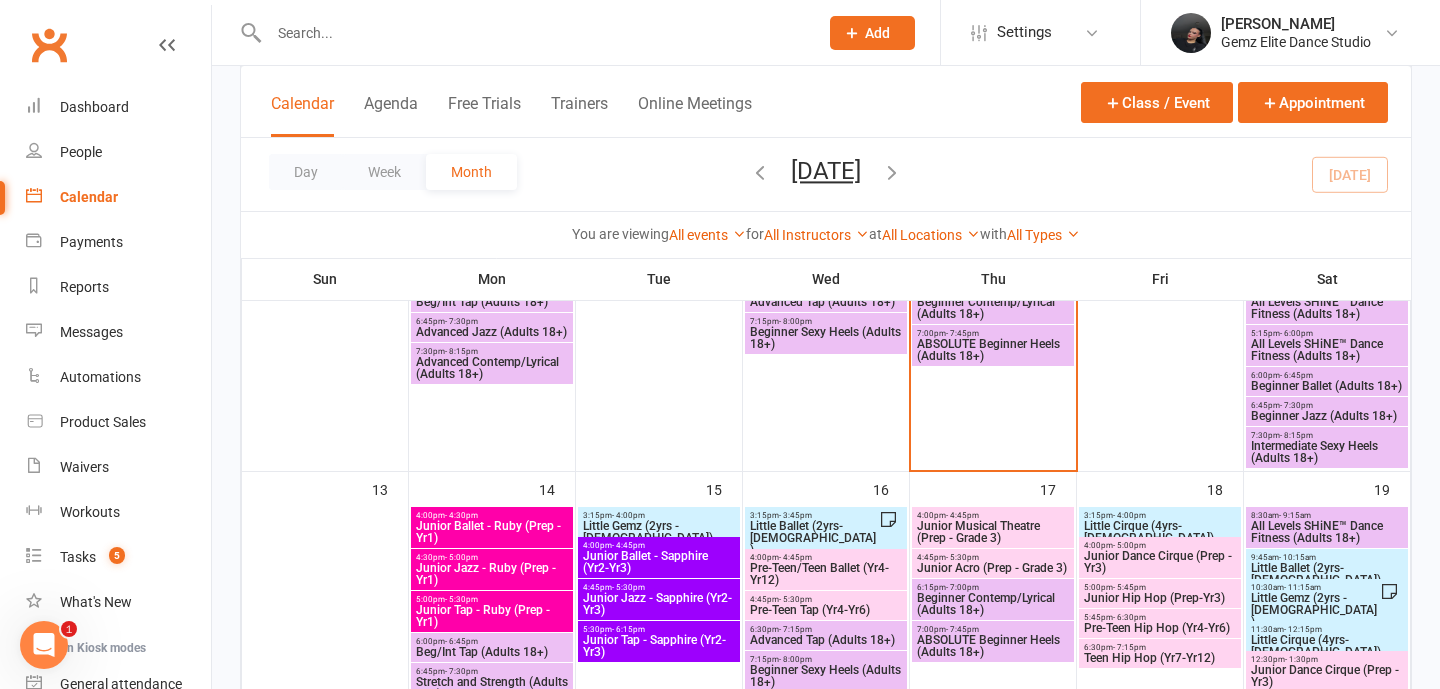 click on "Little Ballet (2yrs-[DEMOGRAPHIC_DATA])" at bounding box center (1327, 574) 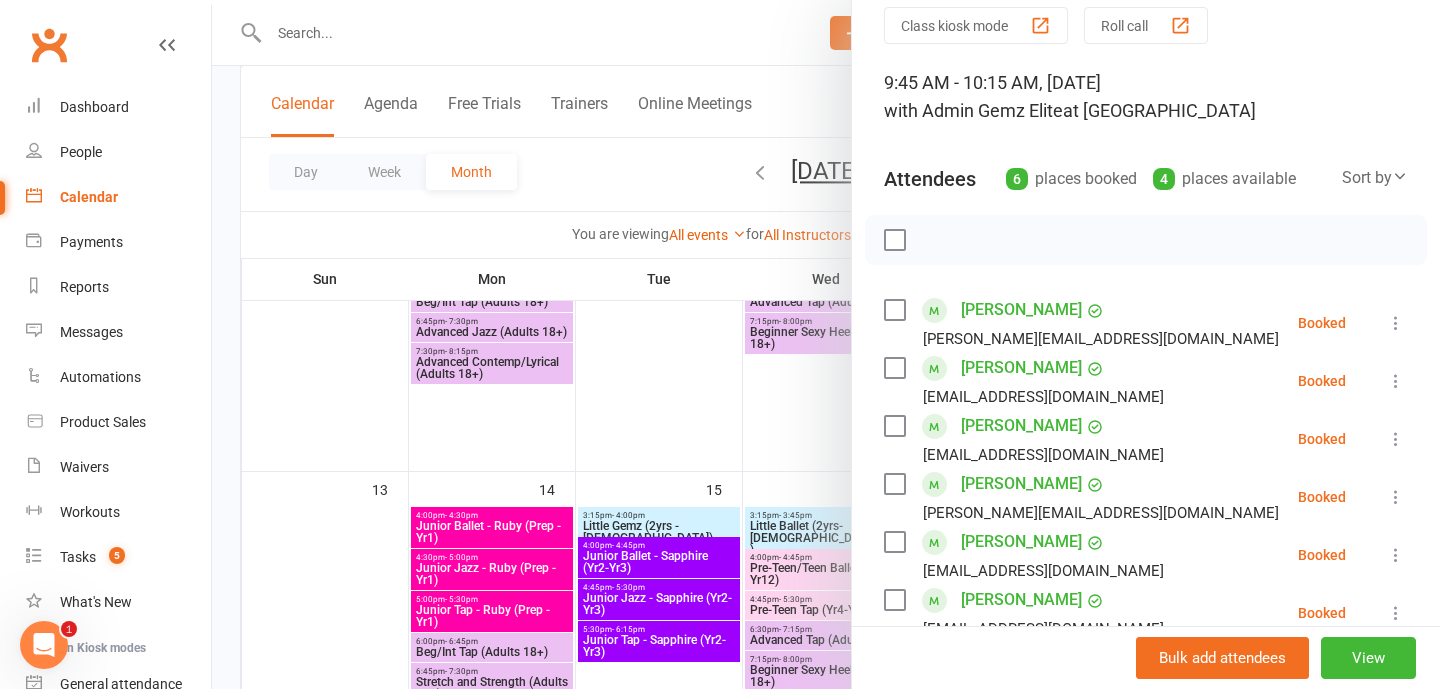scroll, scrollTop: 83, scrollLeft: 0, axis: vertical 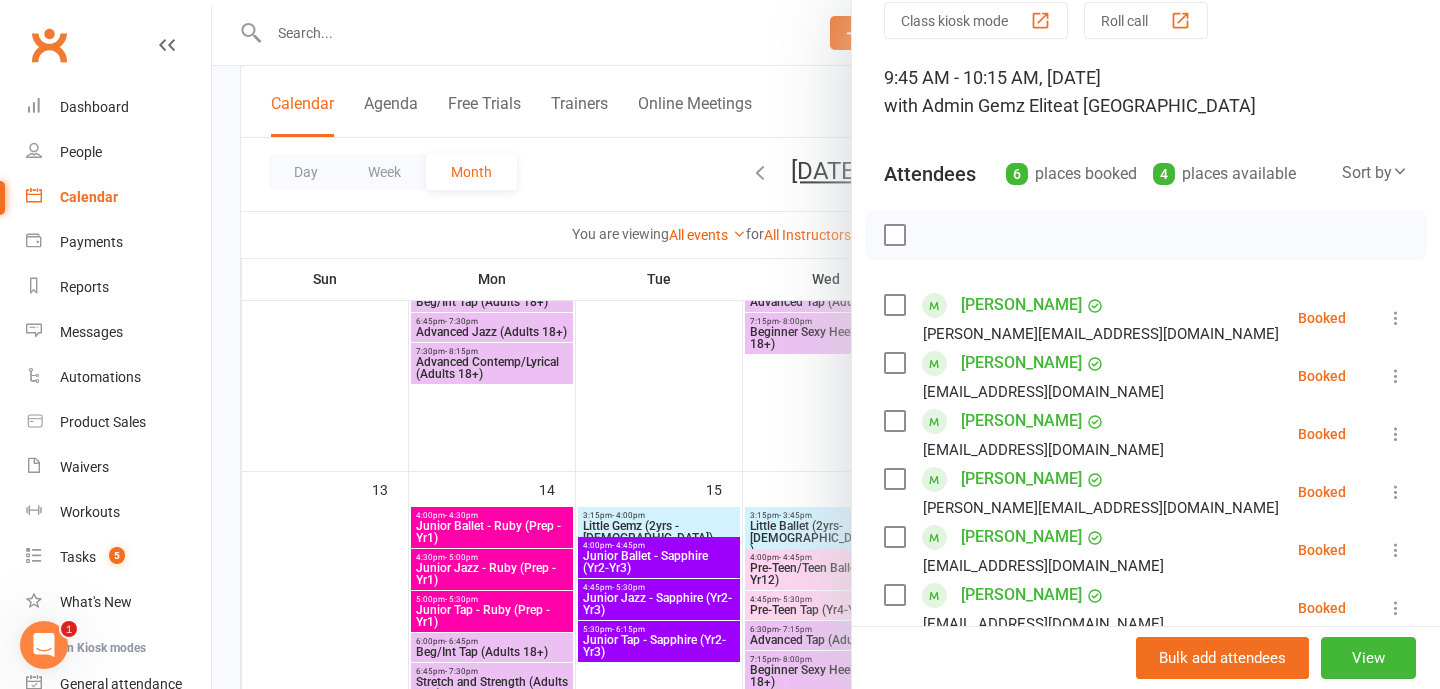 click at bounding box center [826, 344] 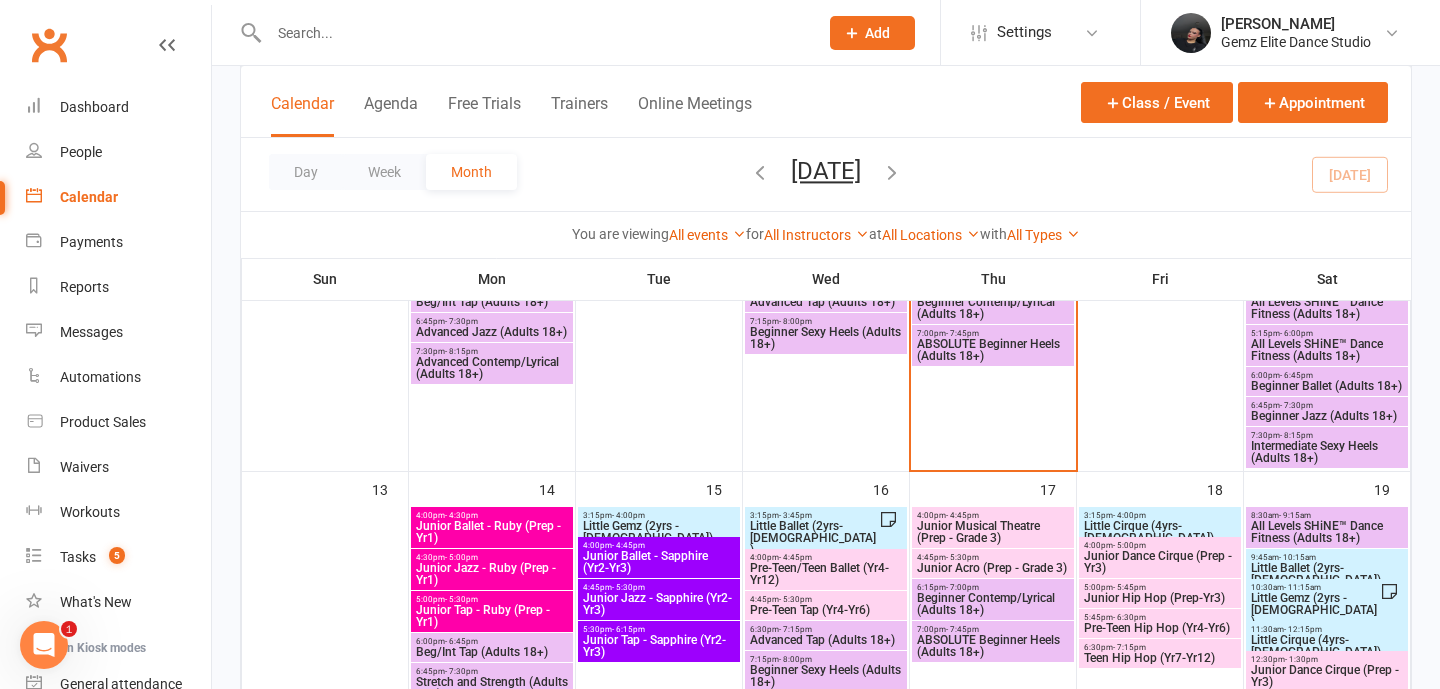 click on "Little Ballet (2yrs-[DEMOGRAPHIC_DATA])" at bounding box center [814, 538] 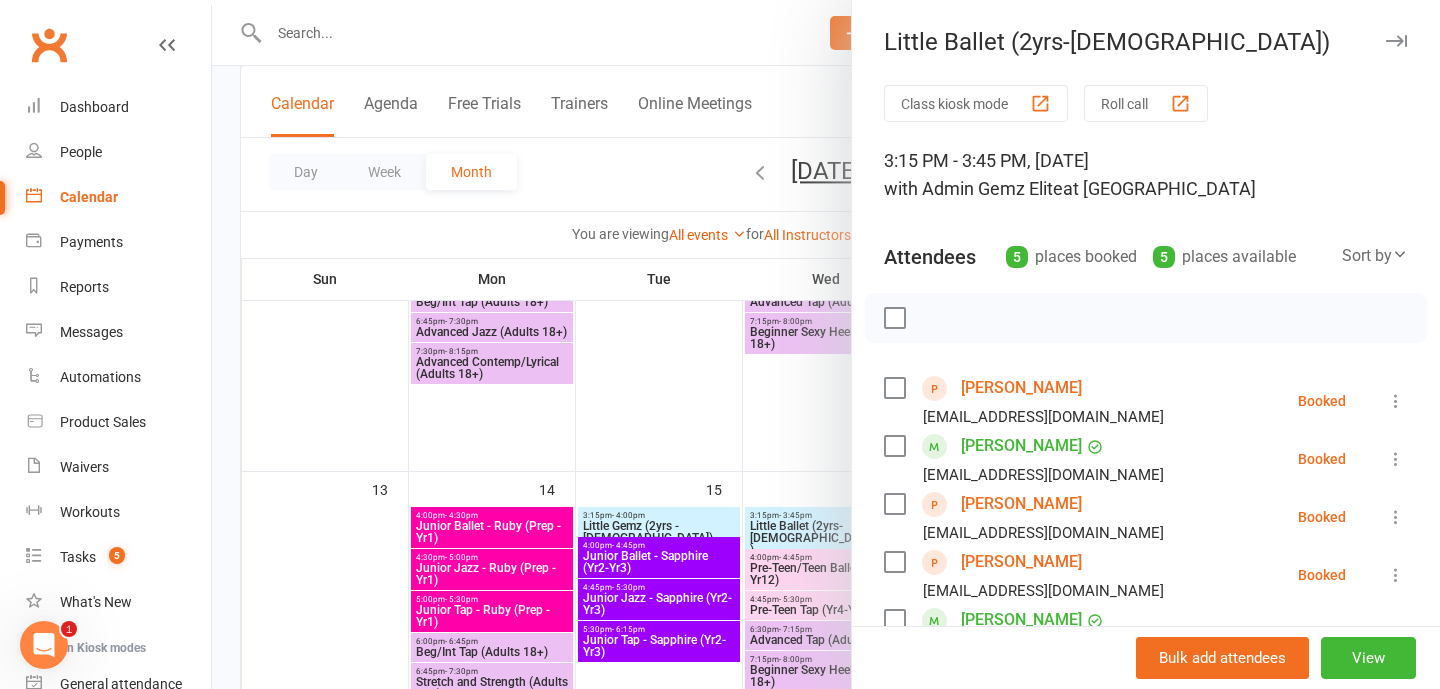 click at bounding box center (826, 344) 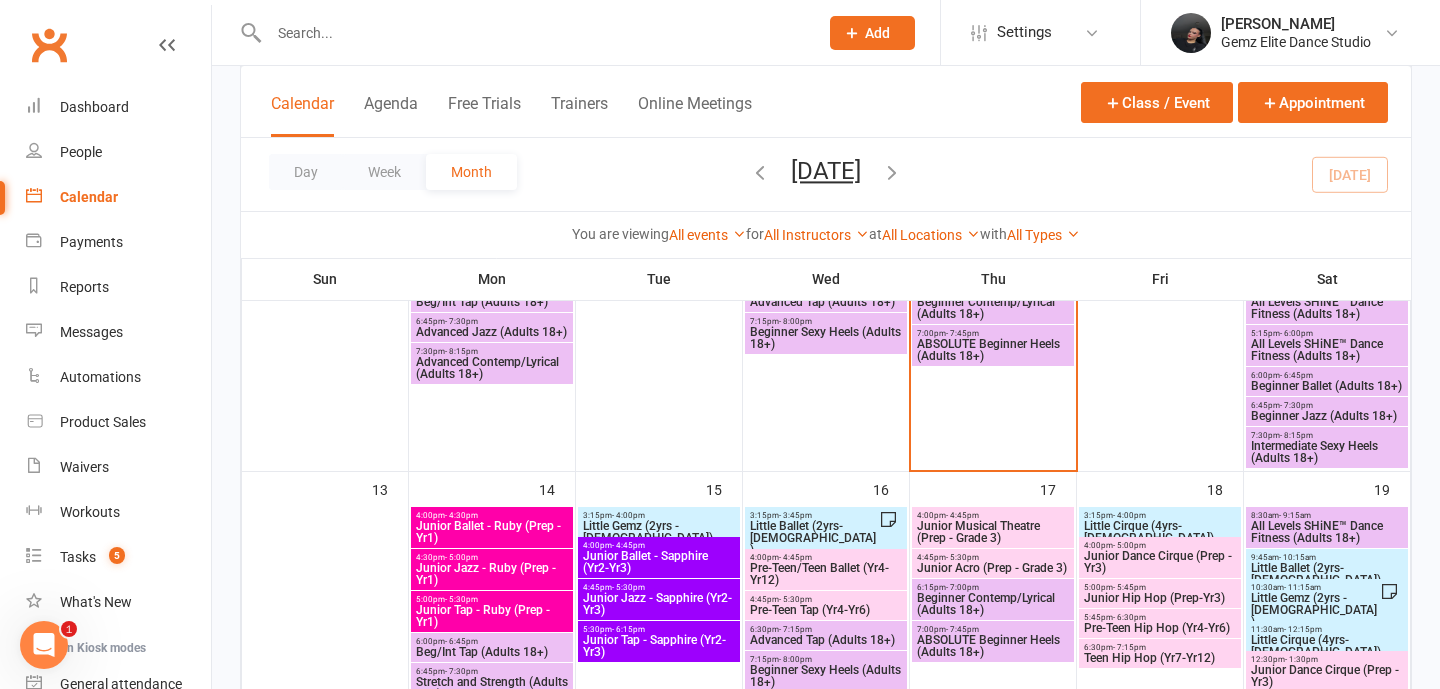 click on "Little Ballet (2yrs-[DEMOGRAPHIC_DATA])" at bounding box center [814, 538] 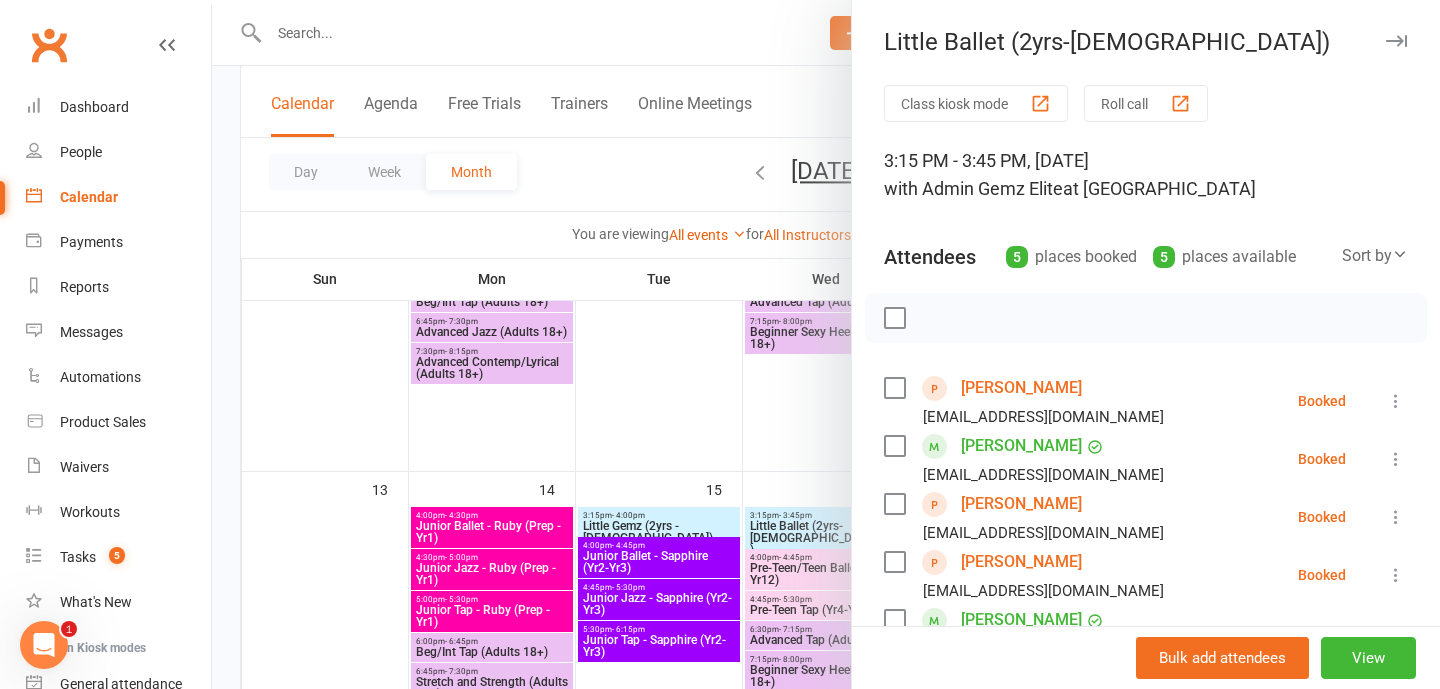 click at bounding box center (826, 344) 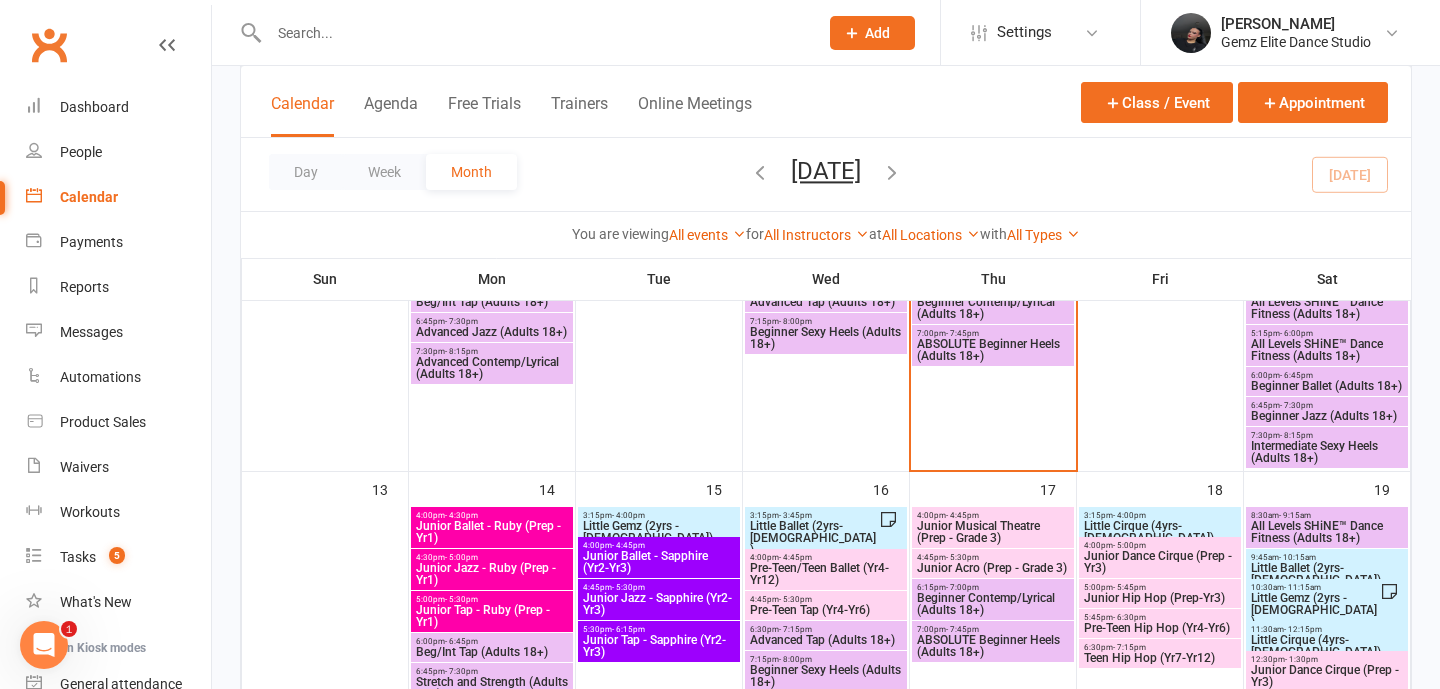 click on "- 11:15am" at bounding box center [1302, 587] 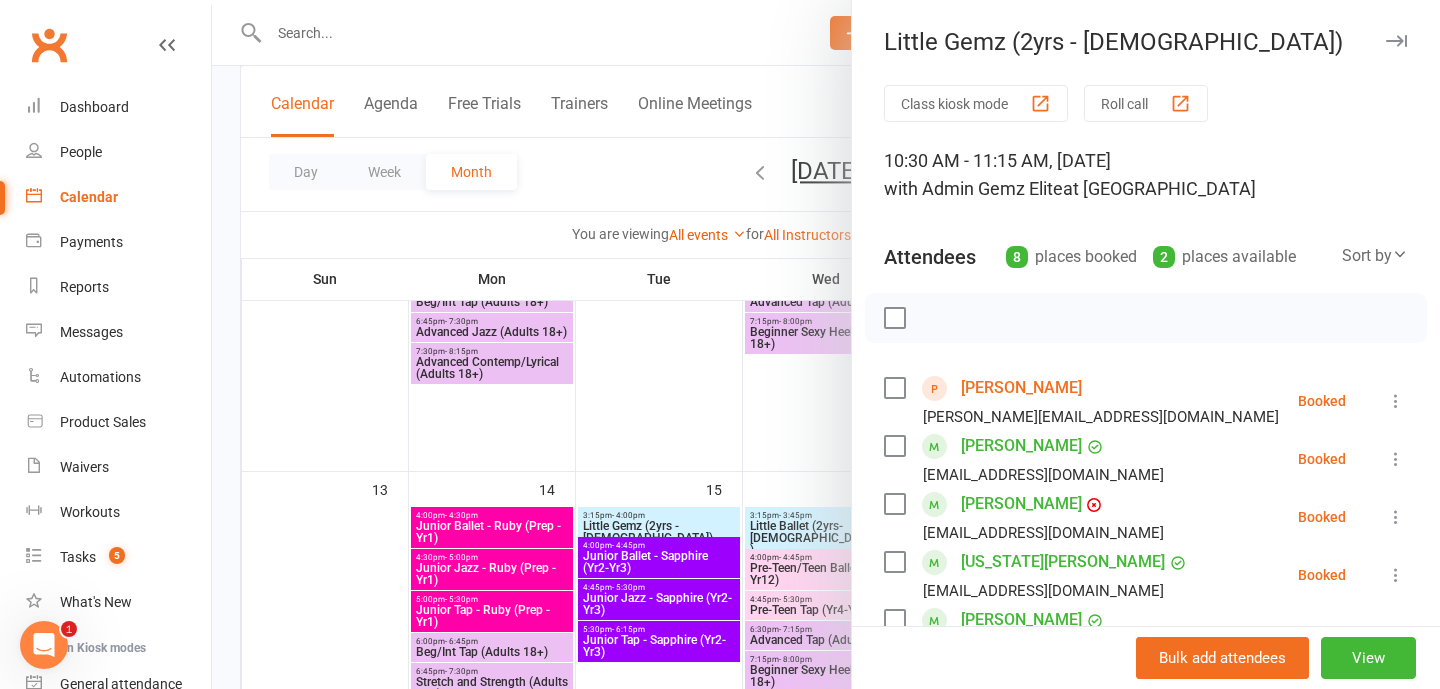 click at bounding box center (826, 344) 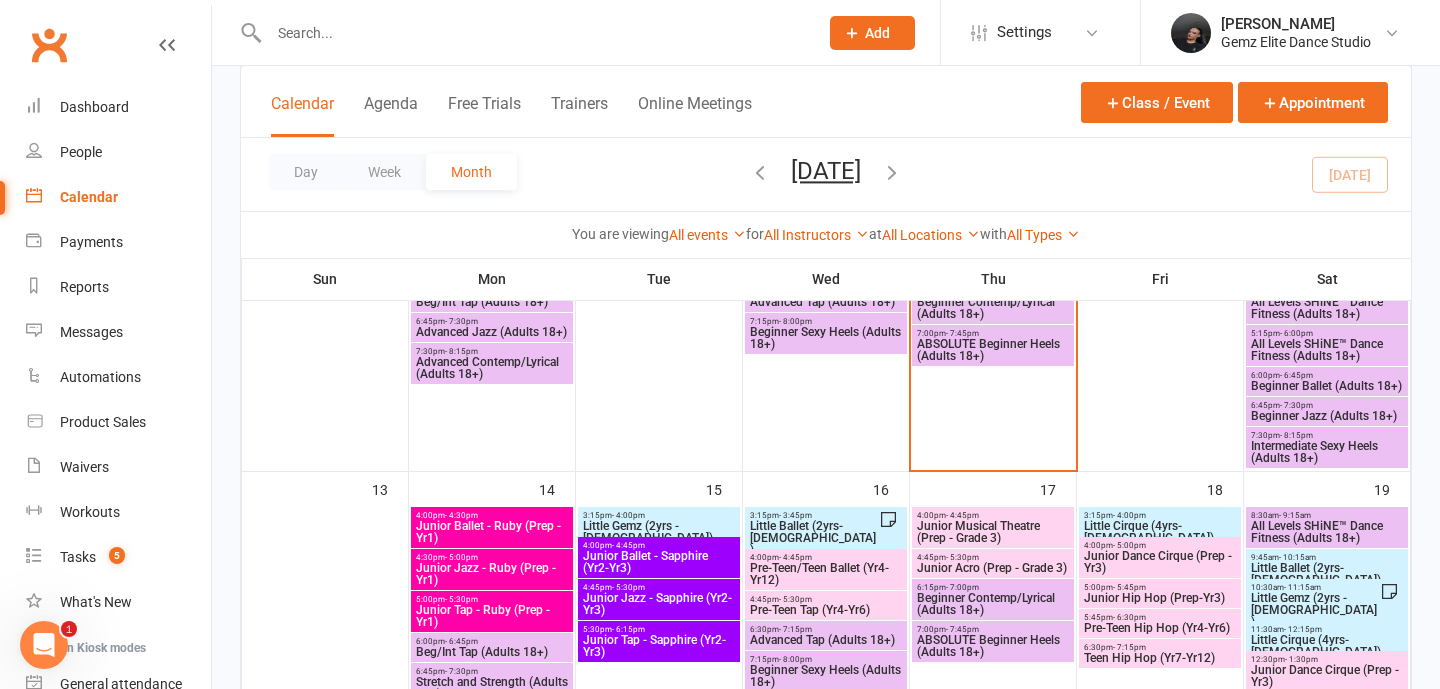 click on "- 11:15am" at bounding box center (1302, 587) 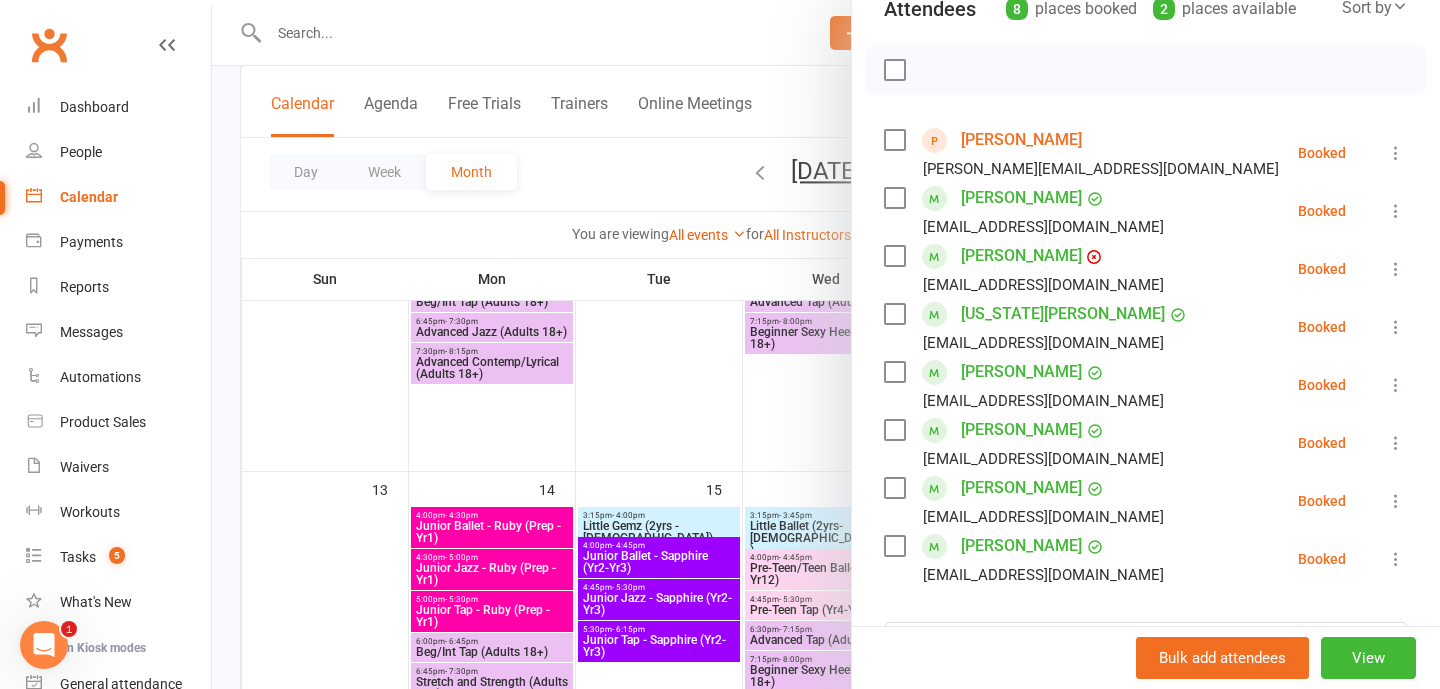 scroll, scrollTop: 246, scrollLeft: 0, axis: vertical 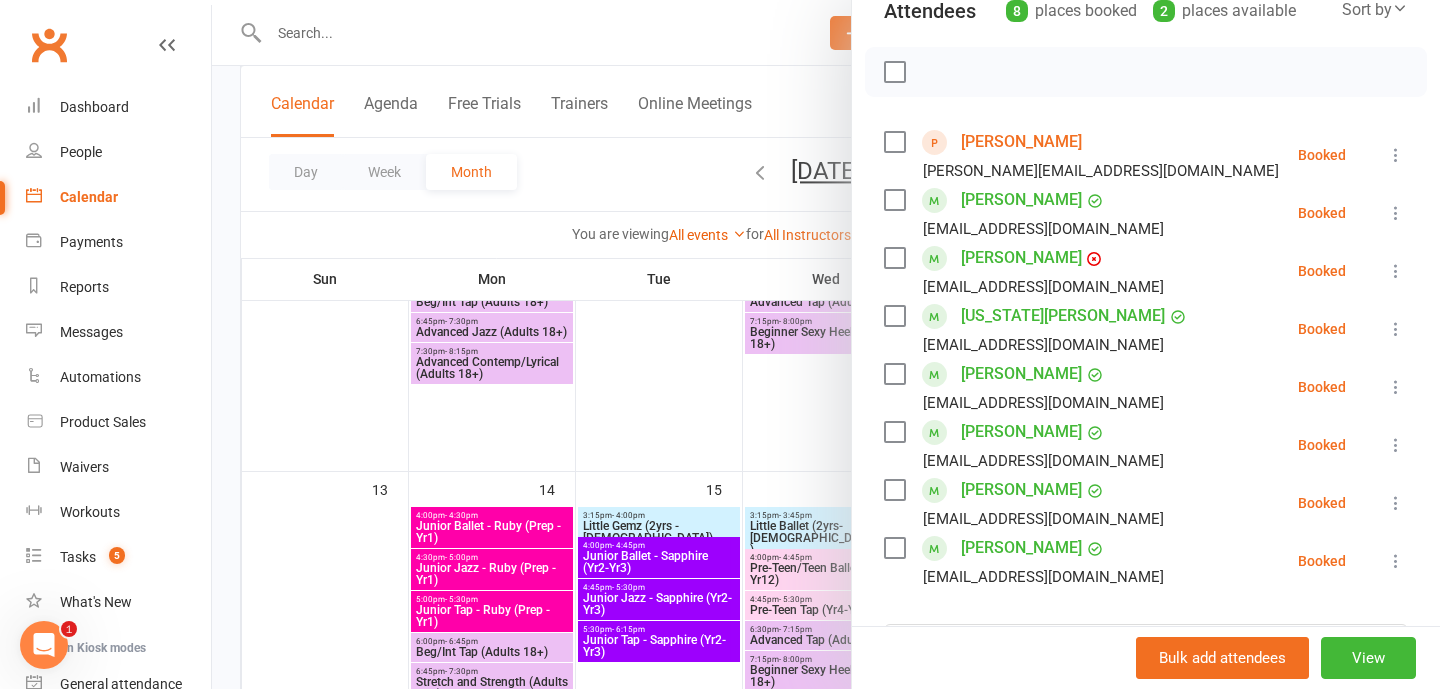 click at bounding box center (826, 344) 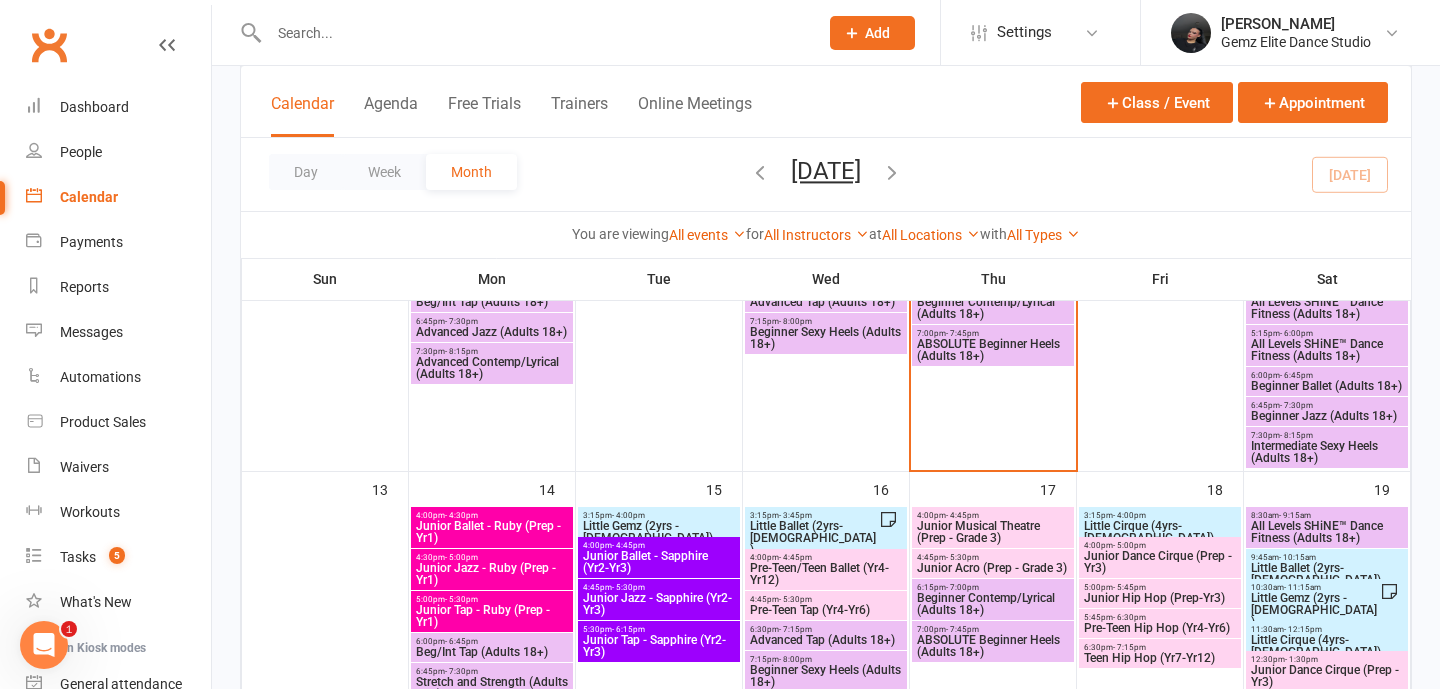 click on "Little Ballet (2yrs-[DEMOGRAPHIC_DATA])" at bounding box center [1327, 574] 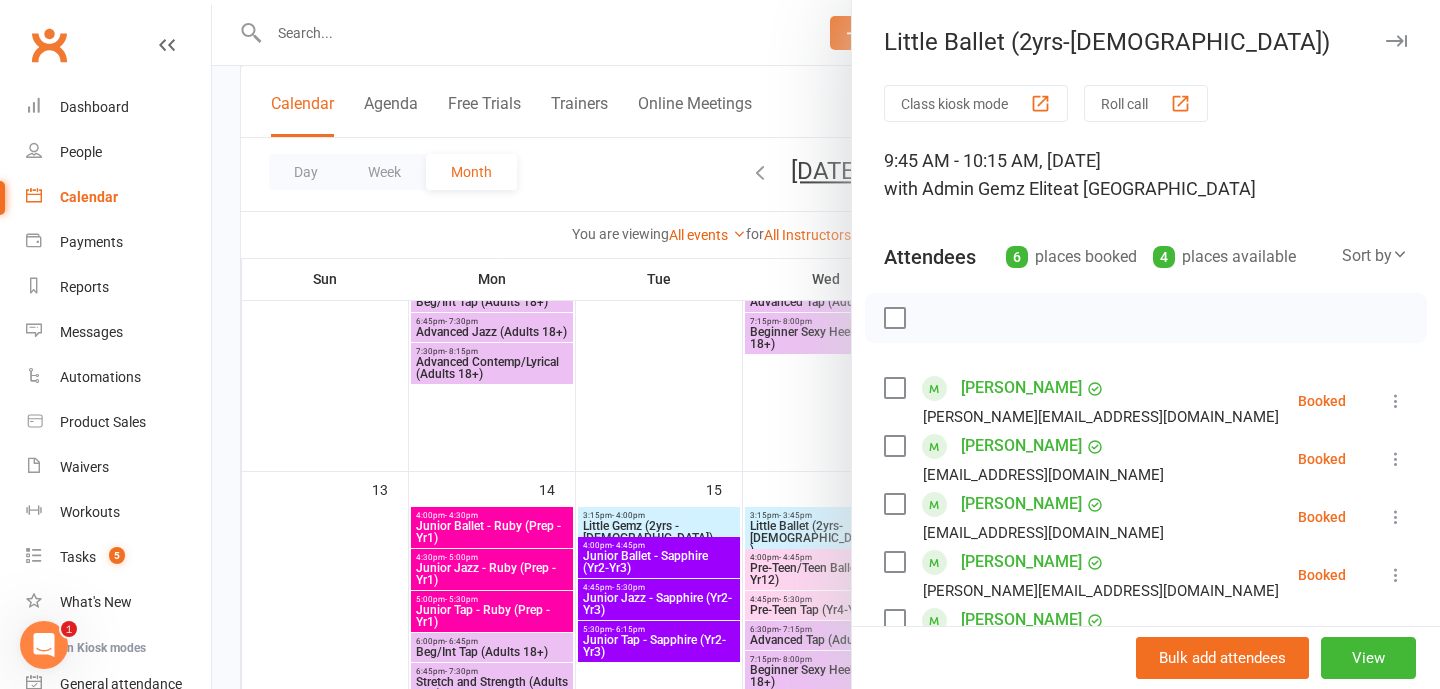 click at bounding box center [826, 344] 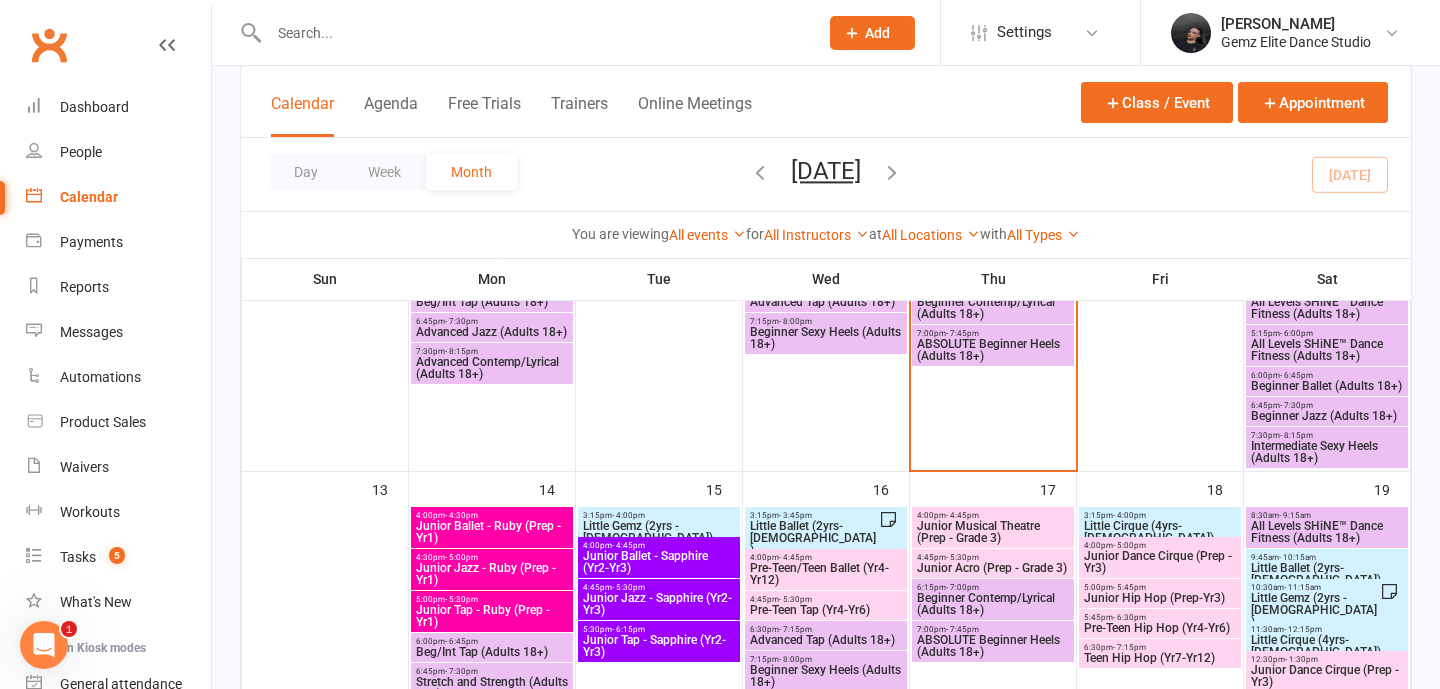 click on "Little Ballet (2yrs-[DEMOGRAPHIC_DATA])" at bounding box center [1327, 574] 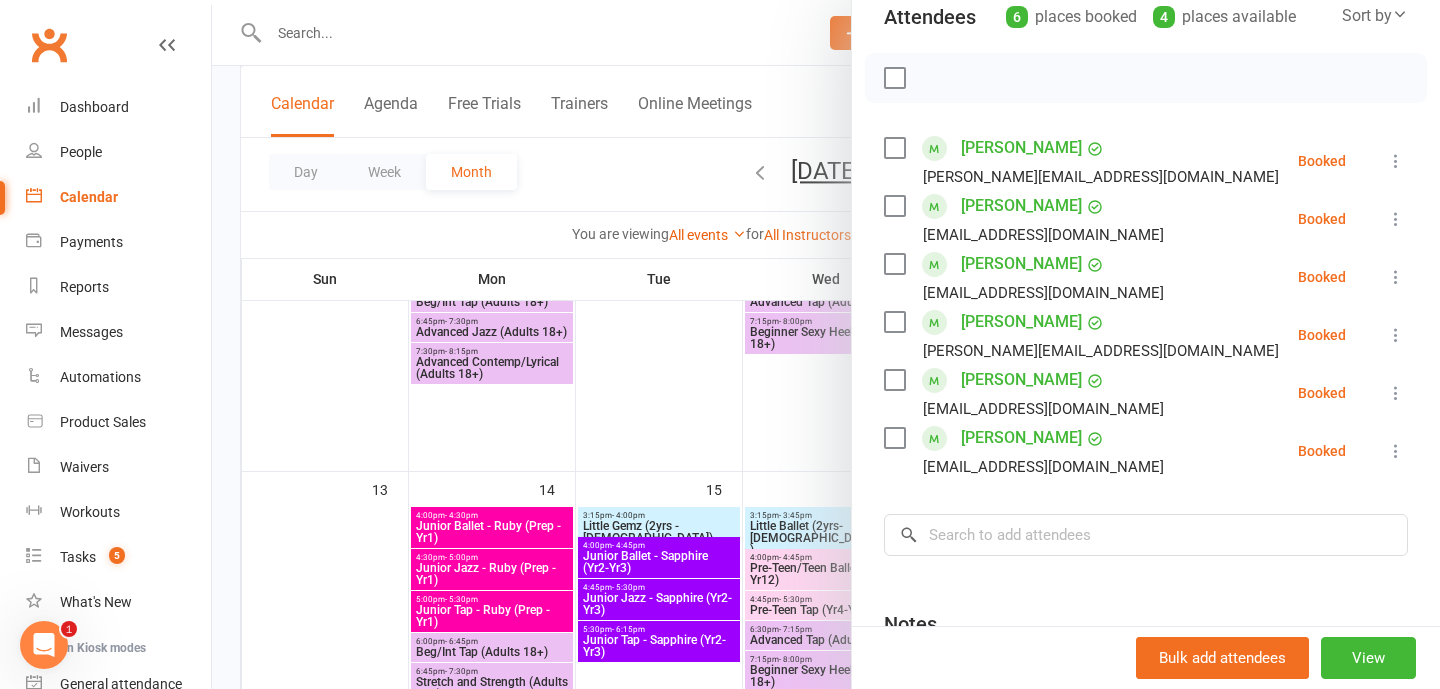 scroll, scrollTop: 246, scrollLeft: 0, axis: vertical 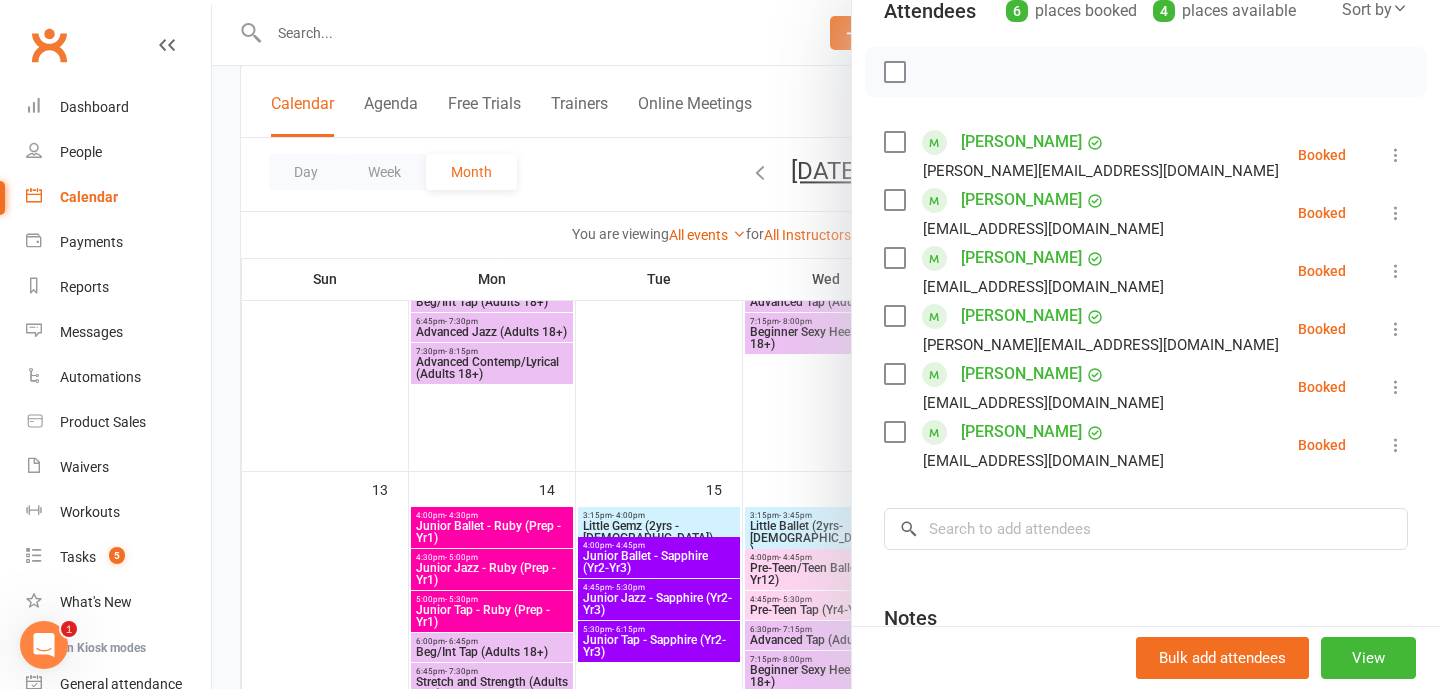 click at bounding box center [826, 344] 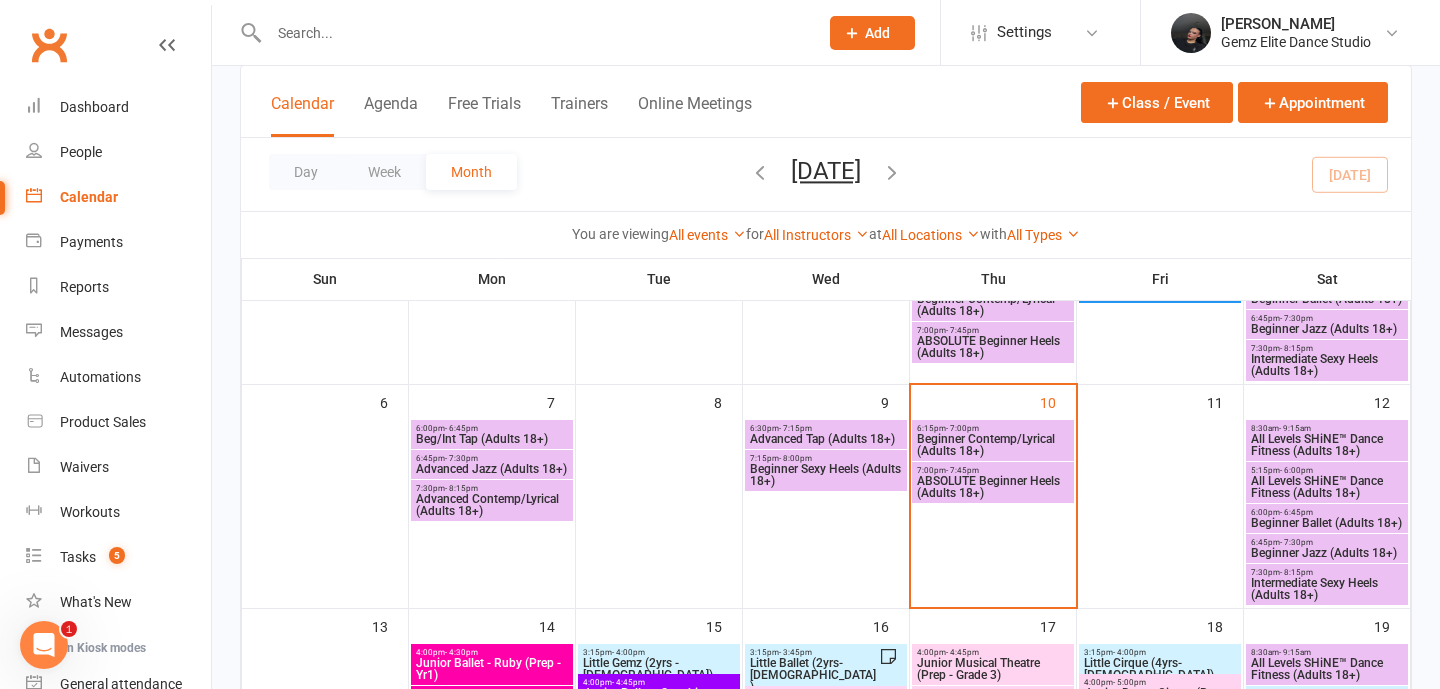 scroll, scrollTop: 550, scrollLeft: 0, axis: vertical 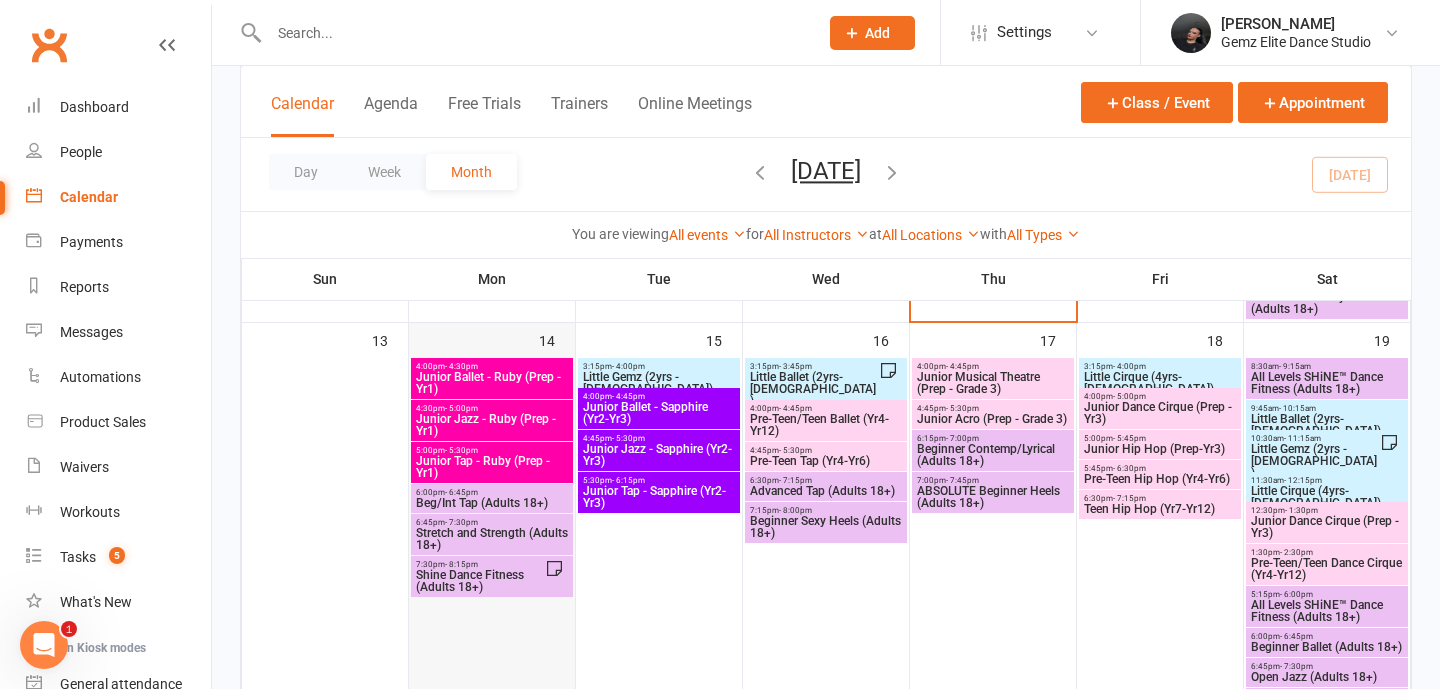 click on "14" at bounding box center (492, 527) 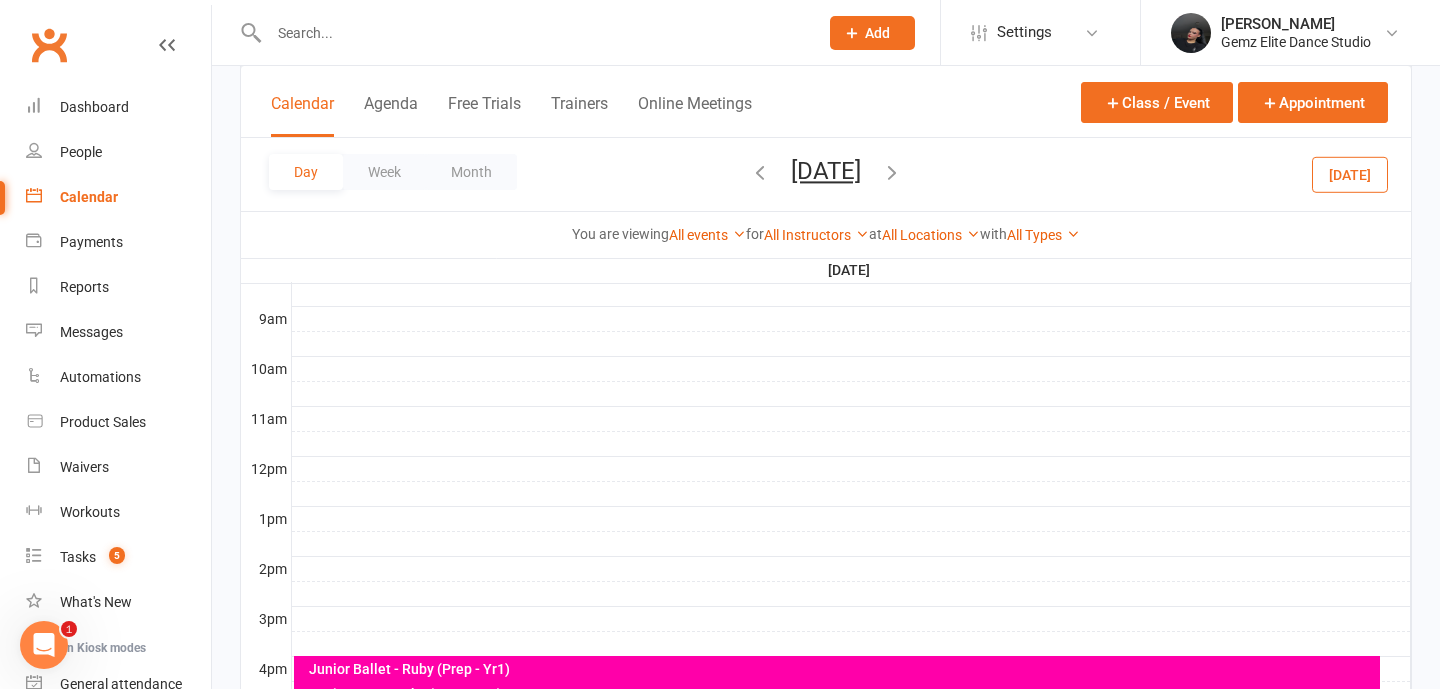 scroll, scrollTop: 0, scrollLeft: 0, axis: both 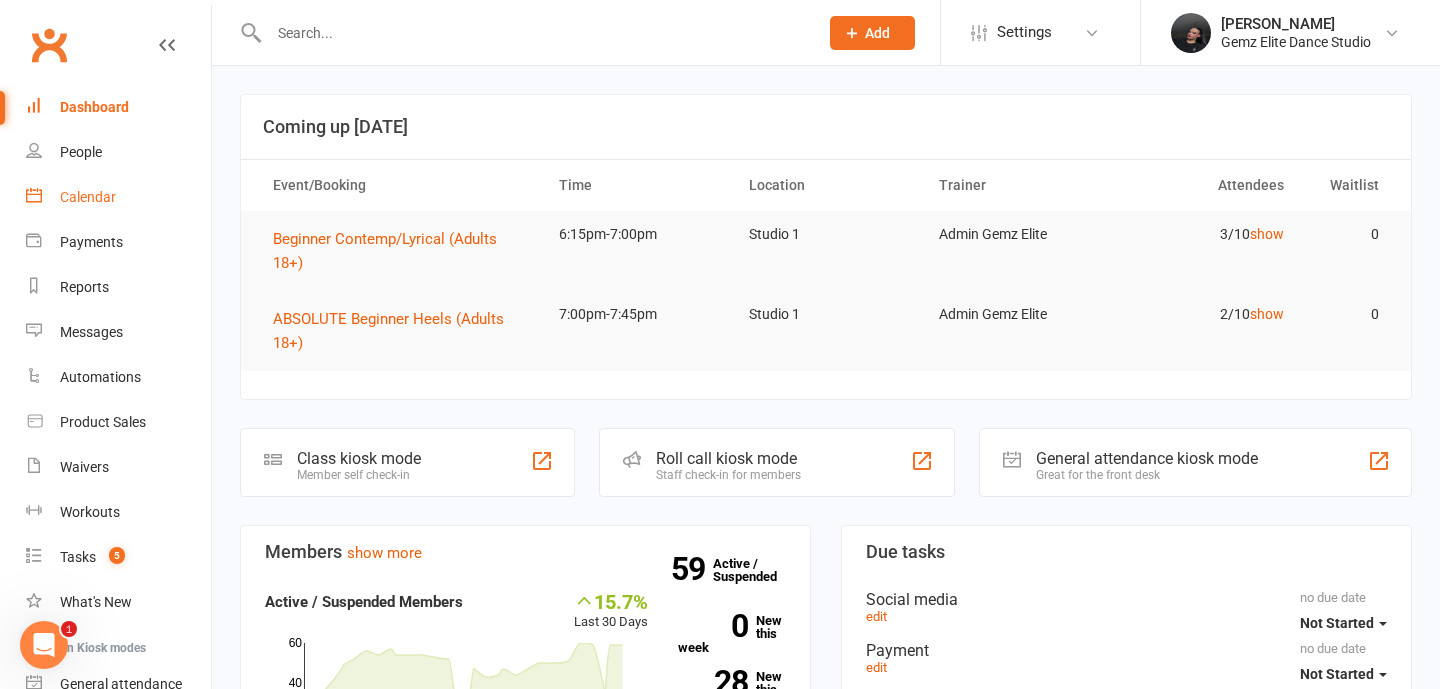 click on "Calendar" at bounding box center [118, 197] 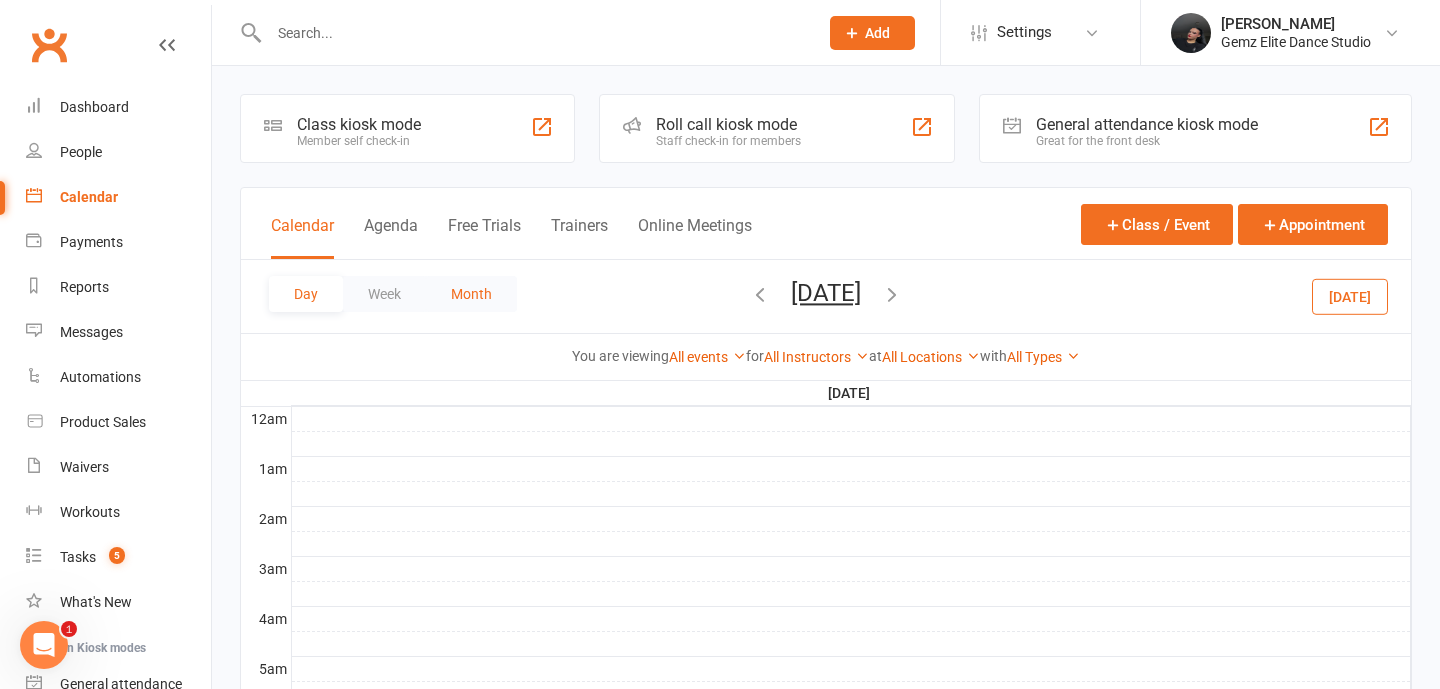 click on "Month" at bounding box center (471, 294) 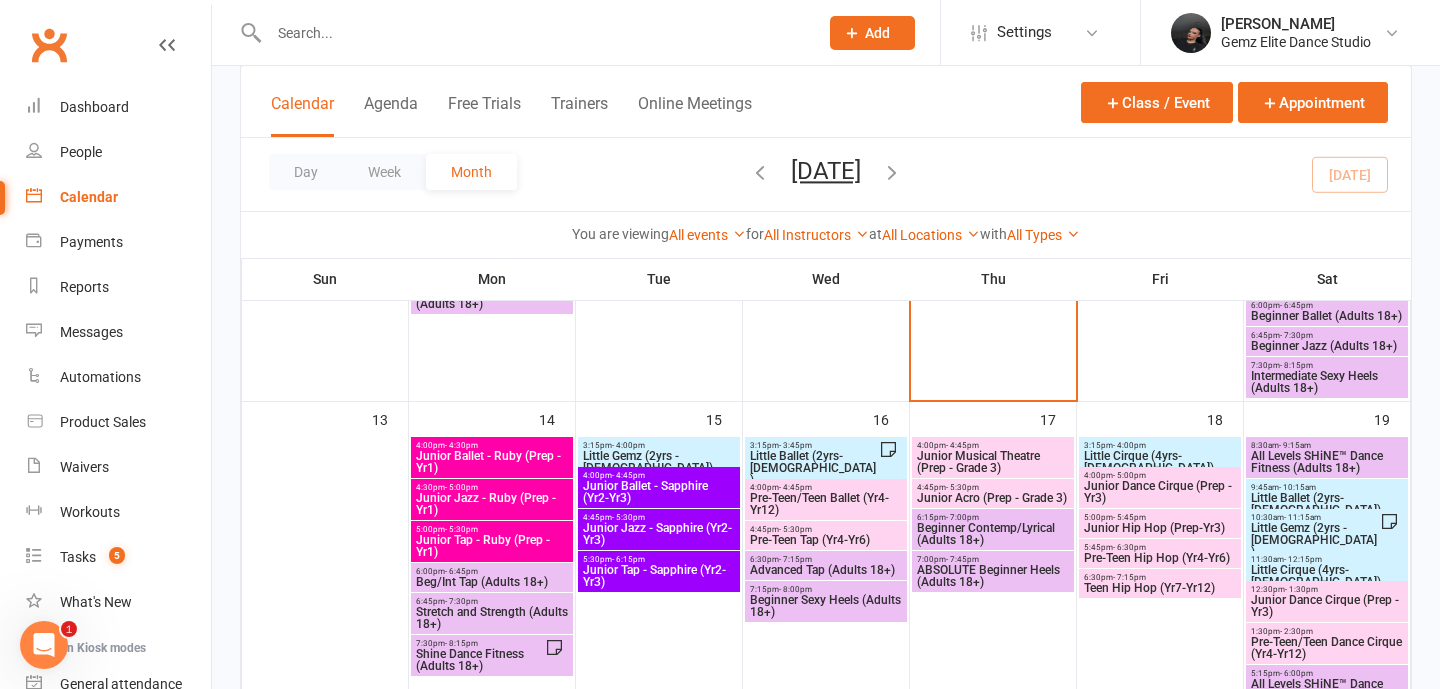 scroll, scrollTop: 479, scrollLeft: 0, axis: vertical 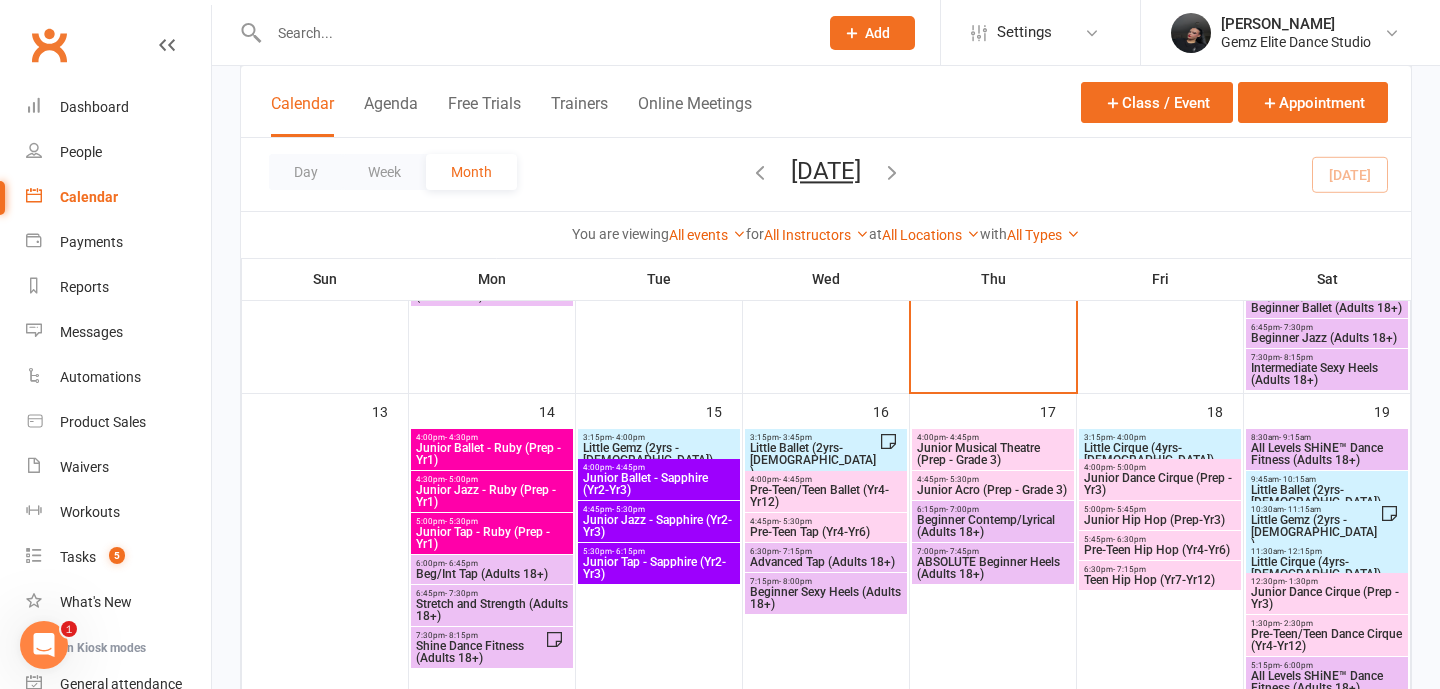 click on "4:00pm  - 4:30pm" at bounding box center [492, 437] 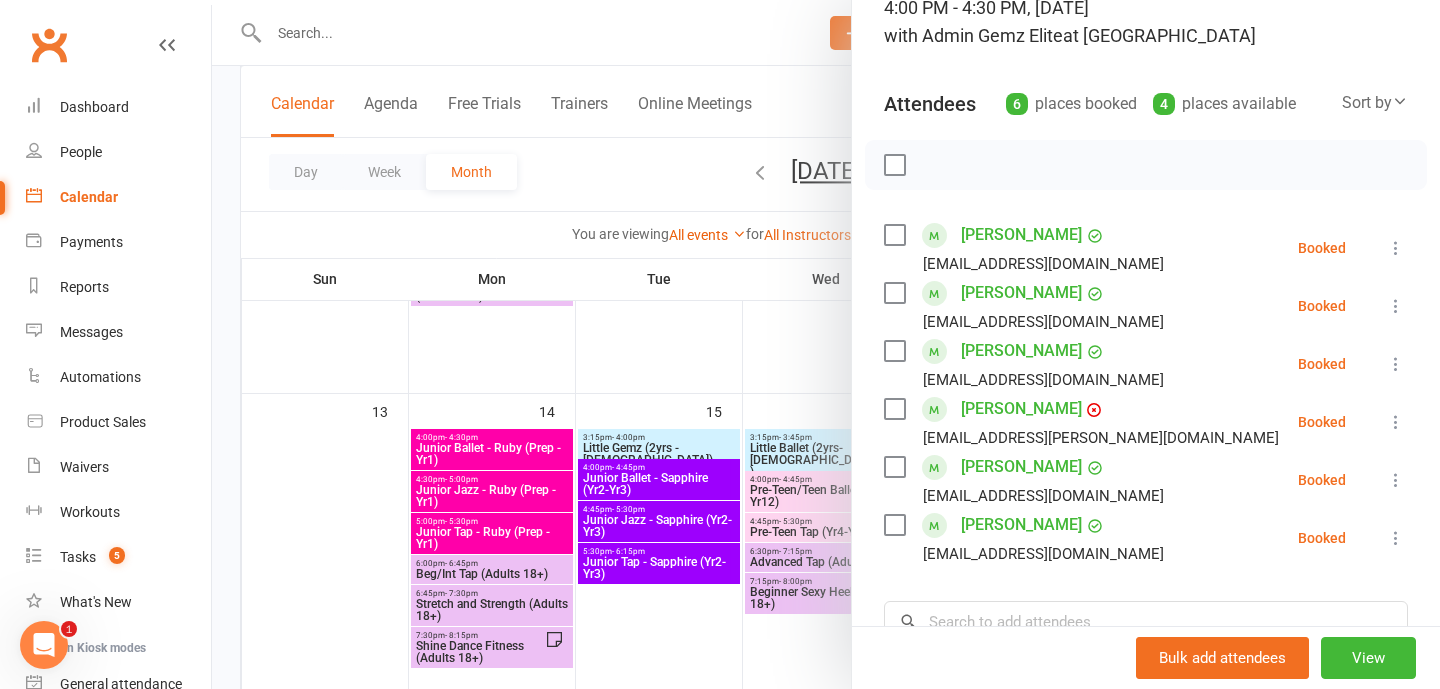 scroll, scrollTop: 165, scrollLeft: 0, axis: vertical 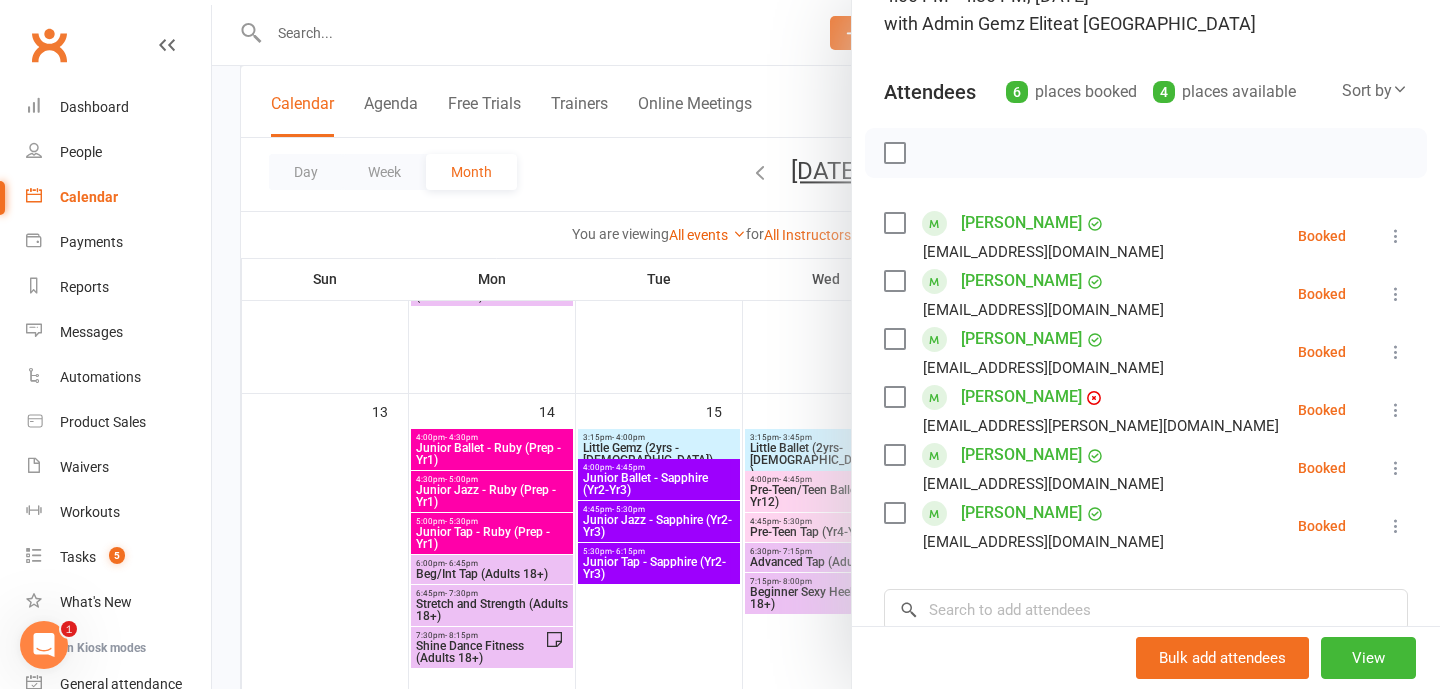 click at bounding box center [826, 344] 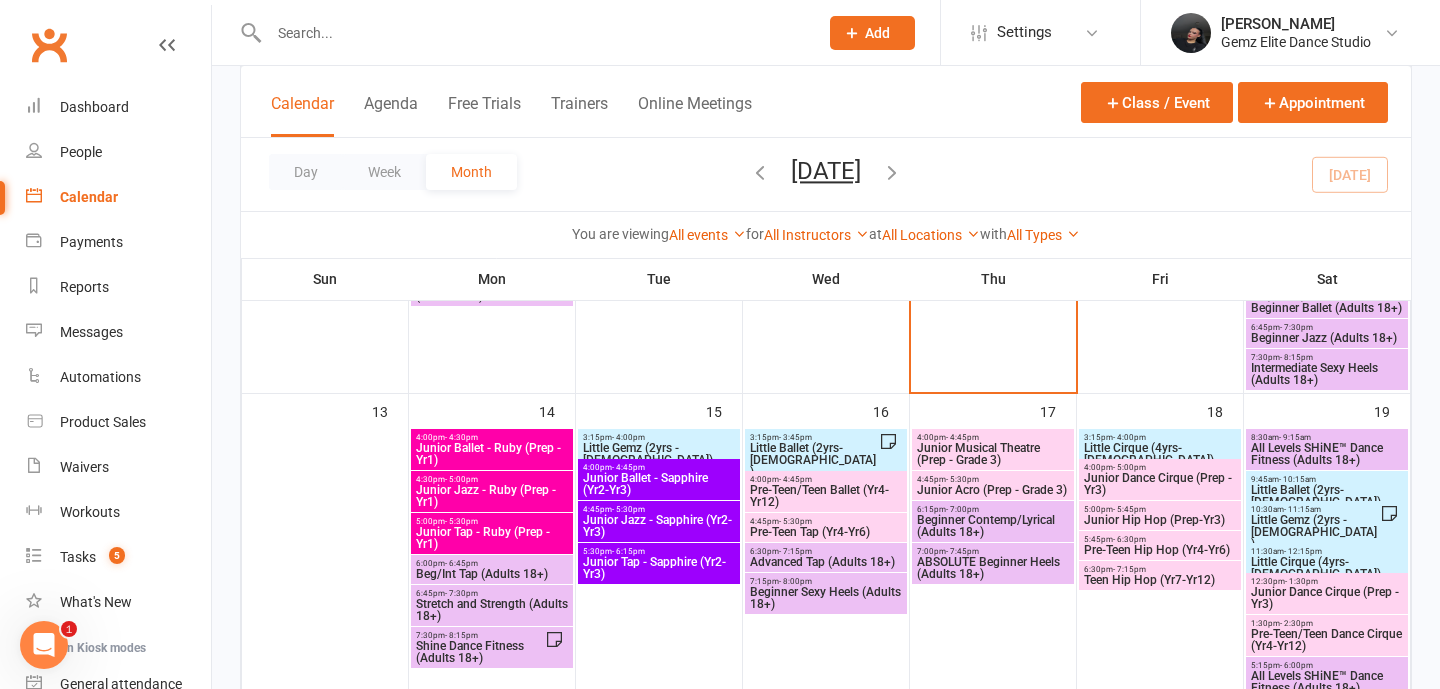 click on "Junior Ballet - Ruby (Prep - Yr1)" at bounding box center [492, 454] 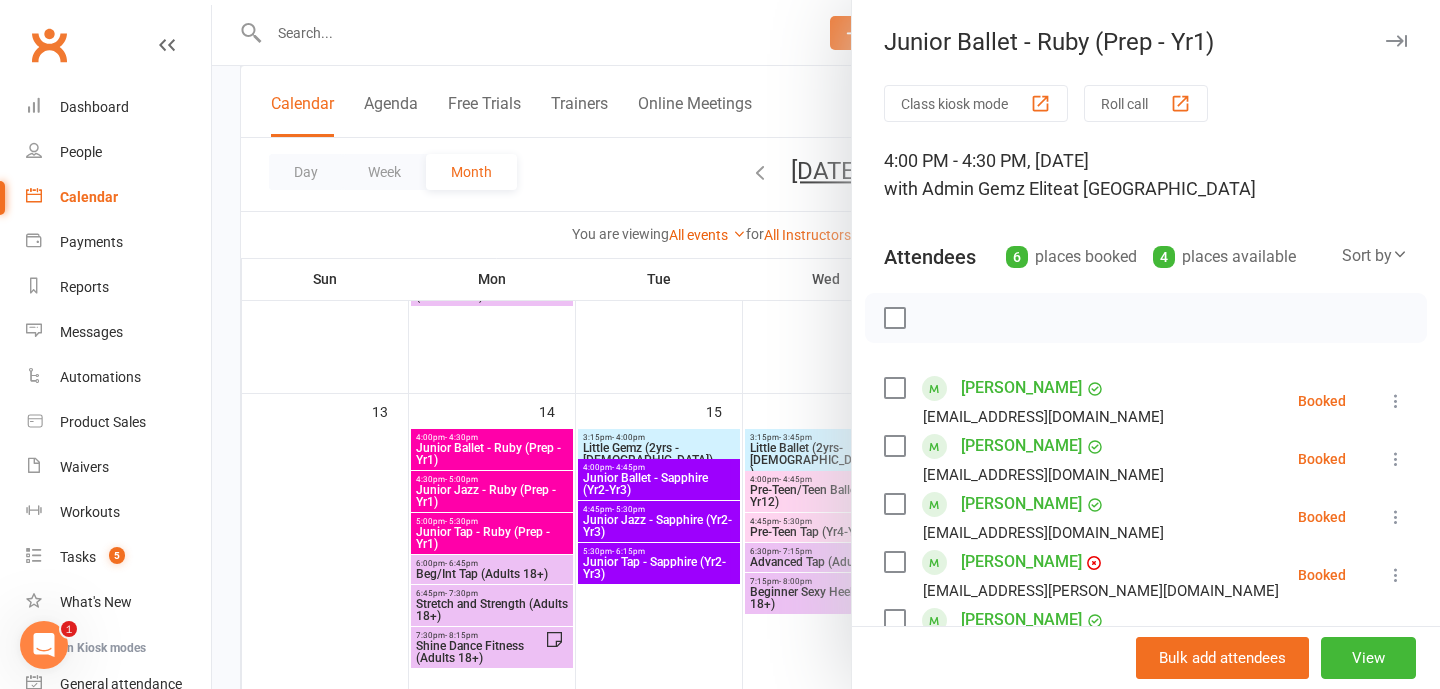 click at bounding box center [826, 344] 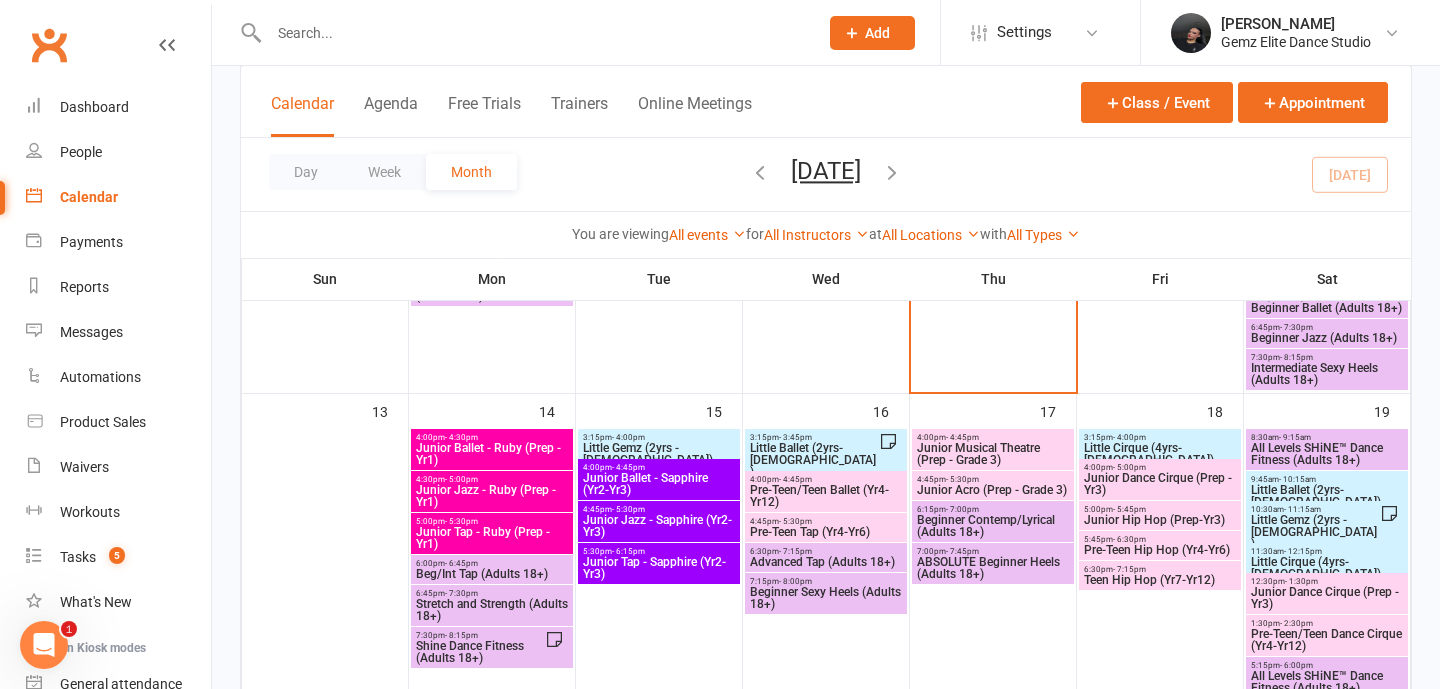 click on "Junior Tap - Ruby (Prep - Yr1)" at bounding box center (492, 538) 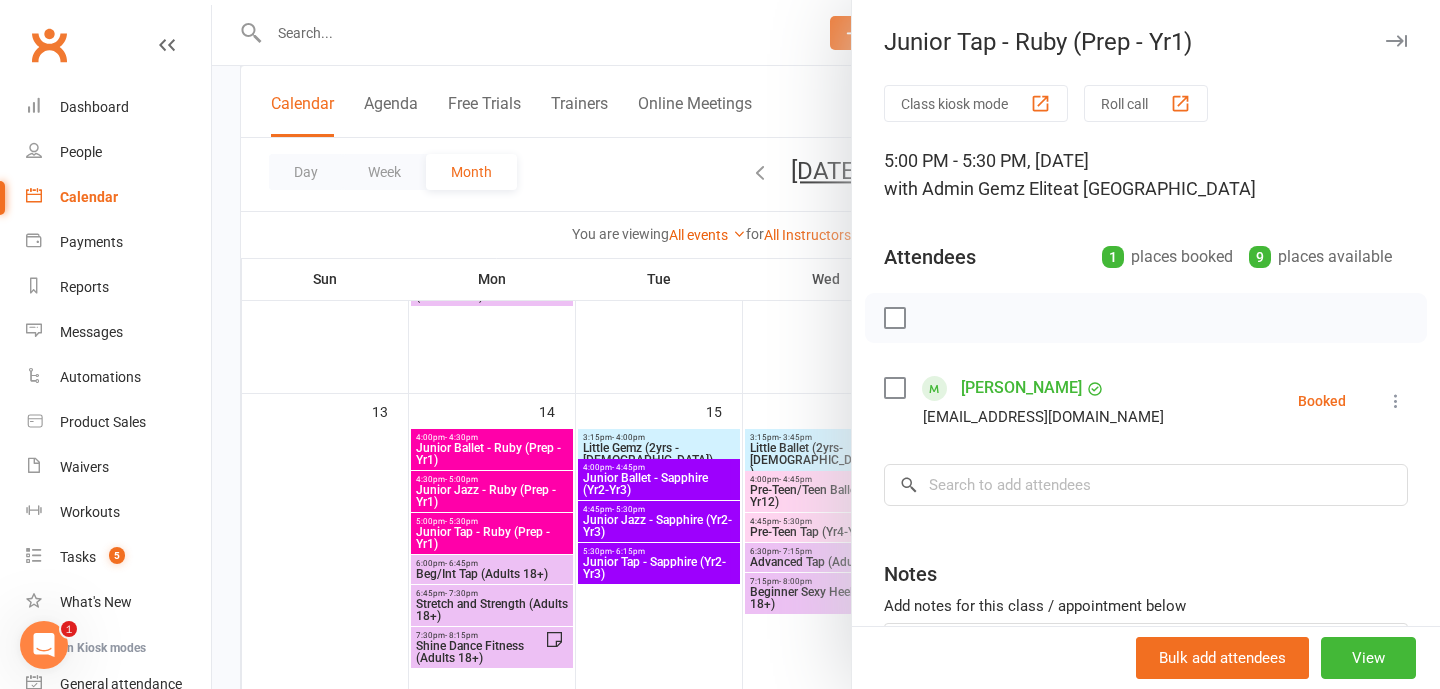 click at bounding box center (826, 344) 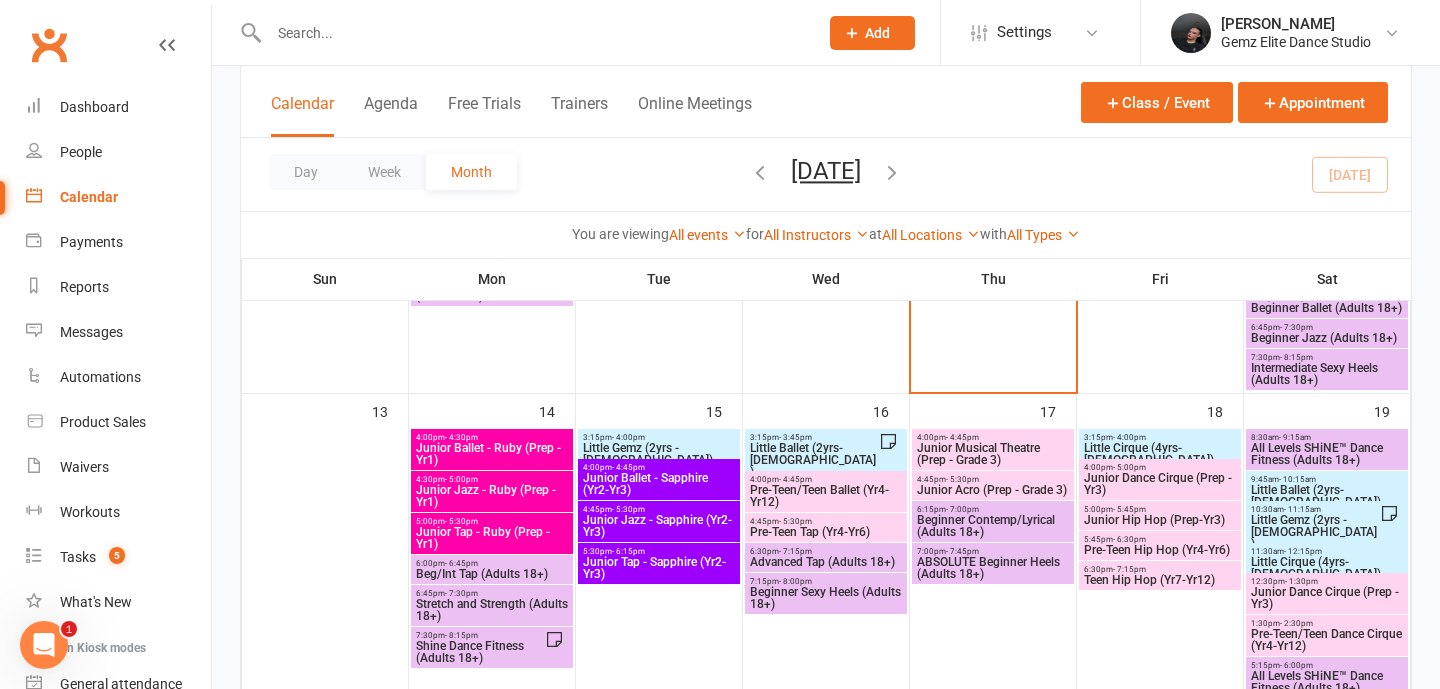 click on "Junior Dance Cirque (Prep - Yr3)" at bounding box center [1160, 484] 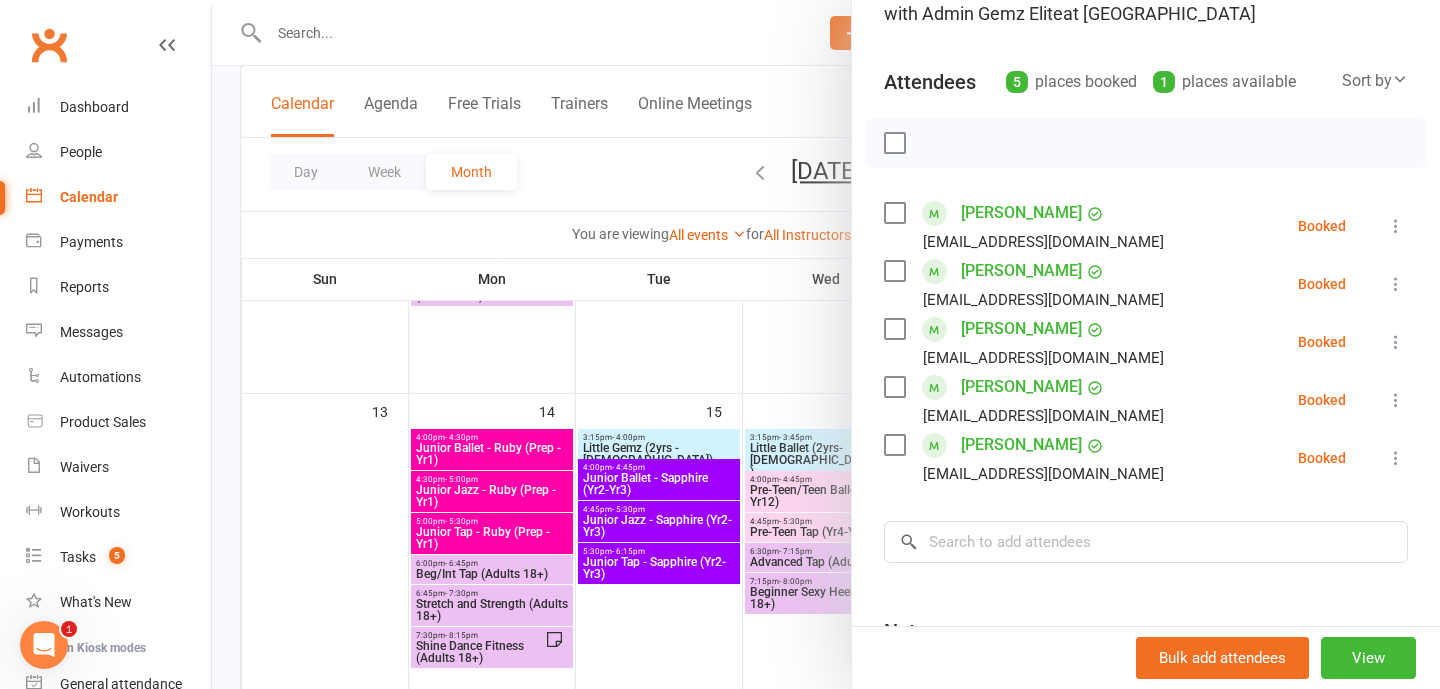 scroll, scrollTop: 171, scrollLeft: 0, axis: vertical 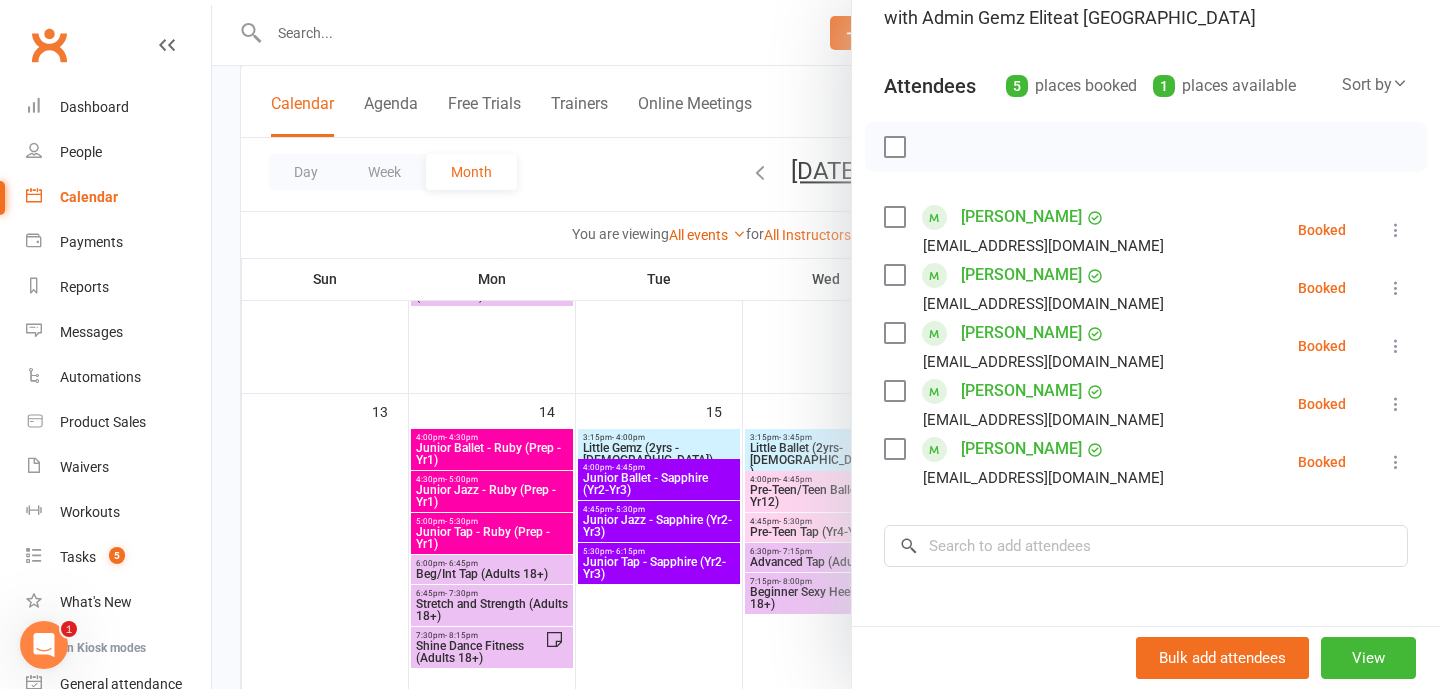 click at bounding box center (826, 344) 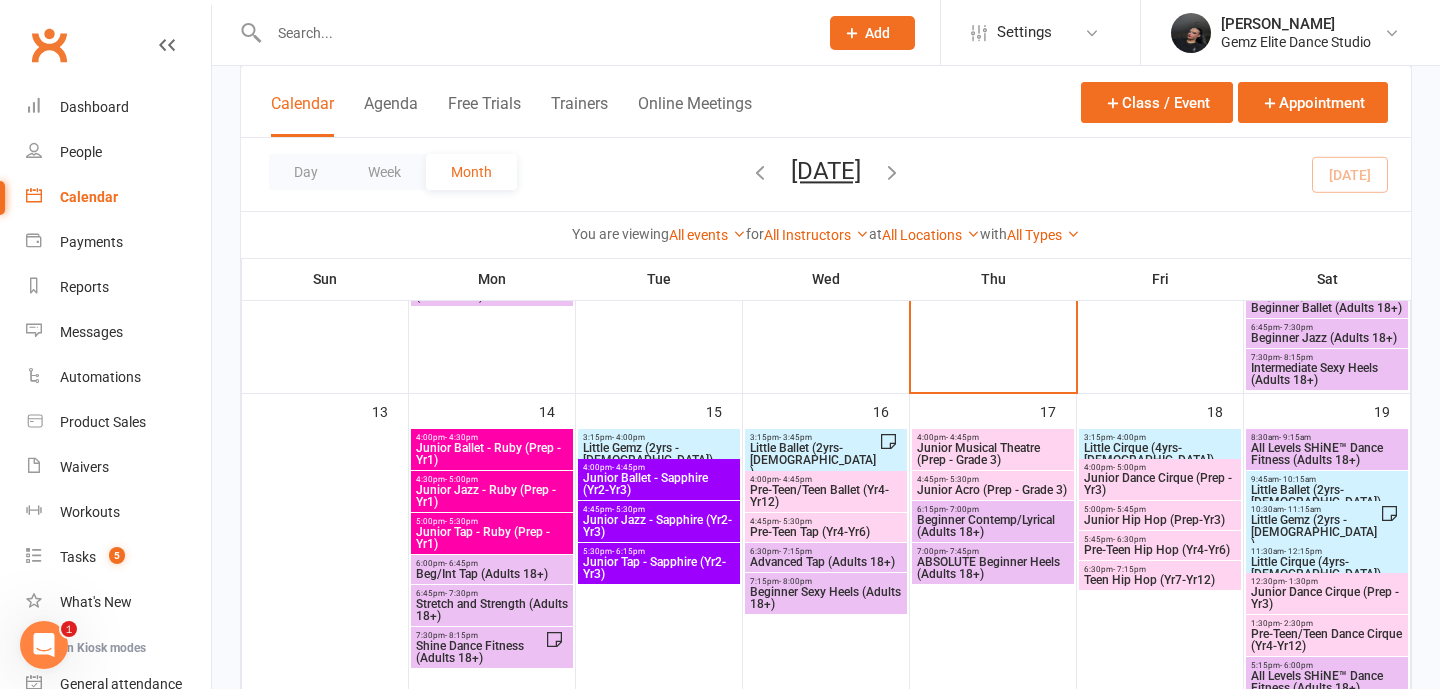 click on "Little Gemz (2yrs - [DEMOGRAPHIC_DATA])" at bounding box center (1315, 532) 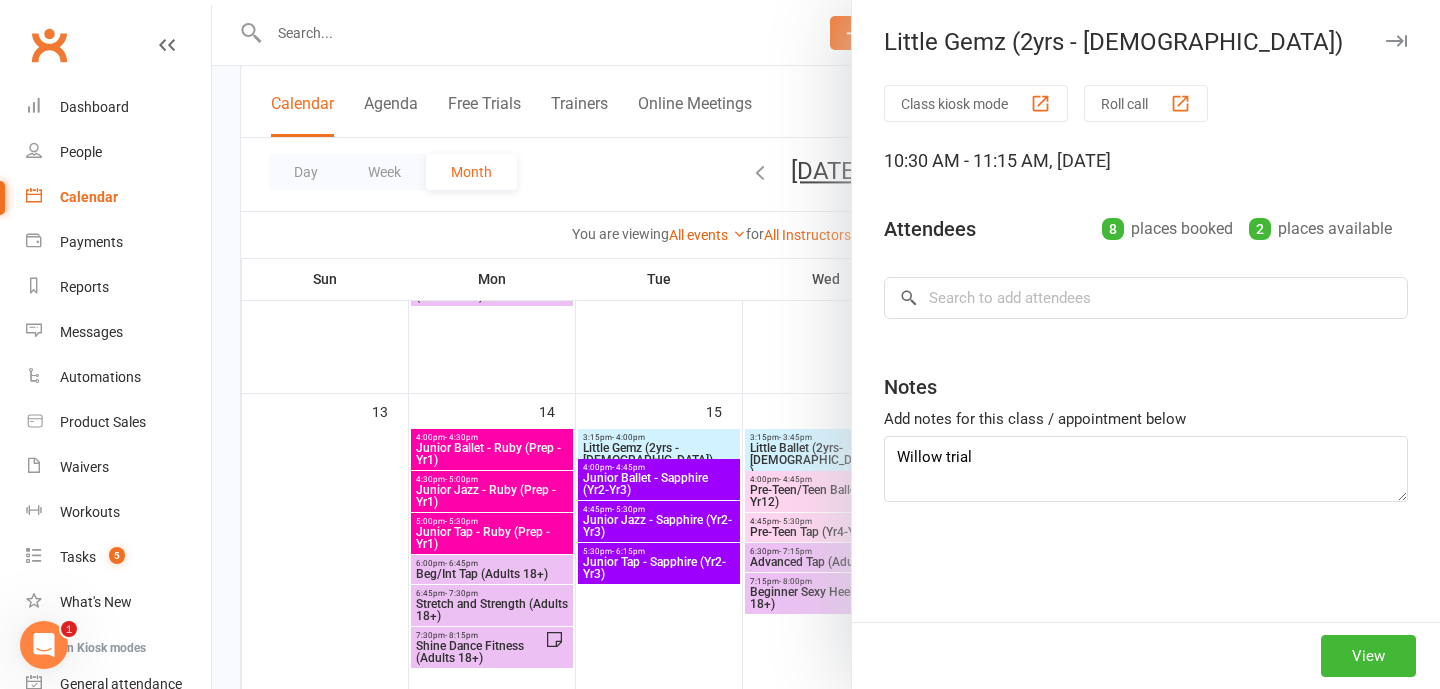 click at bounding box center (826, 344) 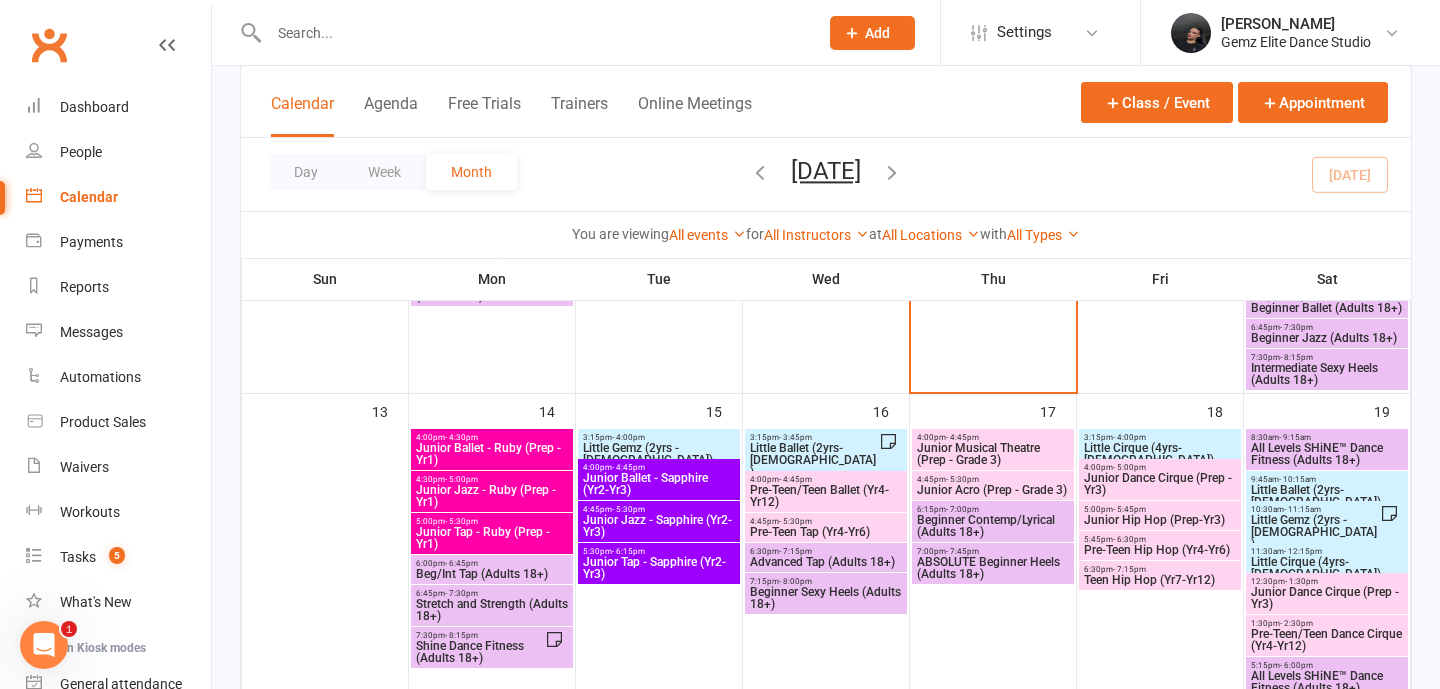 click on "Little Cirque (4yrs-[DEMOGRAPHIC_DATA])" at bounding box center (1327, 568) 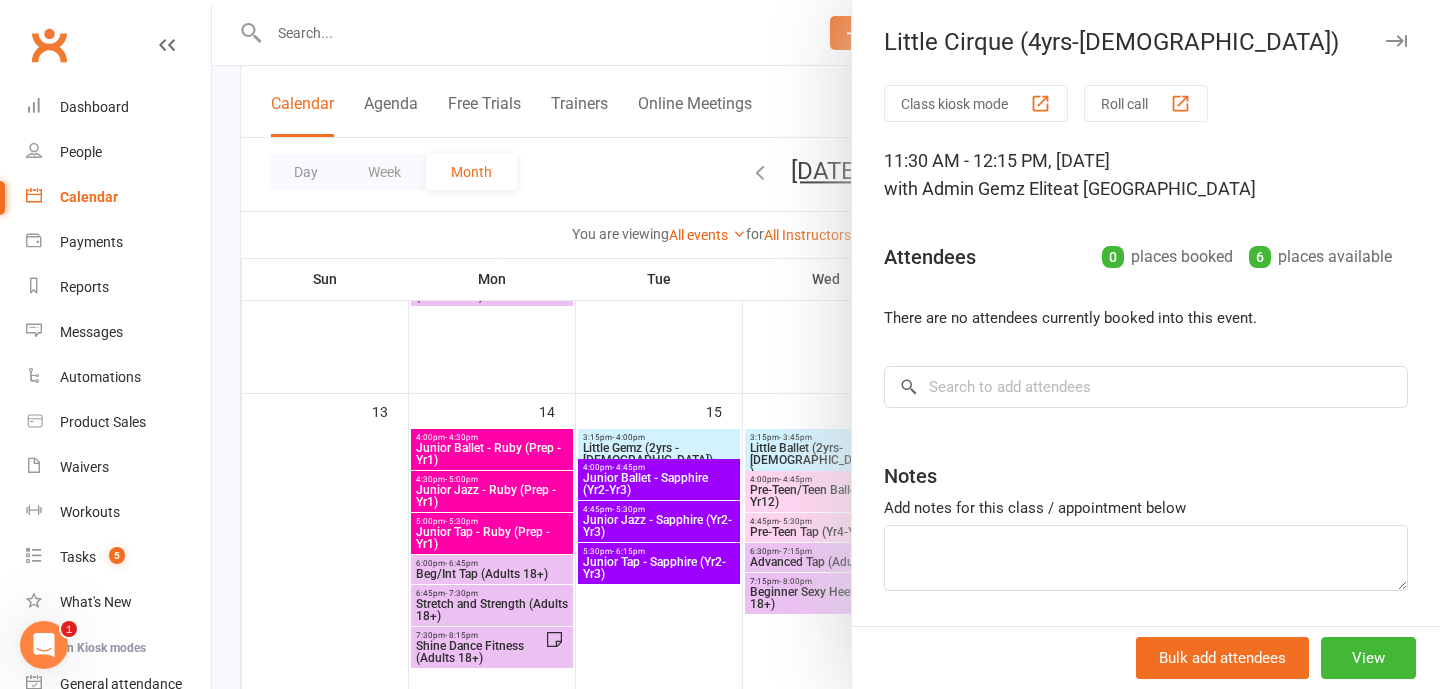 click at bounding box center [826, 344] 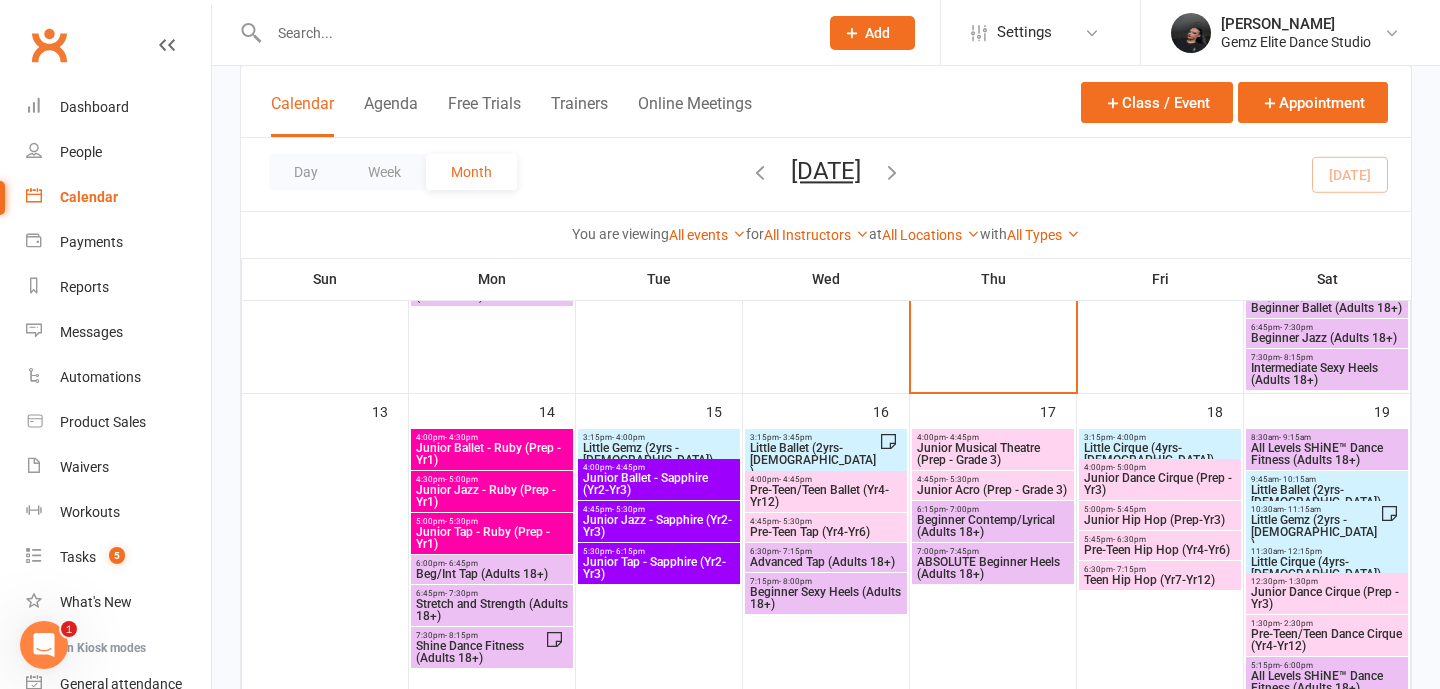 click on "Junior Dance Cirque (Prep - Yr3)" at bounding box center [1327, 598] 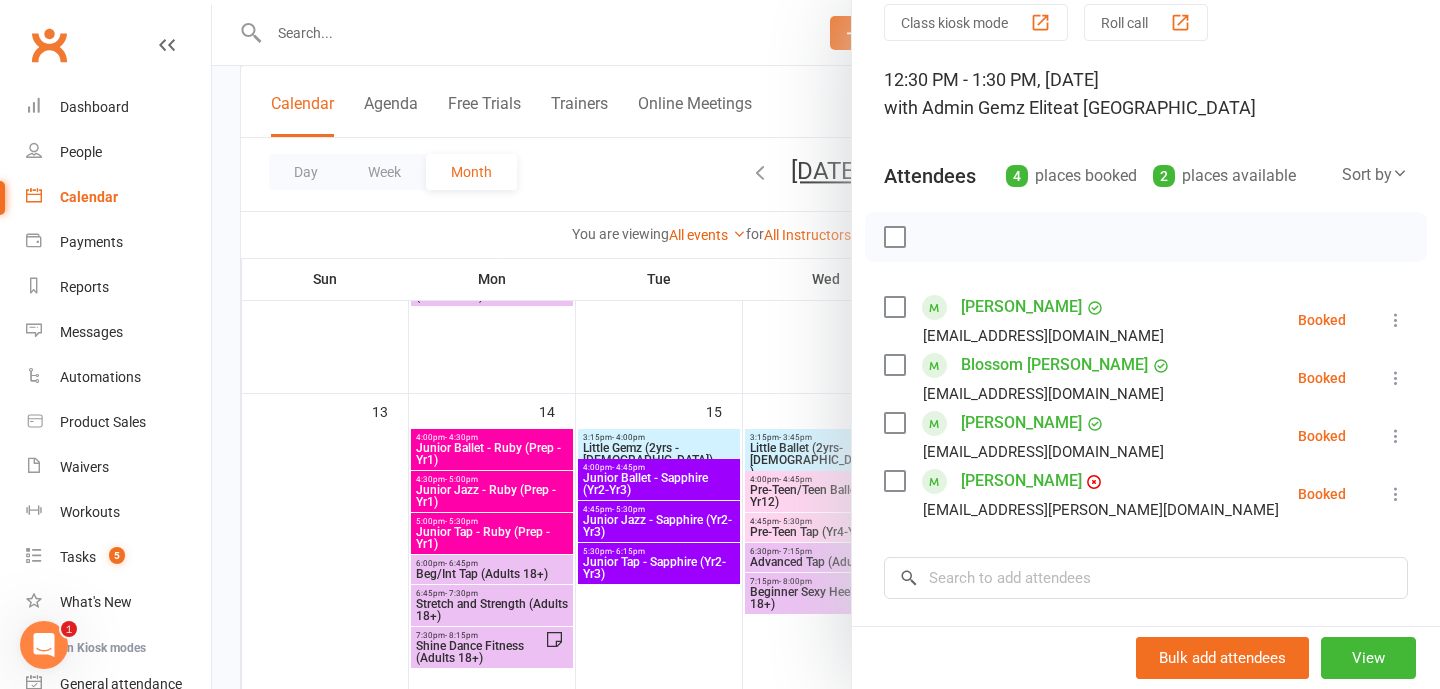 scroll, scrollTop: 103, scrollLeft: 0, axis: vertical 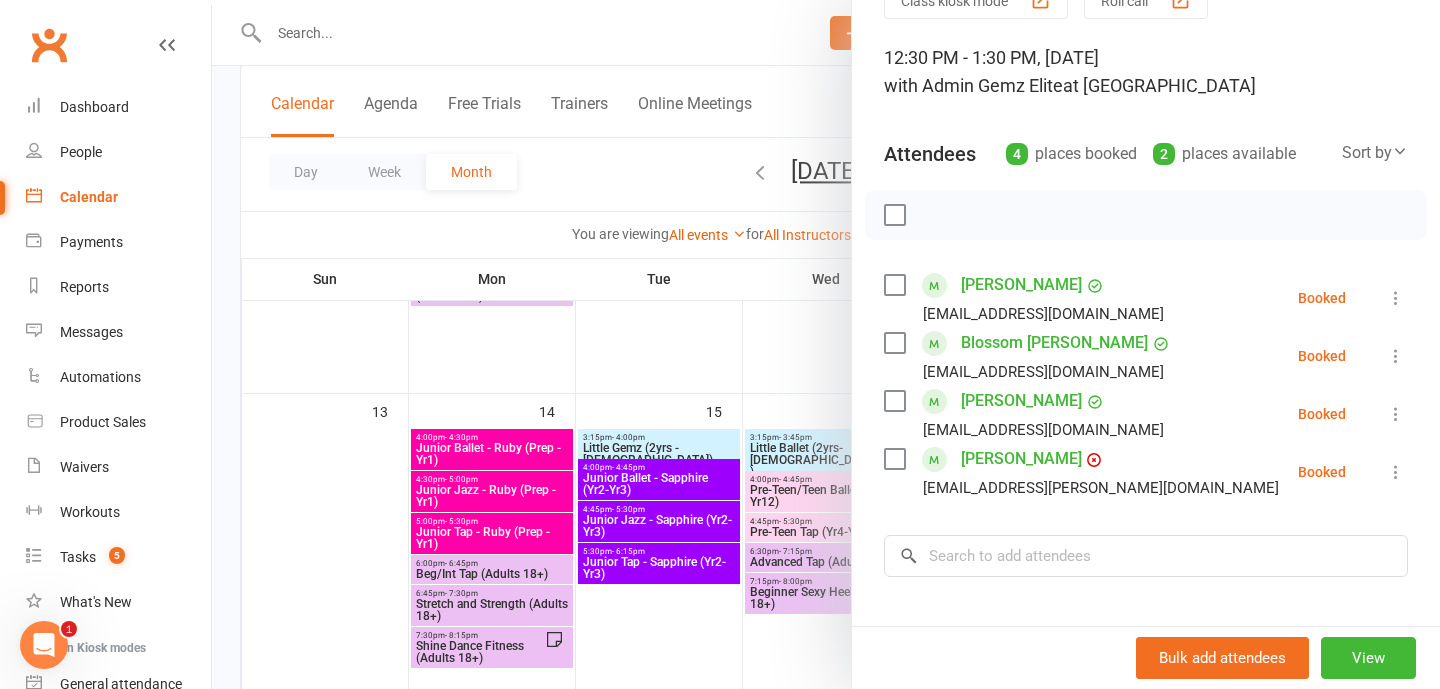 click at bounding box center (826, 344) 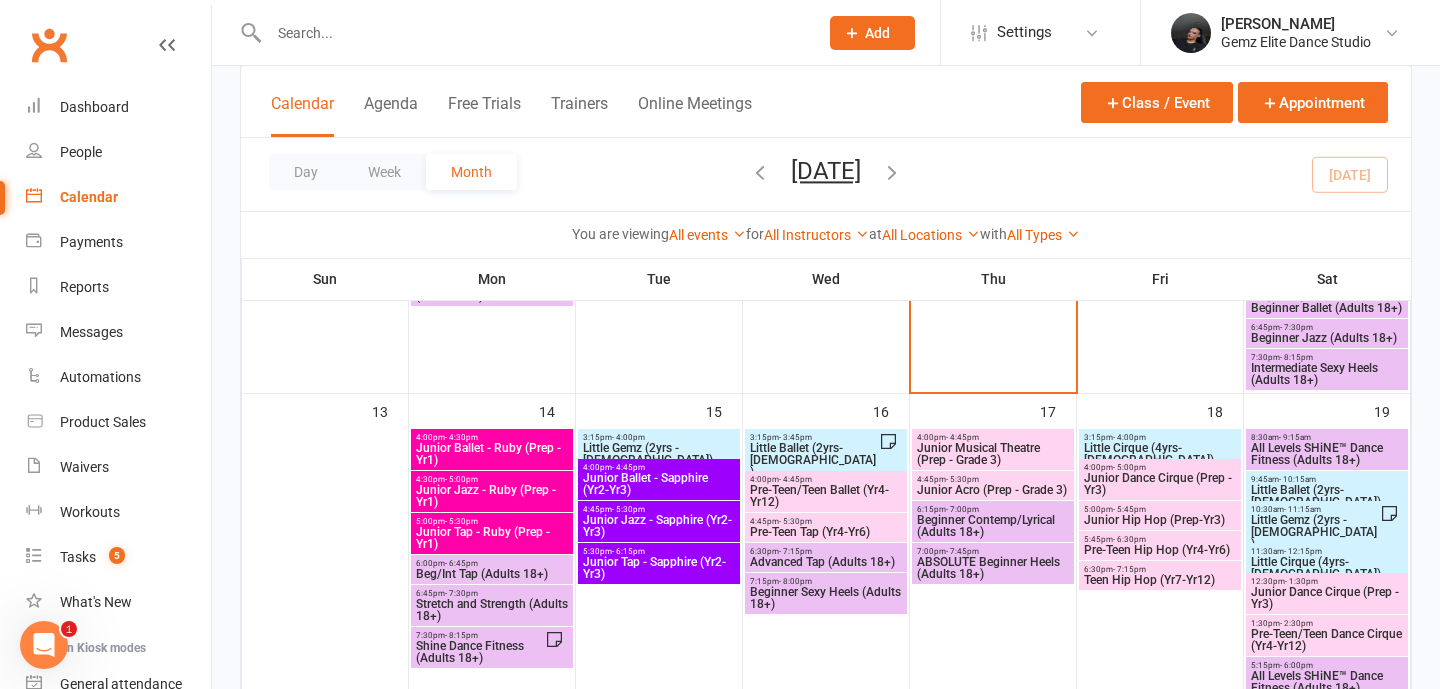 click on "Junior Dance Cirque (Prep - Yr3)" at bounding box center [1160, 484] 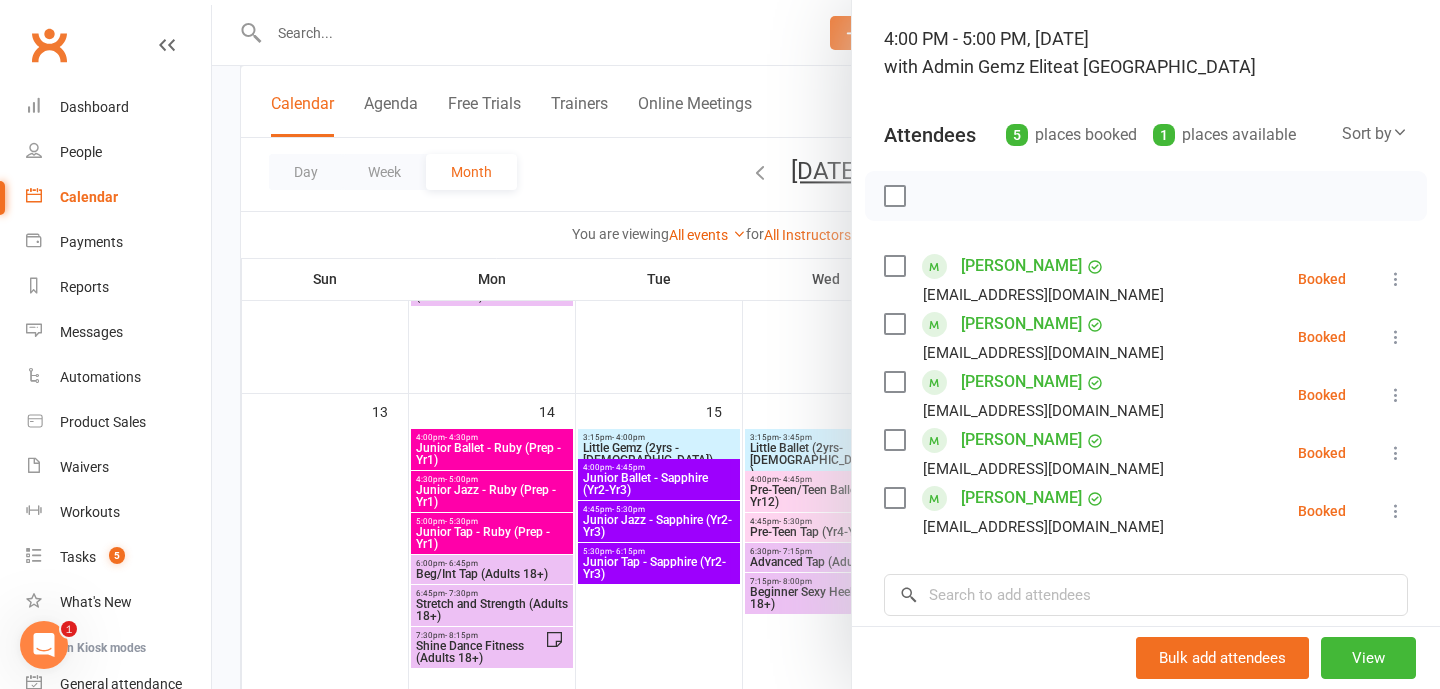 scroll, scrollTop: 126, scrollLeft: 0, axis: vertical 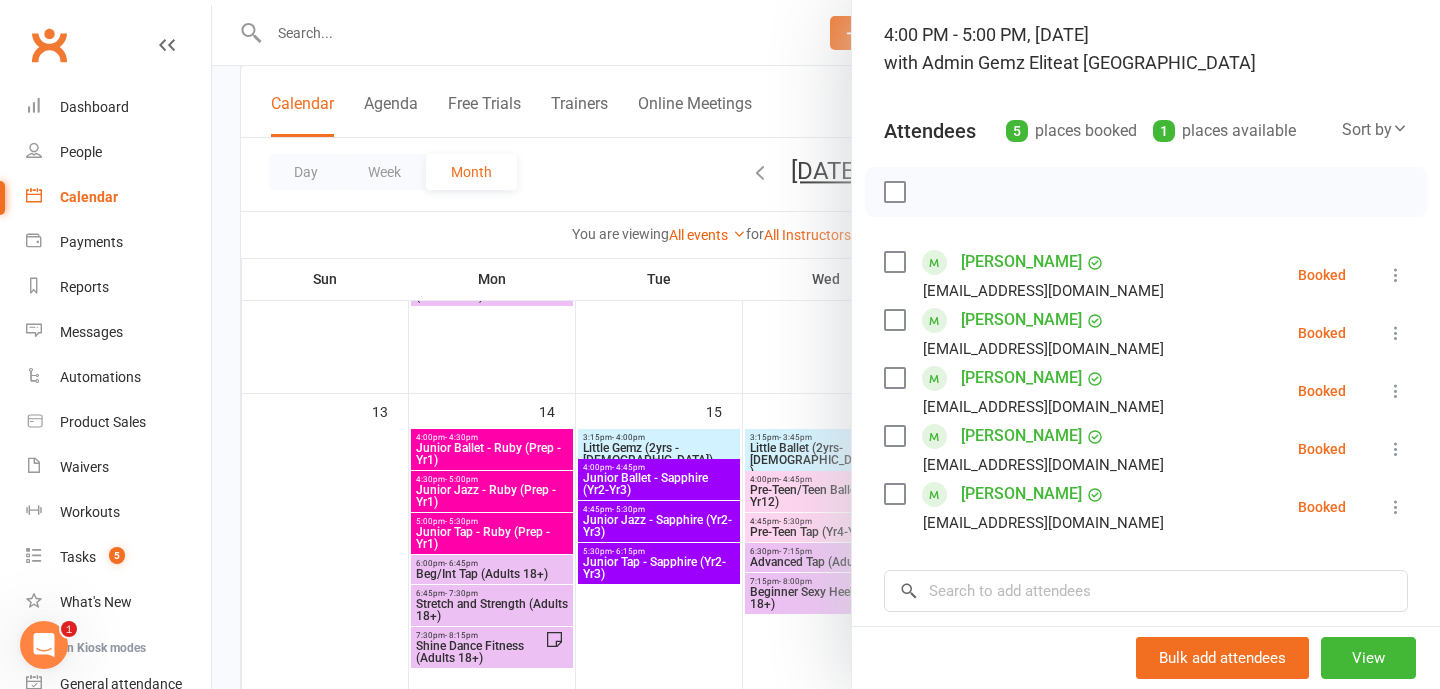 click at bounding box center (826, 344) 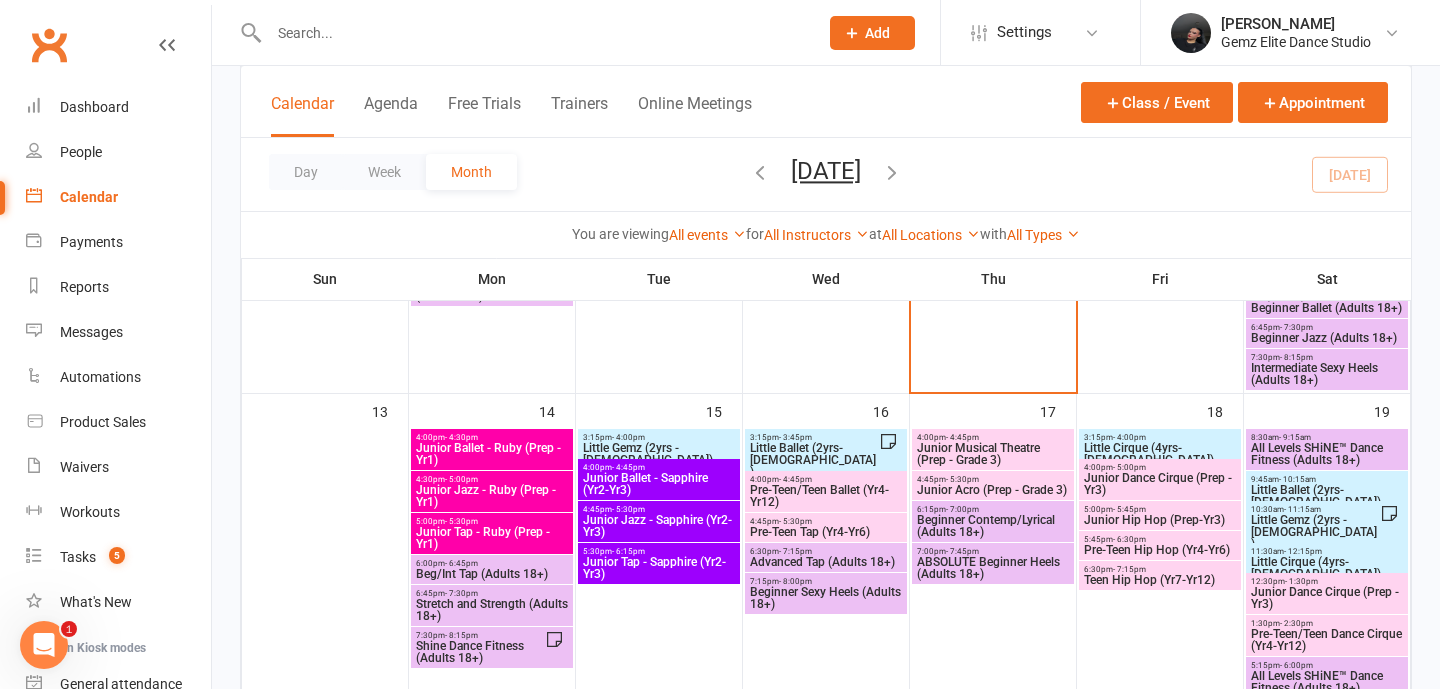 click on "Add" 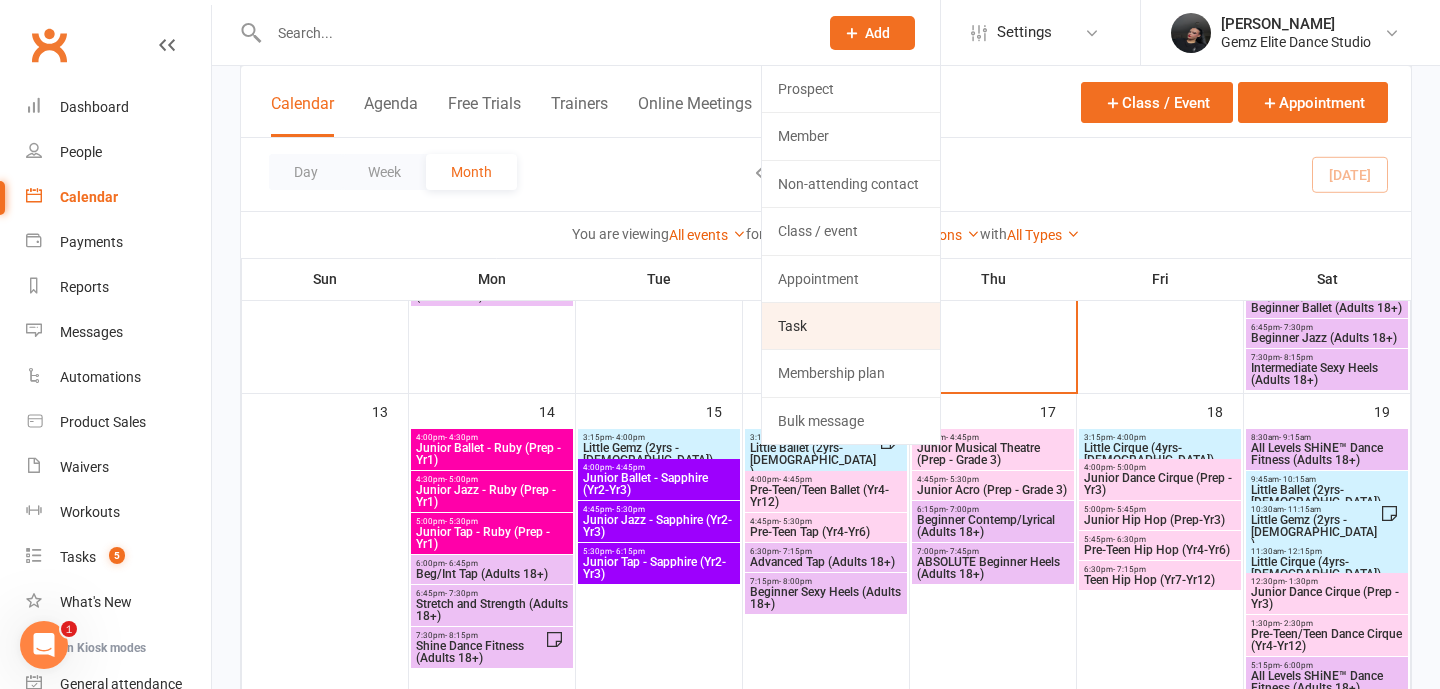 click on "Task" 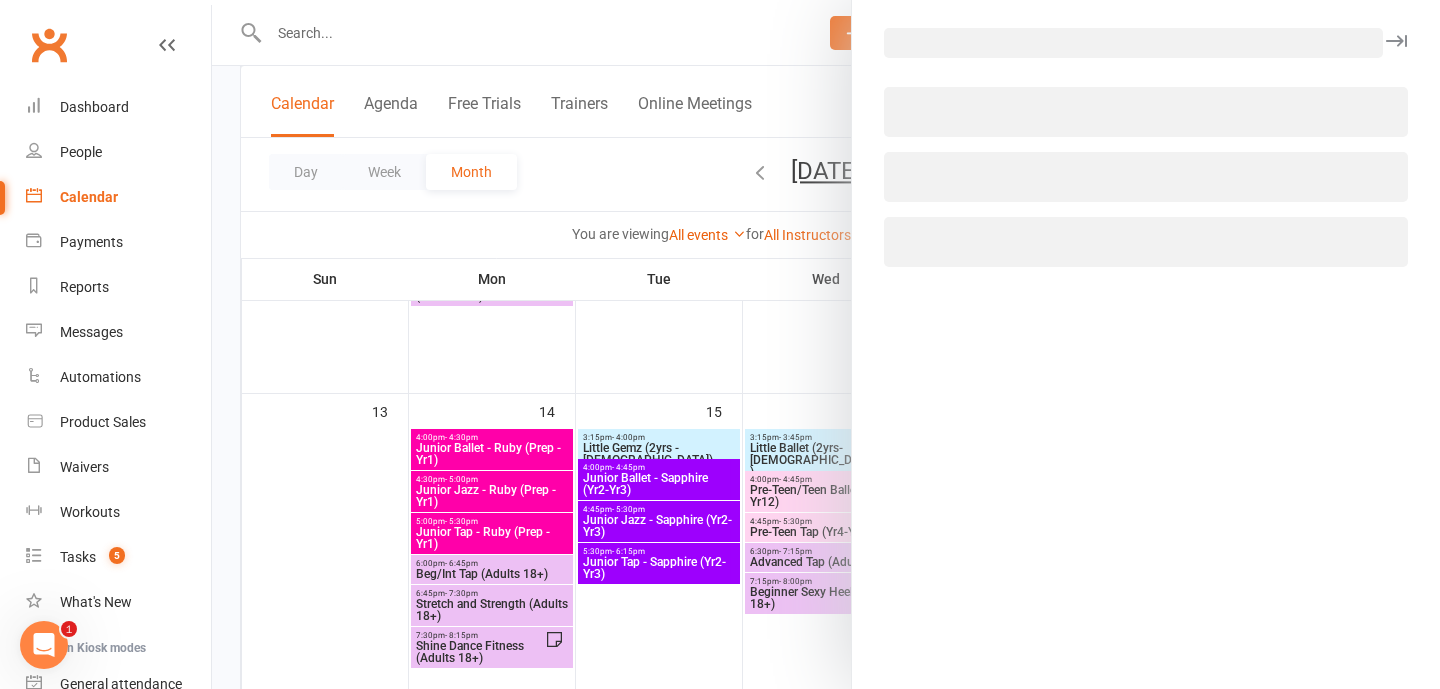 select on "52032" 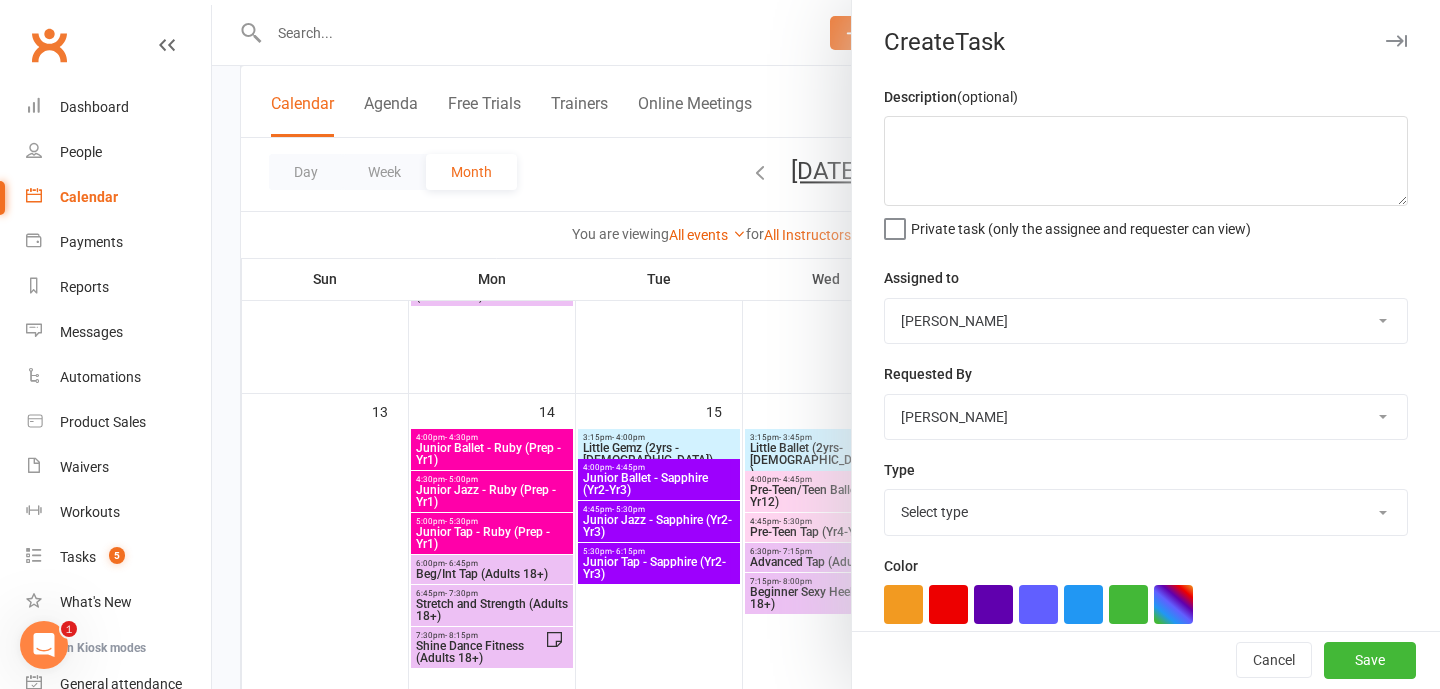 click on "[PERSON_NAME] Admin Gemz Elite [PERSON_NAME]" at bounding box center (1146, 321) 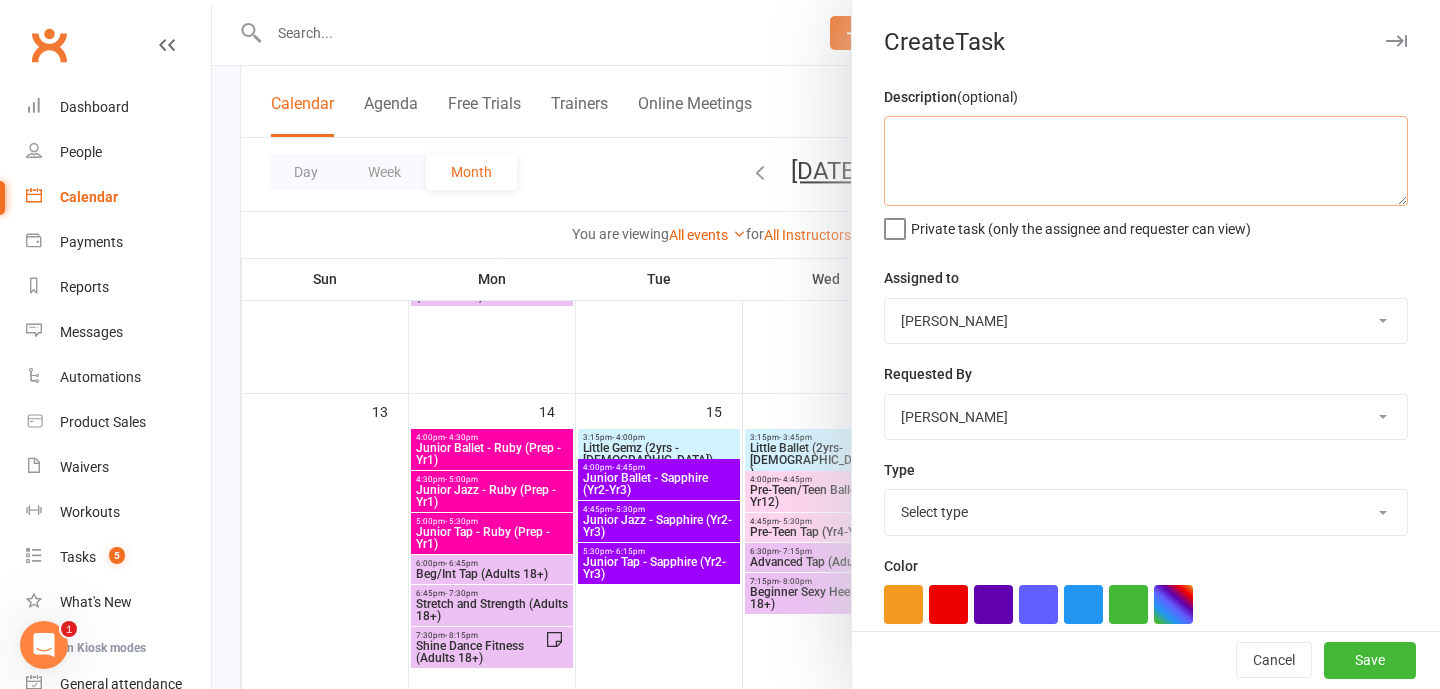 click at bounding box center (1146, 161) 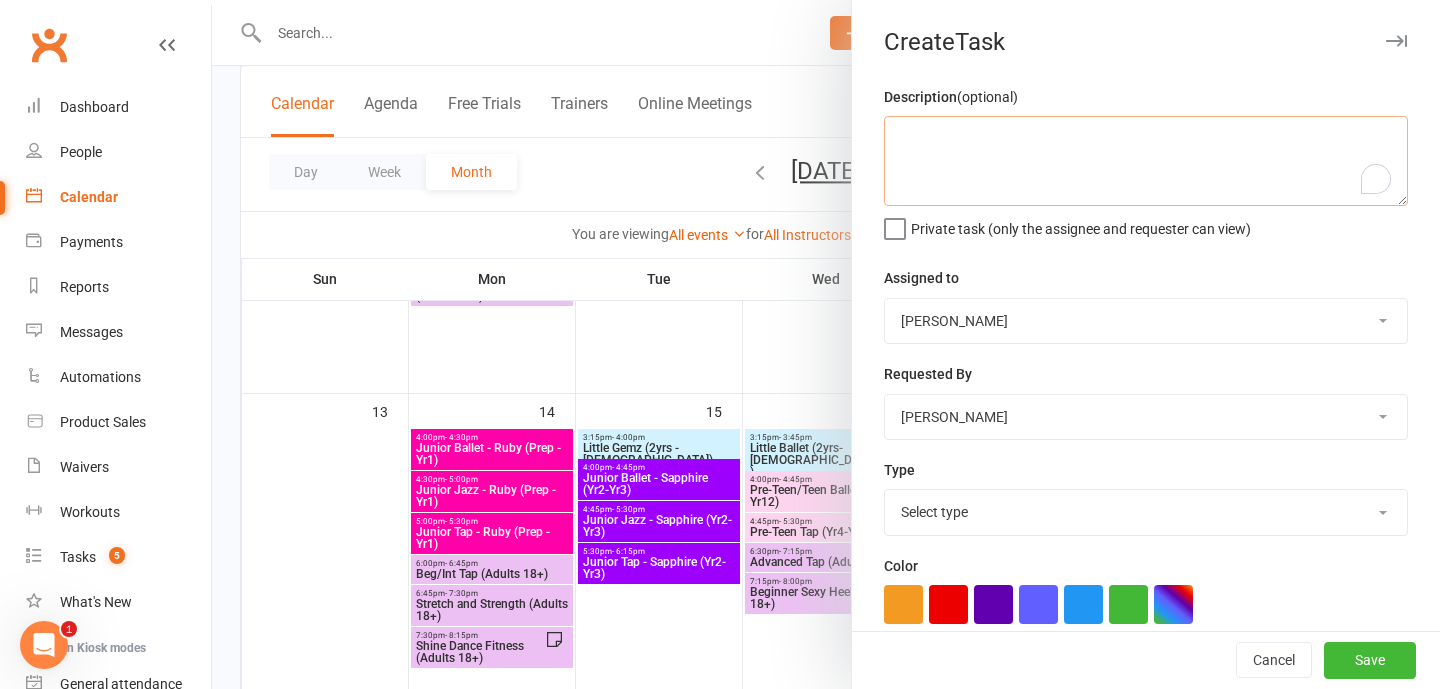 type on "P" 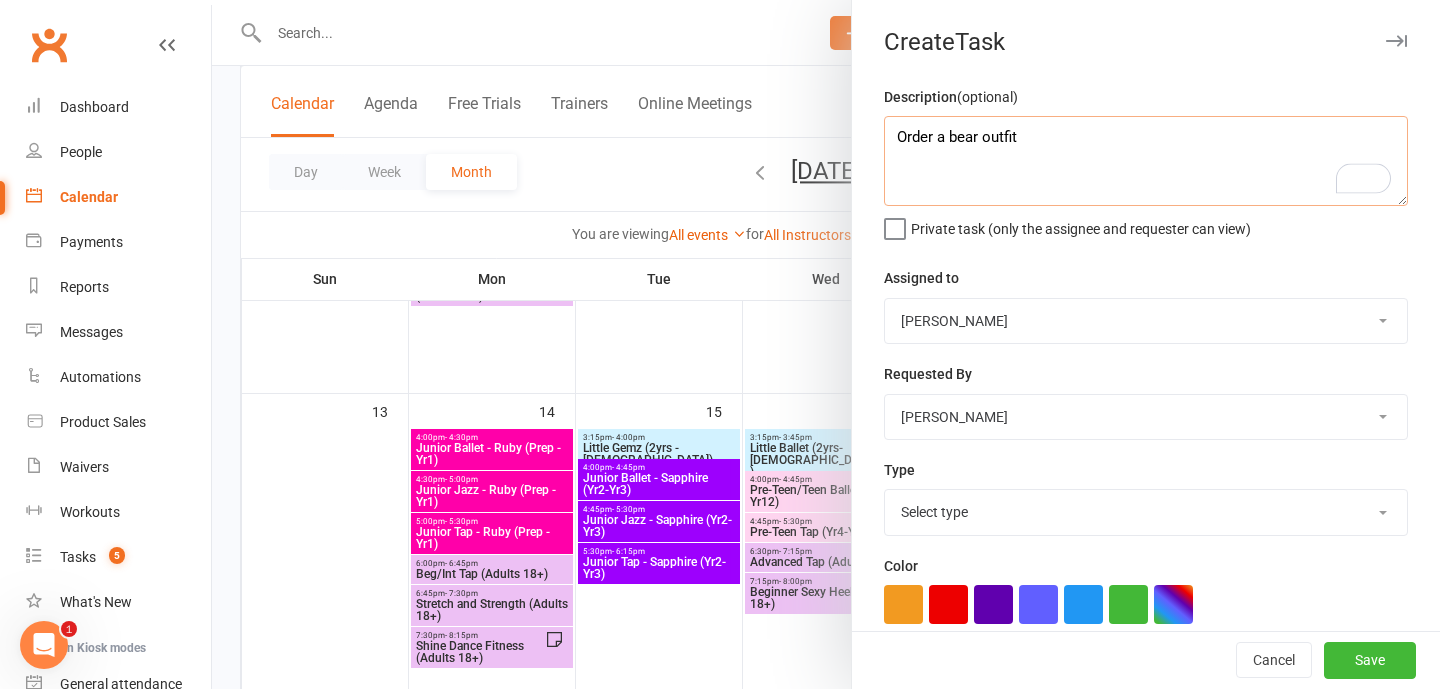 type on "Order a bear outfit" 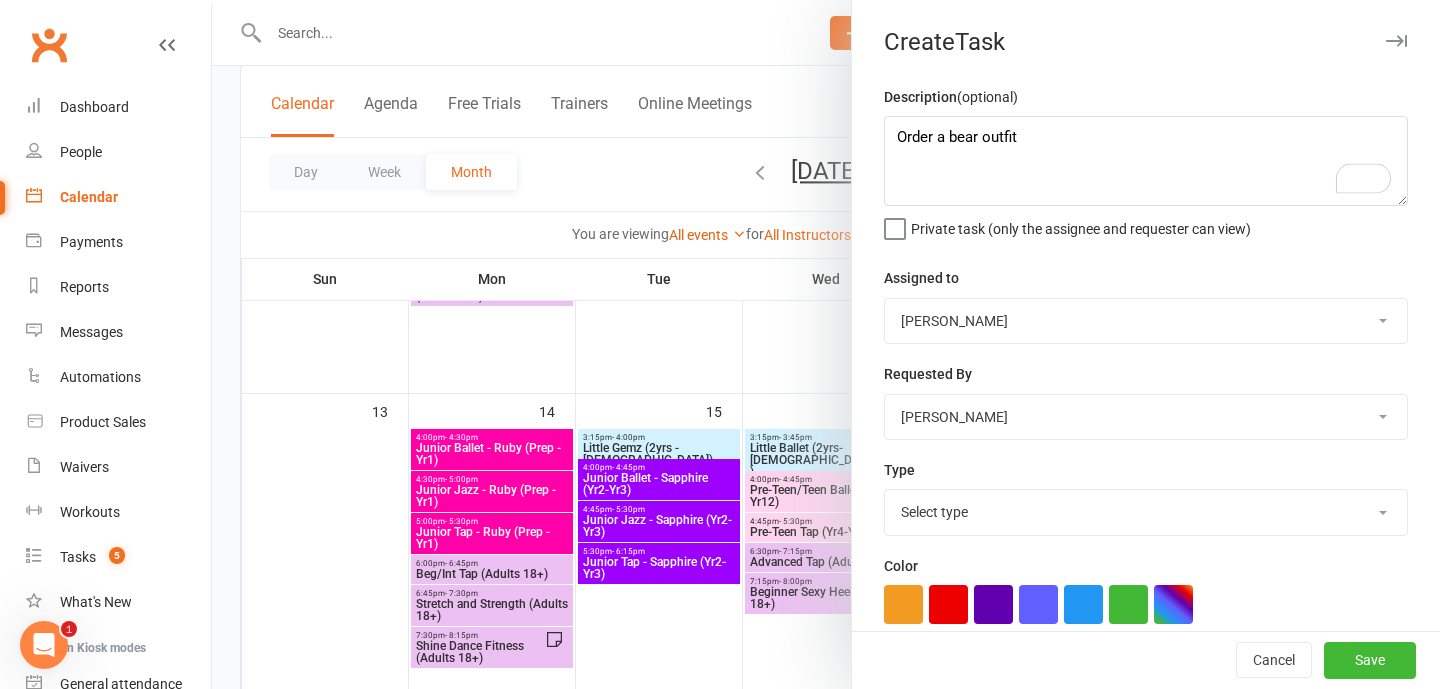 click on "[PERSON_NAME] Admin Gemz Elite [PERSON_NAME]" at bounding box center [1146, 321] 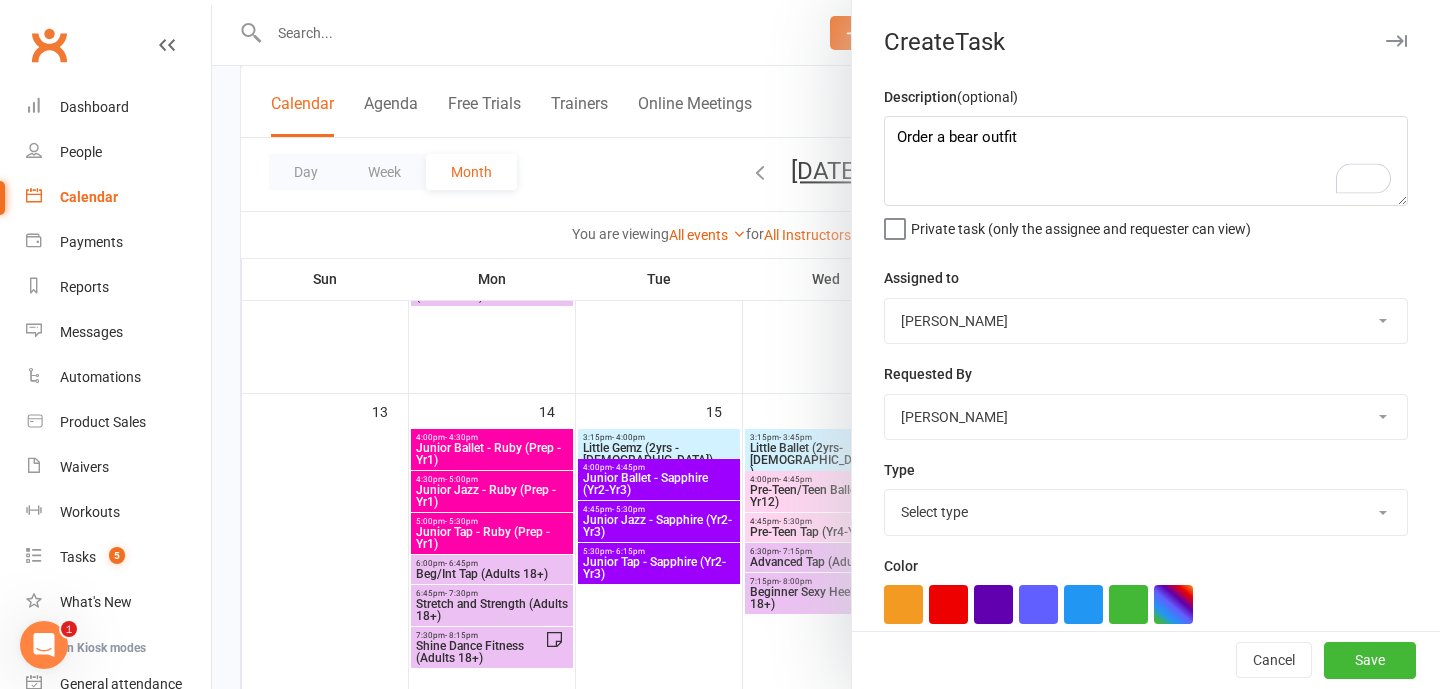 select on "45953" 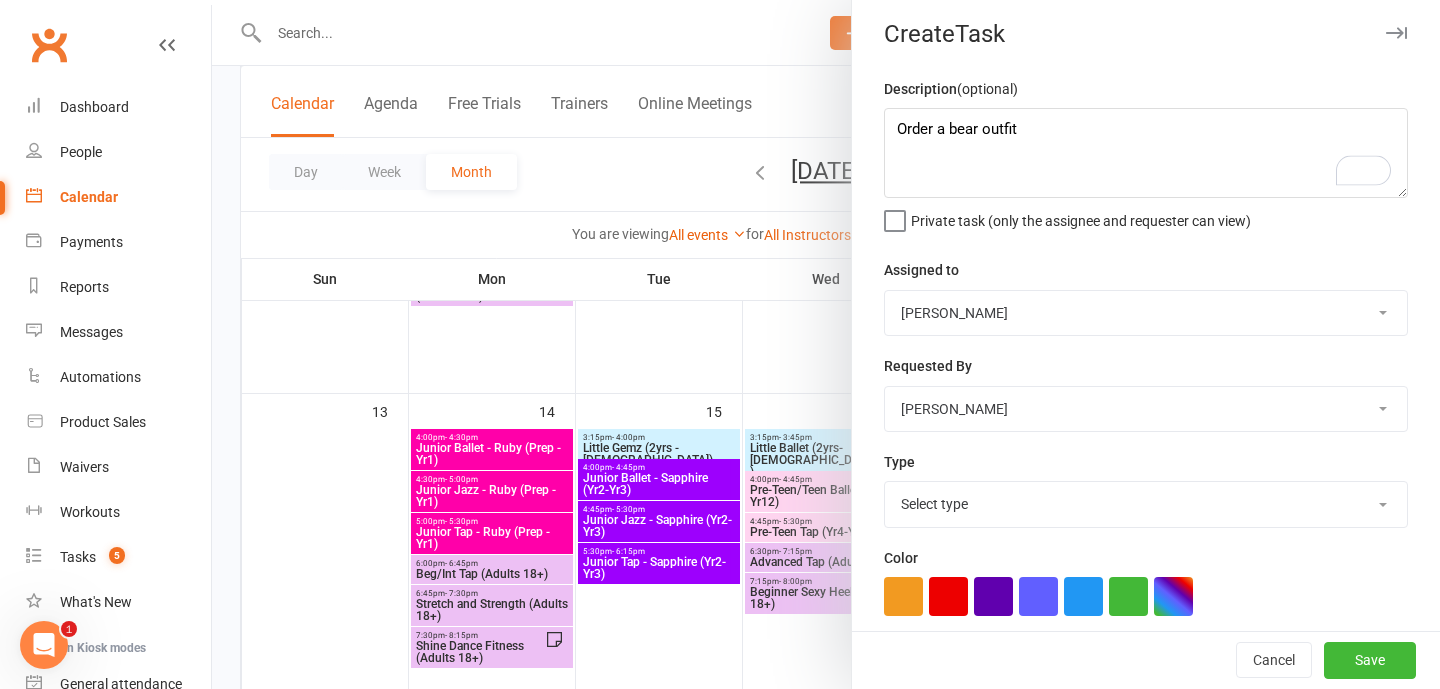 scroll, scrollTop: 16, scrollLeft: 0, axis: vertical 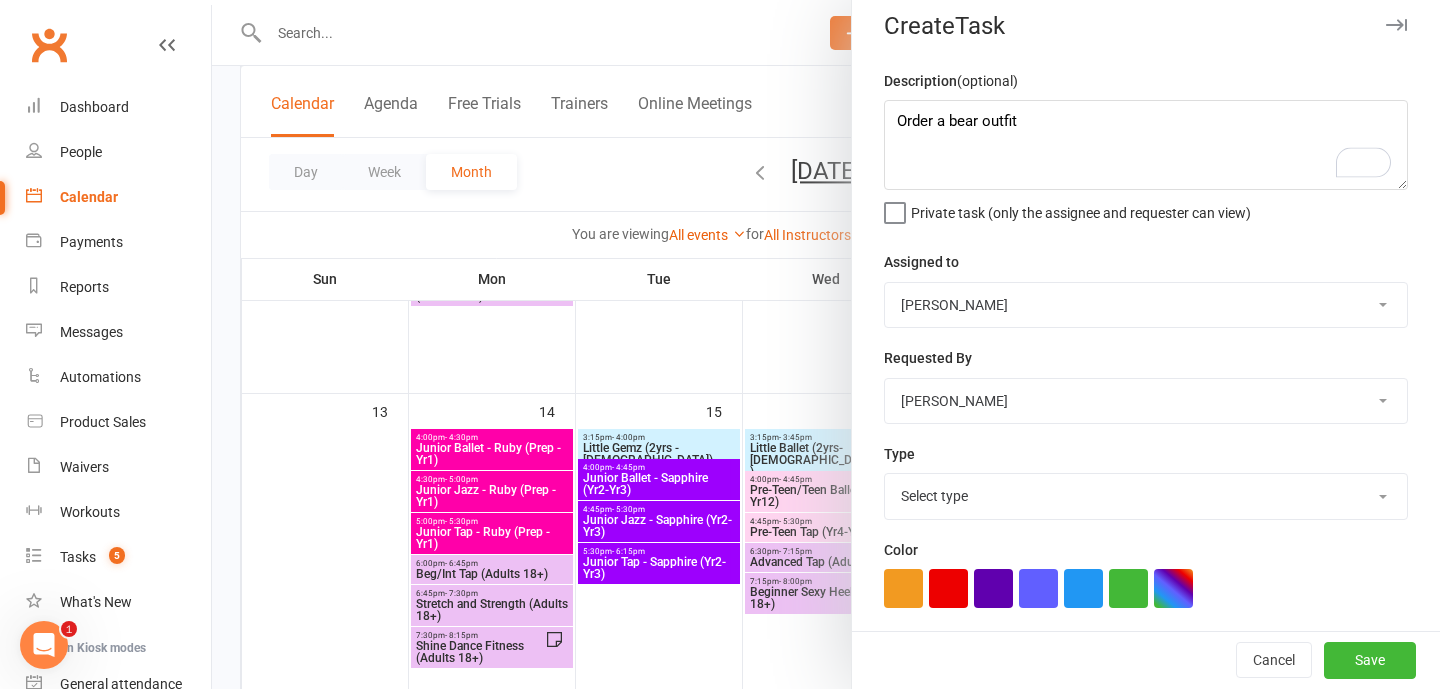 click on "Select type Booking E-mail Enrolment First class Insta Make-up Measurements Meeting Payment Phone call Printing Purchase Reminder Response Social media Task Training Website Add new task type" at bounding box center (1146, 496) 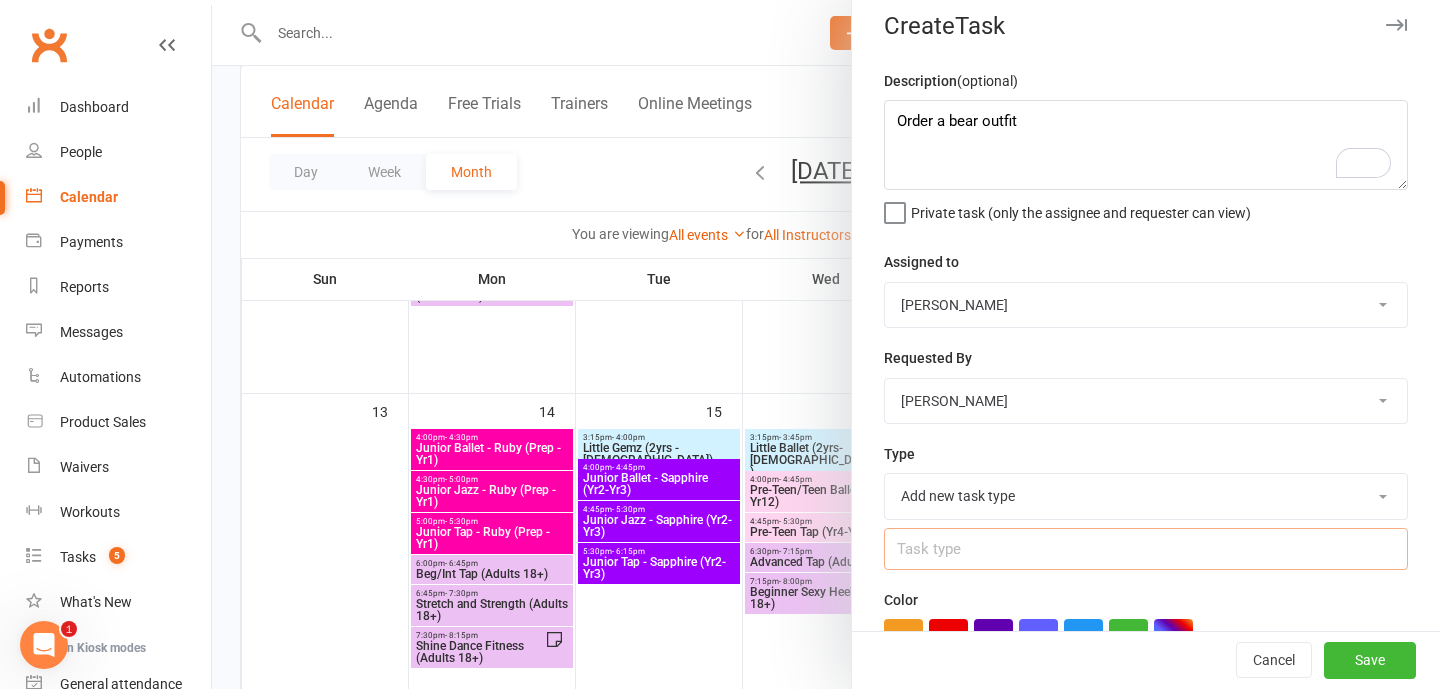 click at bounding box center (1146, 549) 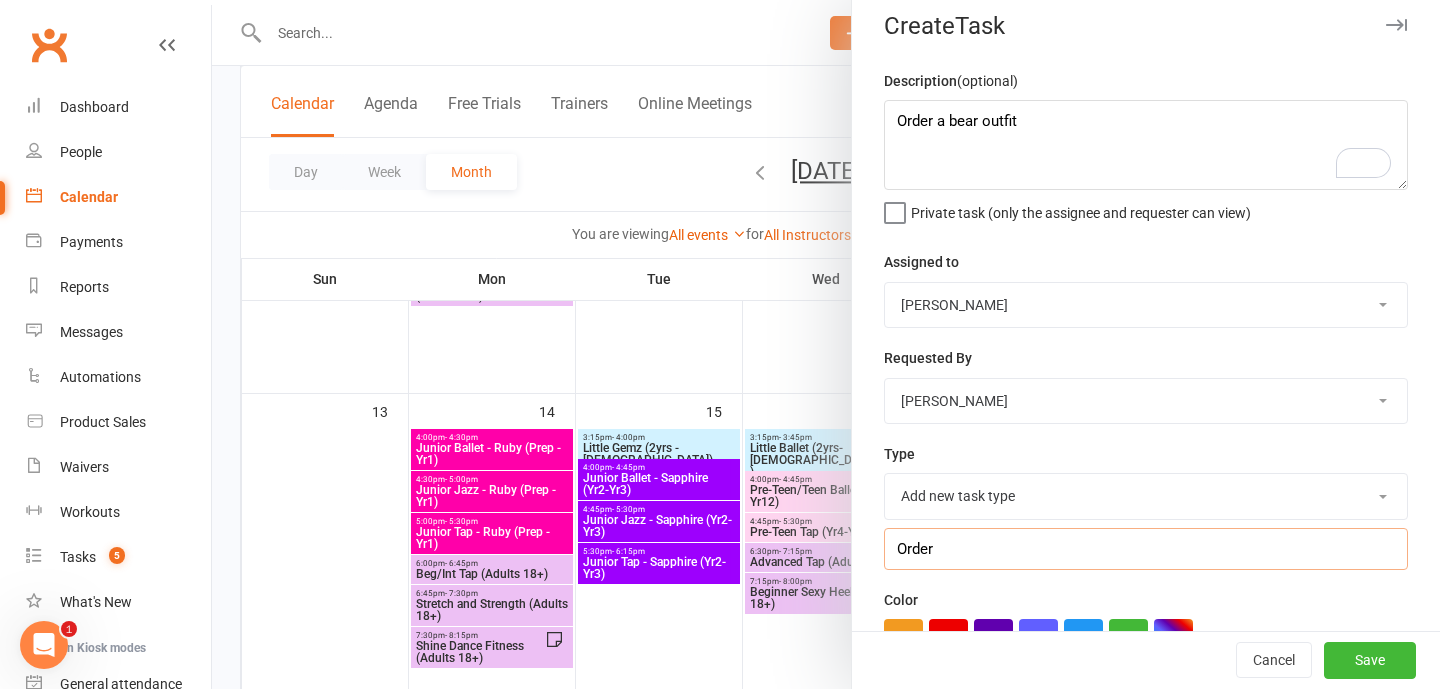 type on "Order" 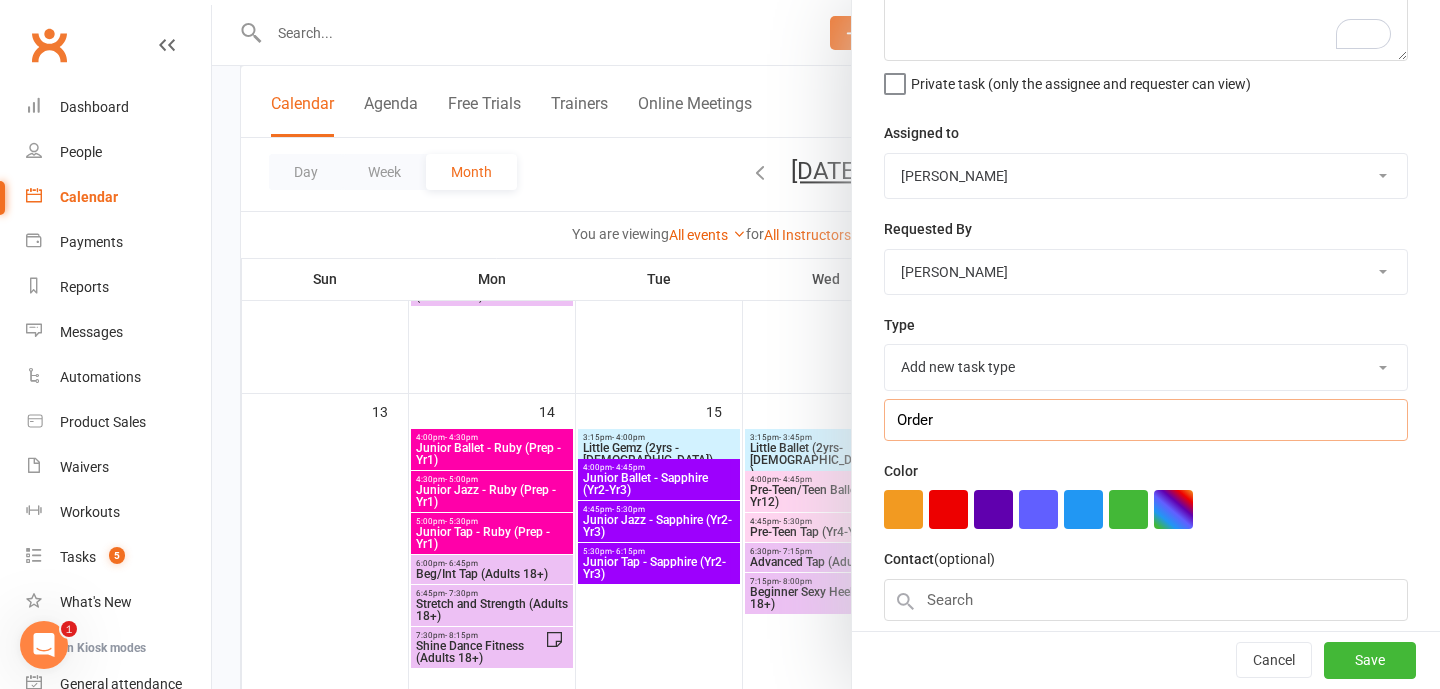 scroll, scrollTop: 353, scrollLeft: 0, axis: vertical 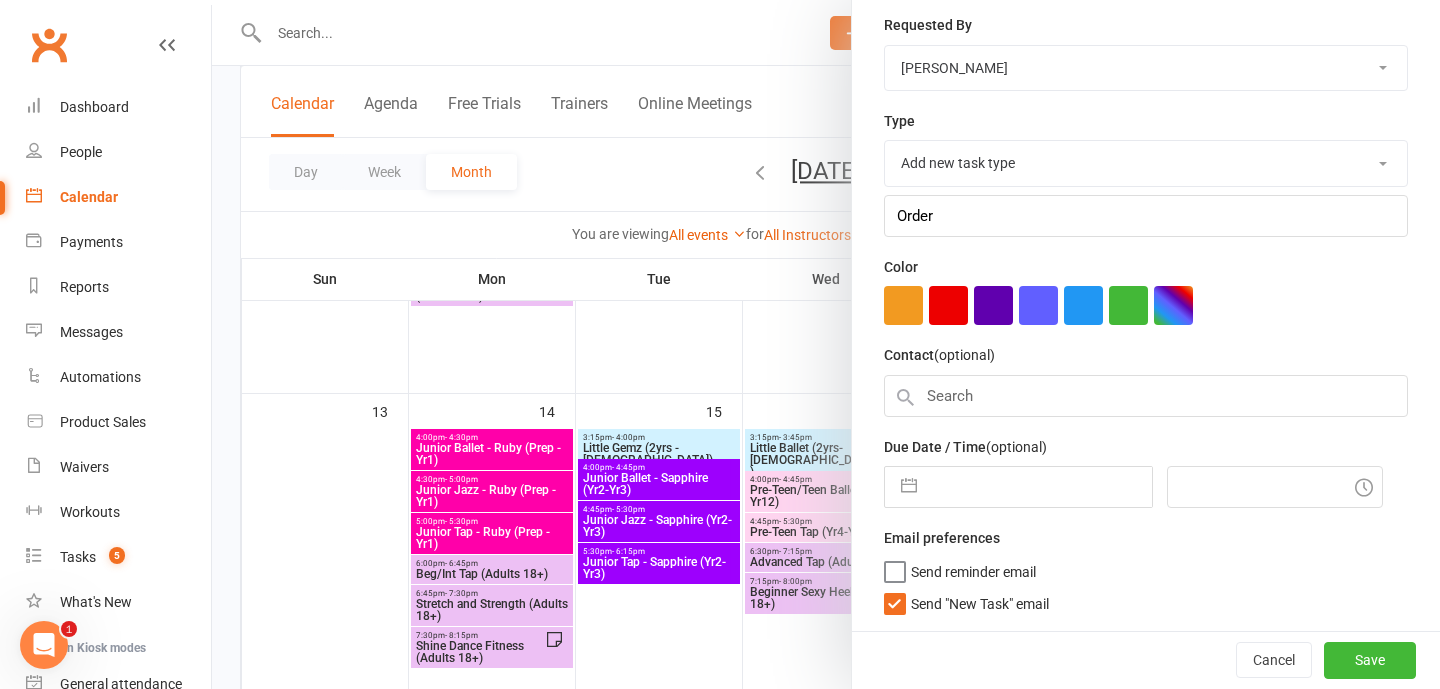 click on "Send "New Task" email" at bounding box center (980, 600) 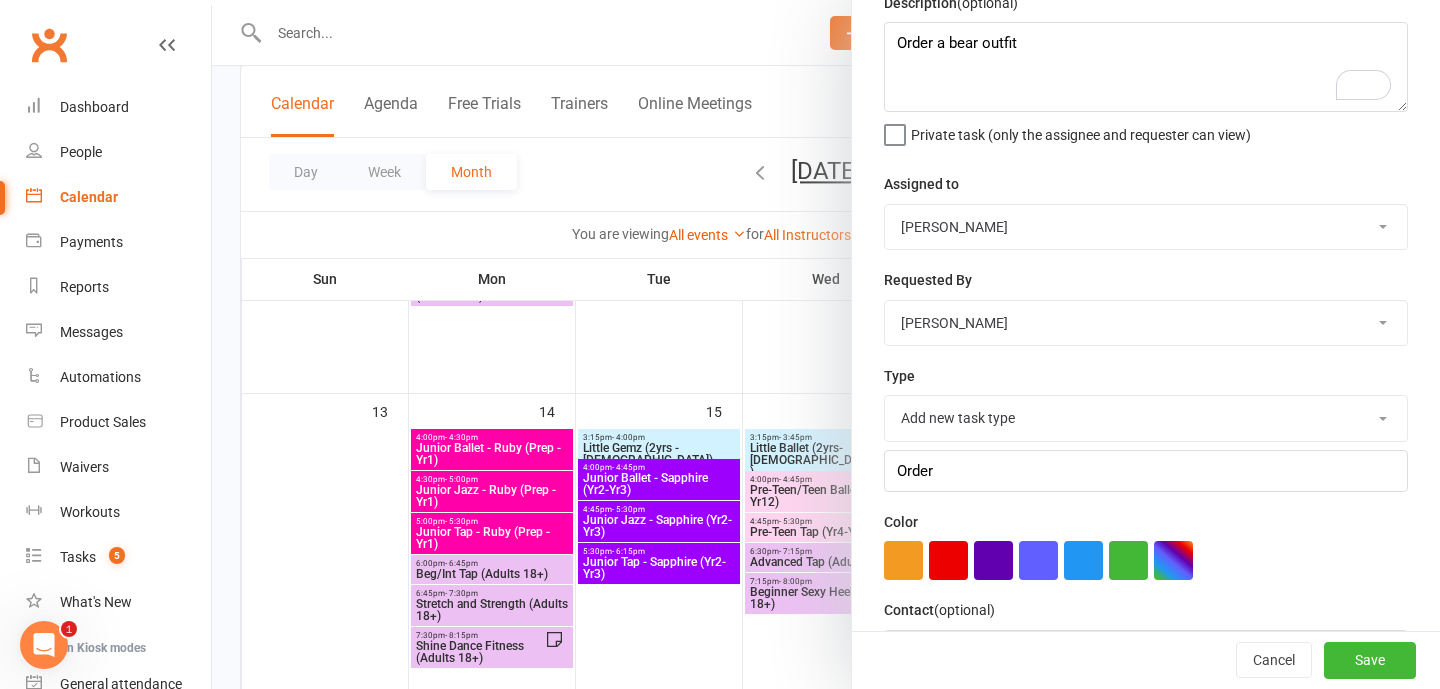 scroll, scrollTop: 0, scrollLeft: 0, axis: both 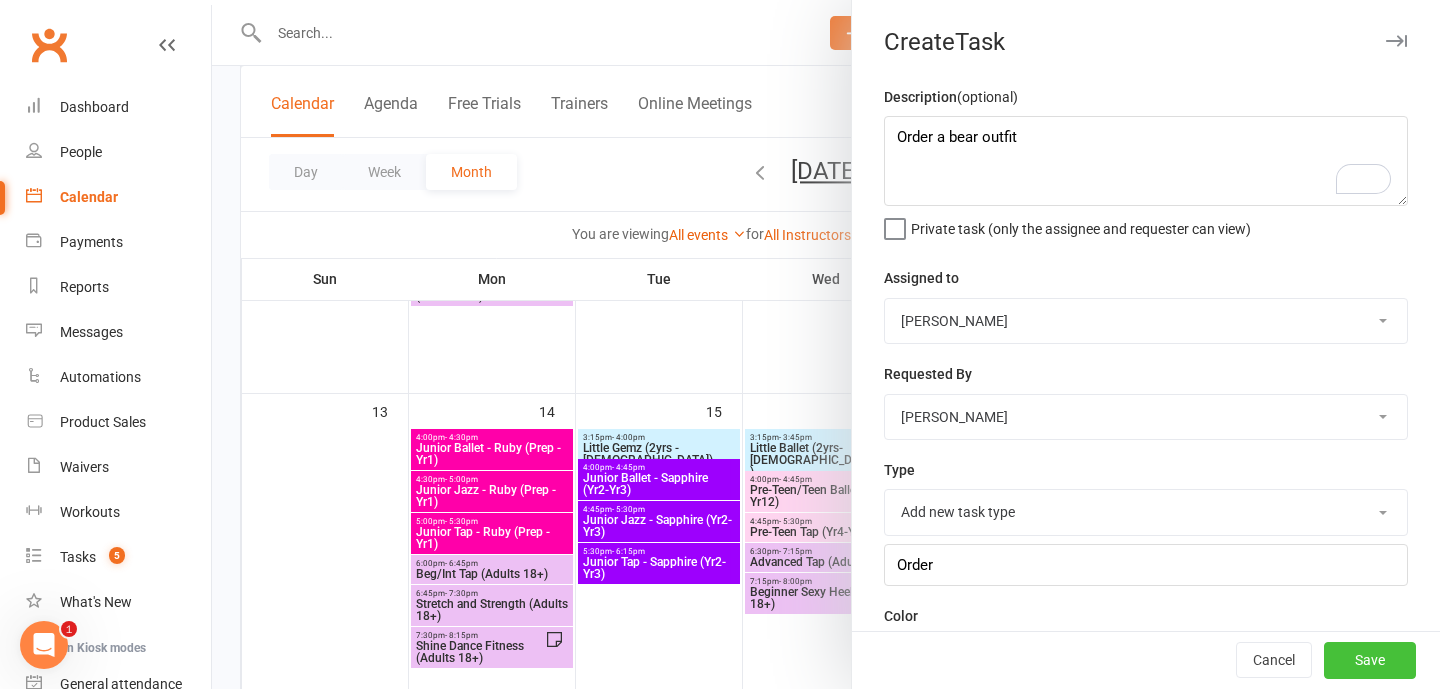 click on "Save" at bounding box center (1370, 661) 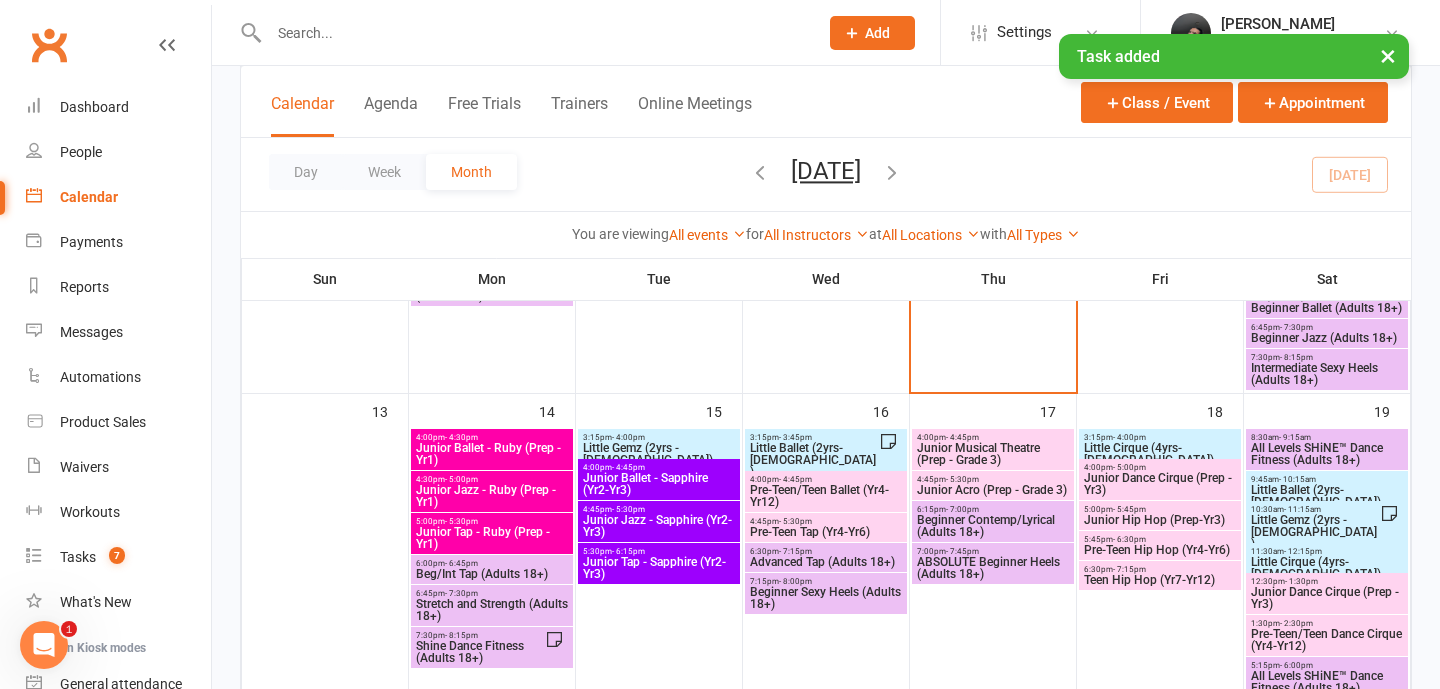 click on "× Task added" at bounding box center [707, 34] 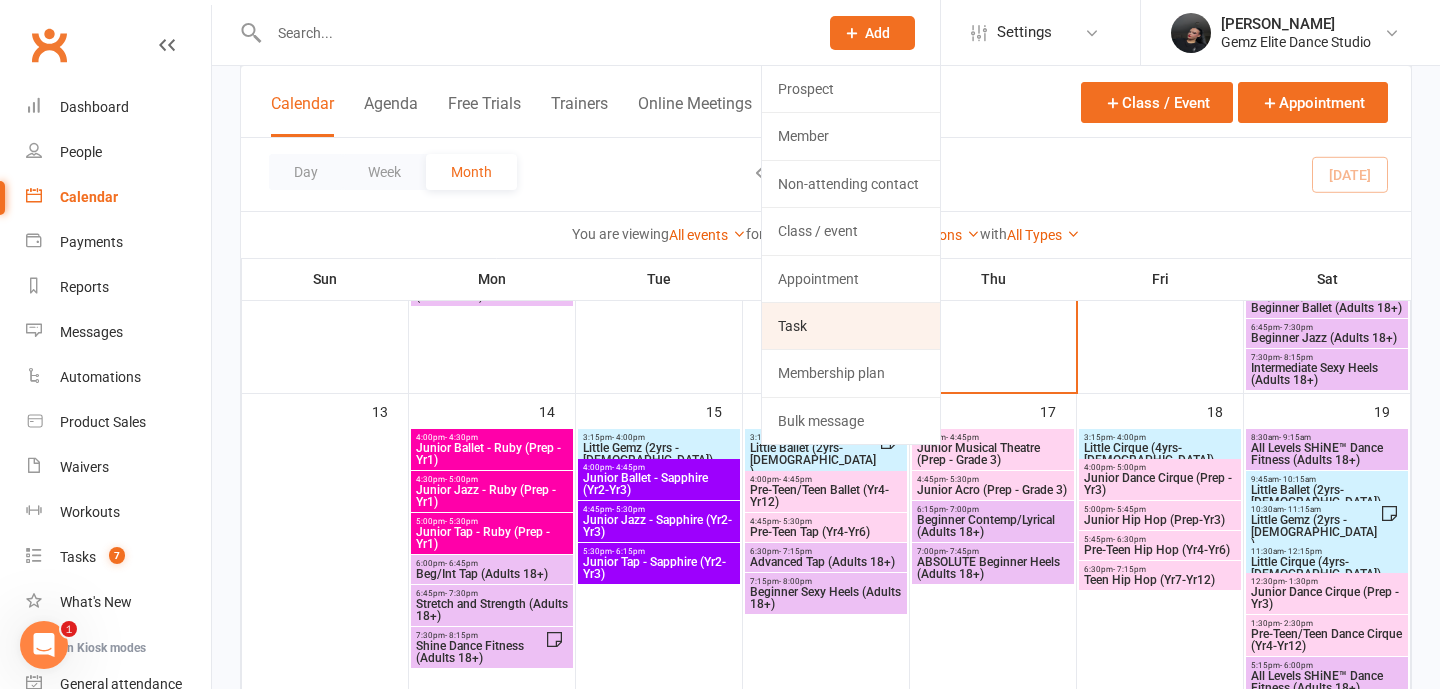 click on "Task" 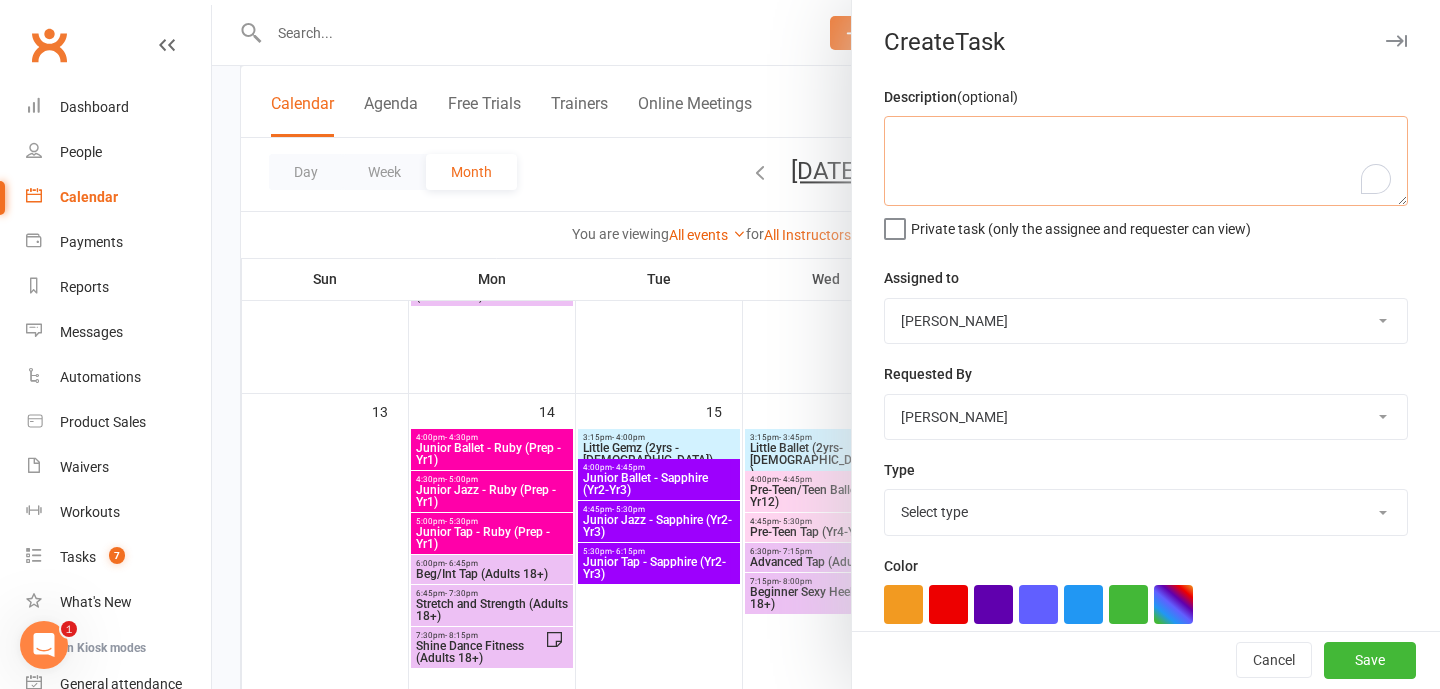 click at bounding box center (1146, 161) 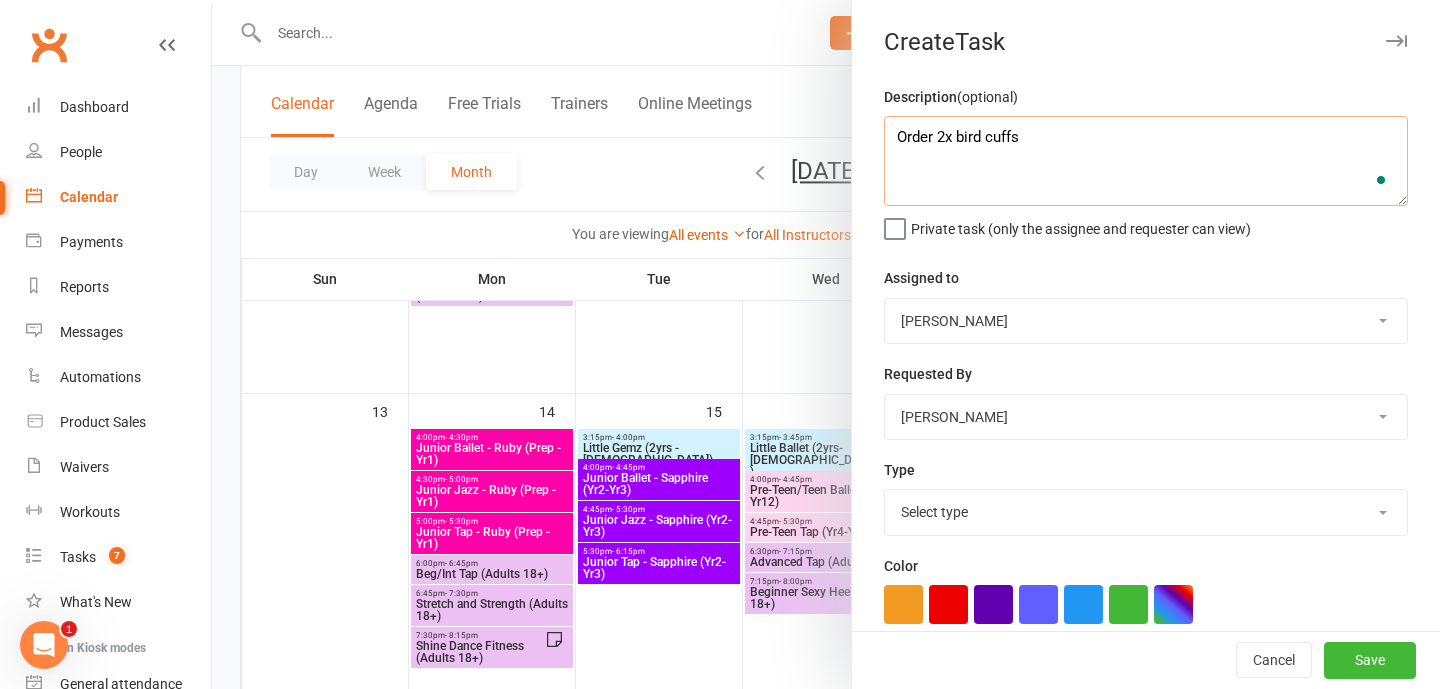 type on "Order 2x bird cuffs" 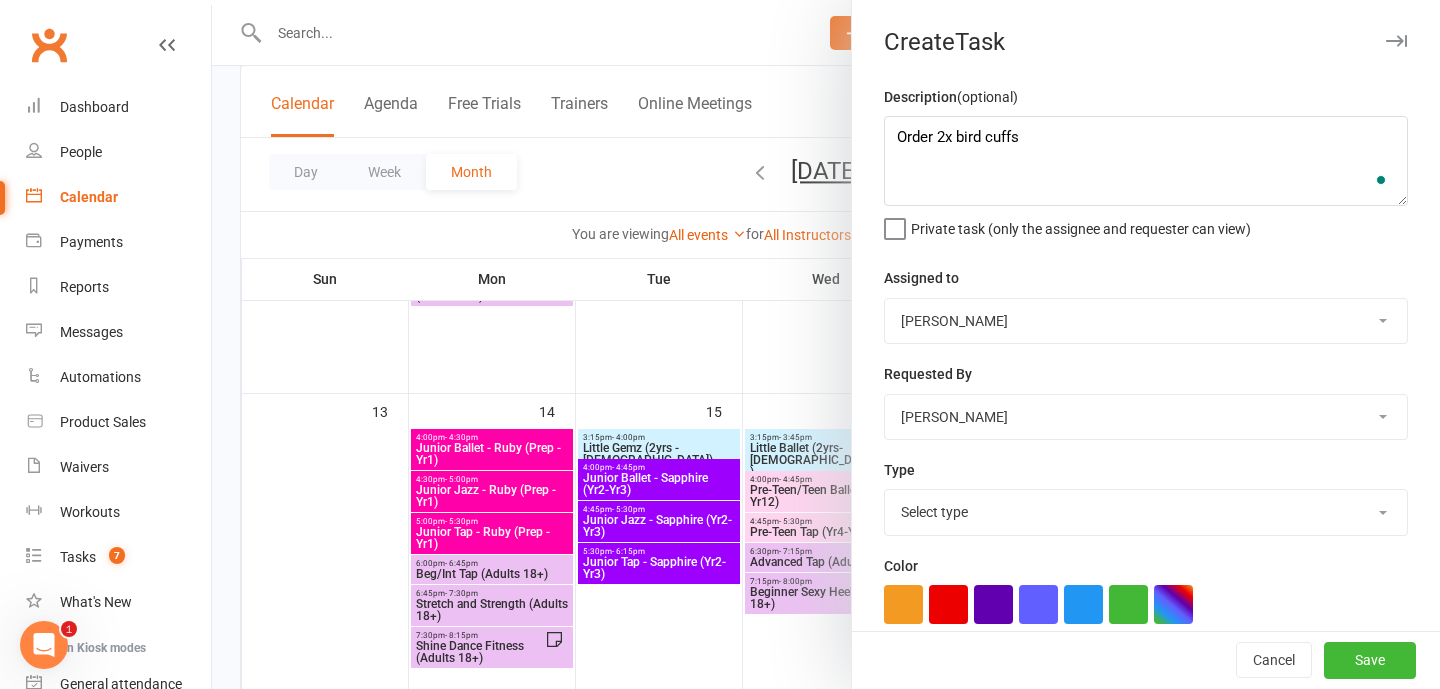 click on "Assigned to [PERSON_NAME] Admin Gemz Elite [PERSON_NAME]" at bounding box center (1146, 305) 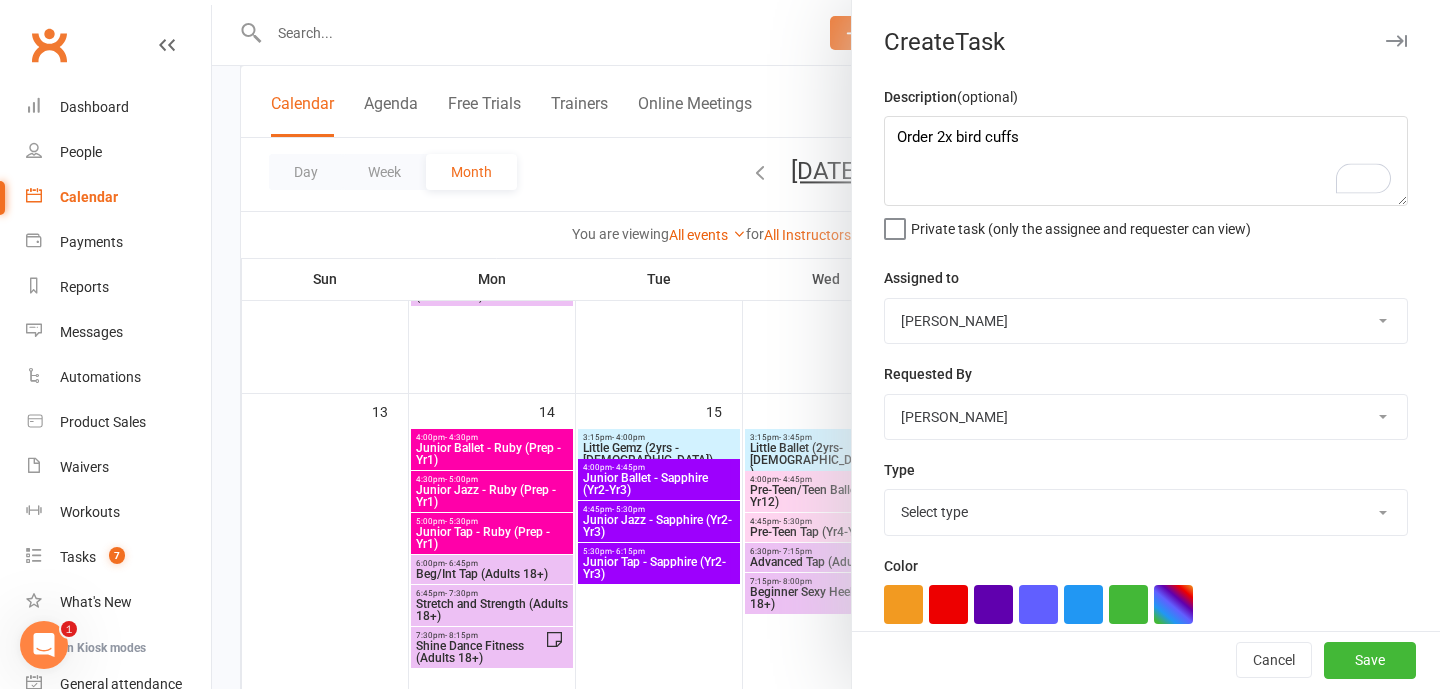 click on "[PERSON_NAME] Admin Gemz Elite [PERSON_NAME]" at bounding box center (1146, 321) 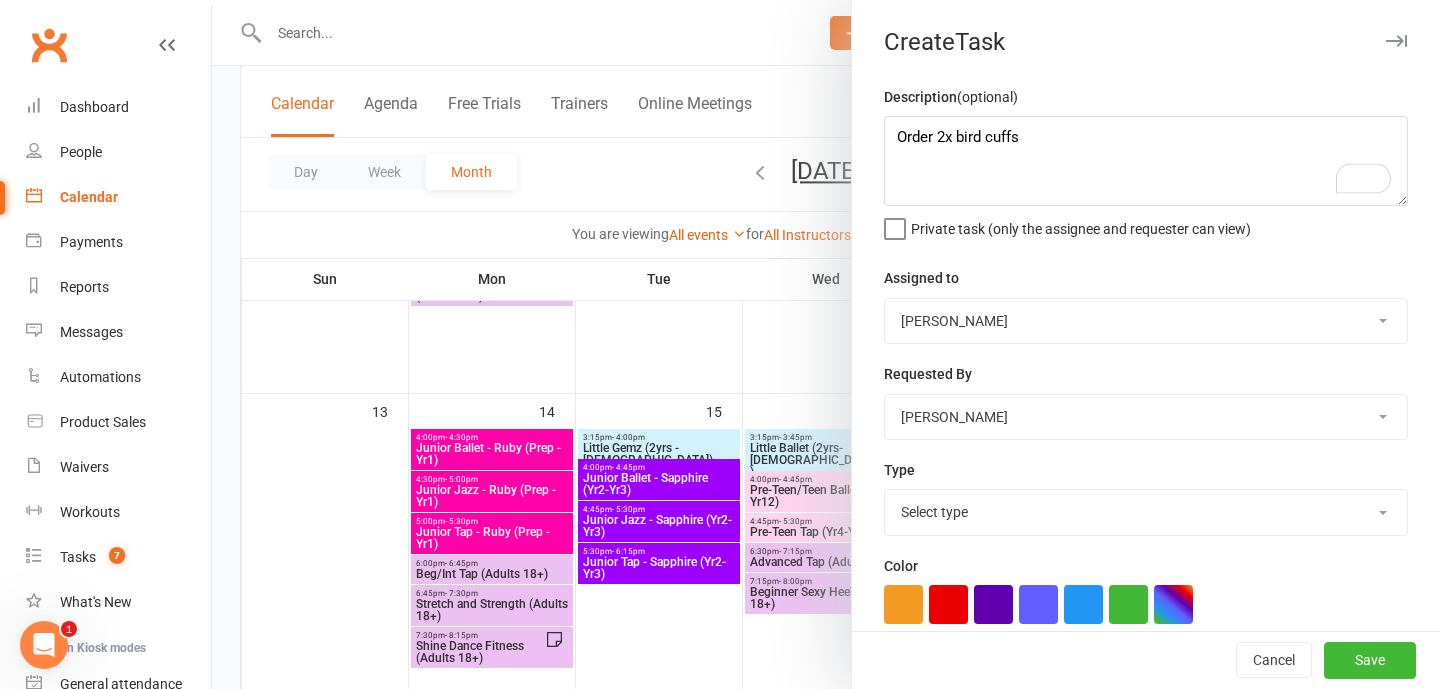 select on "45953" 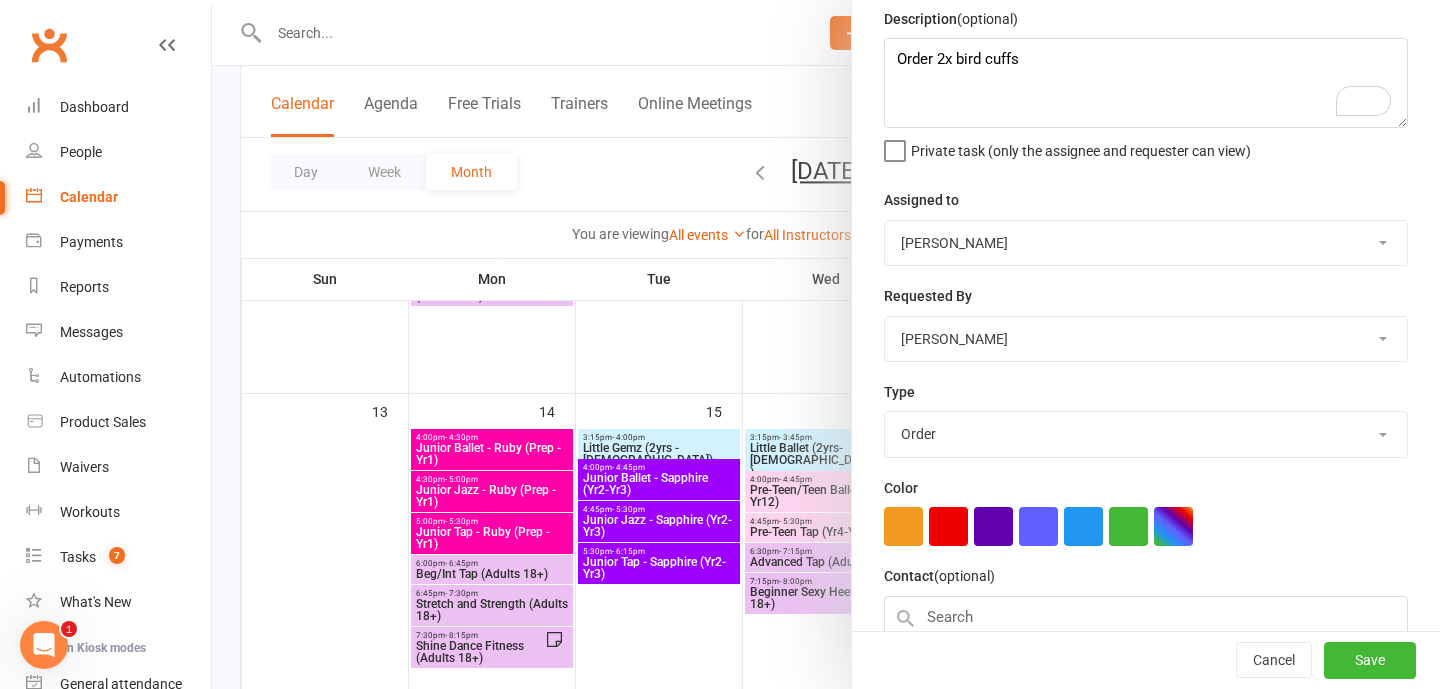 scroll, scrollTop: 196, scrollLeft: 0, axis: vertical 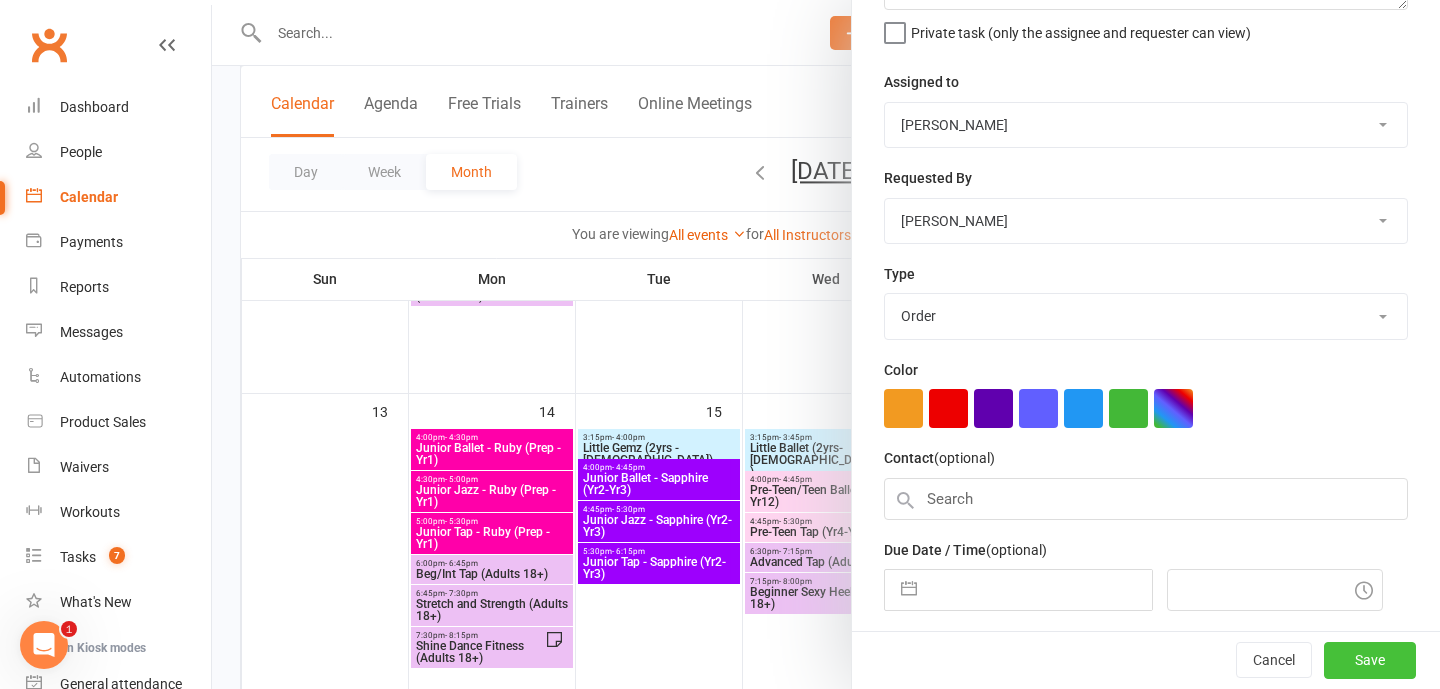 click on "Save" at bounding box center (1370, 661) 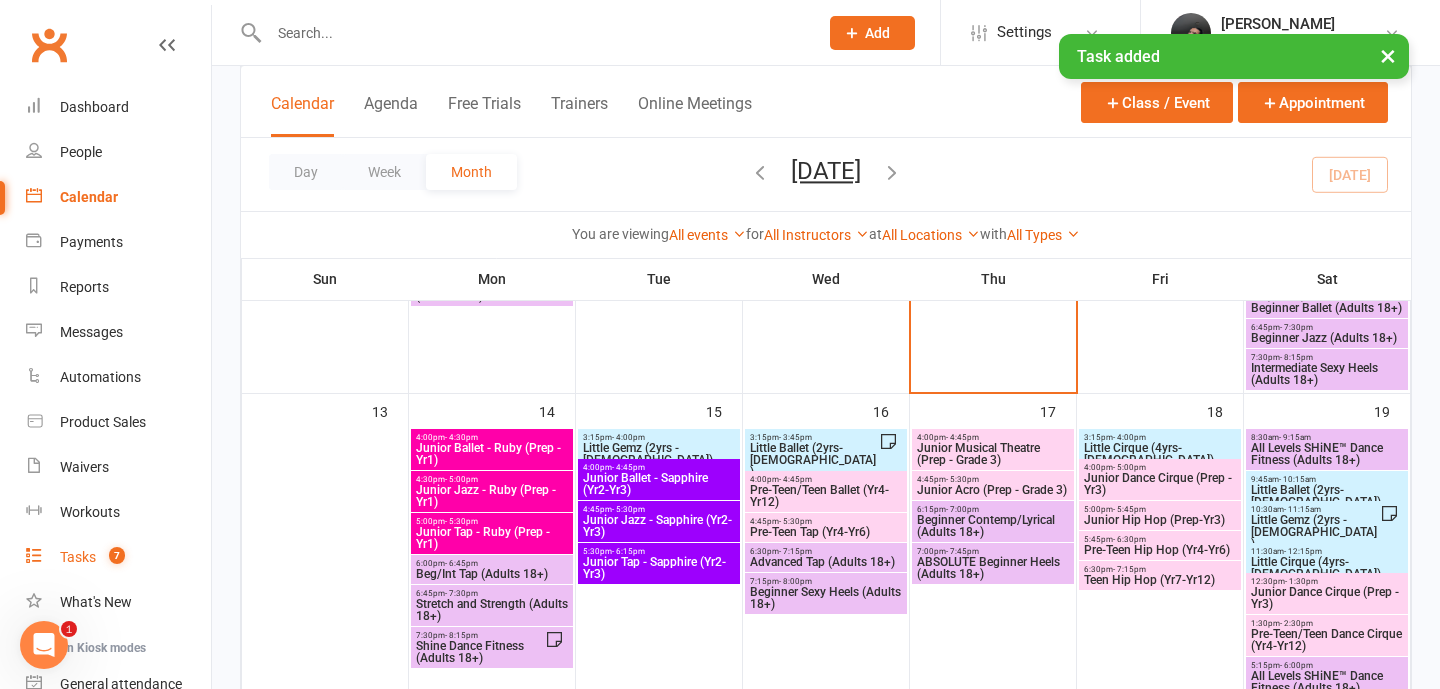 click on "7" at bounding box center [112, 557] 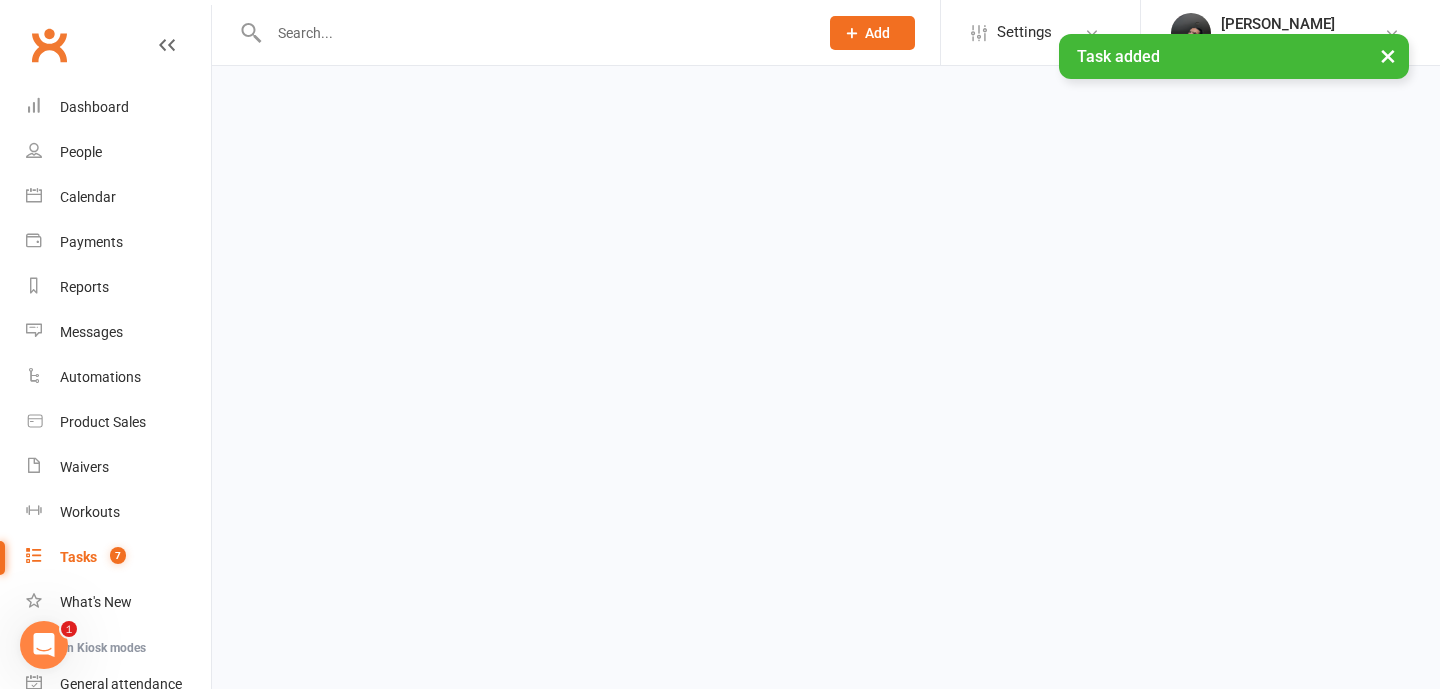 scroll, scrollTop: 0, scrollLeft: 0, axis: both 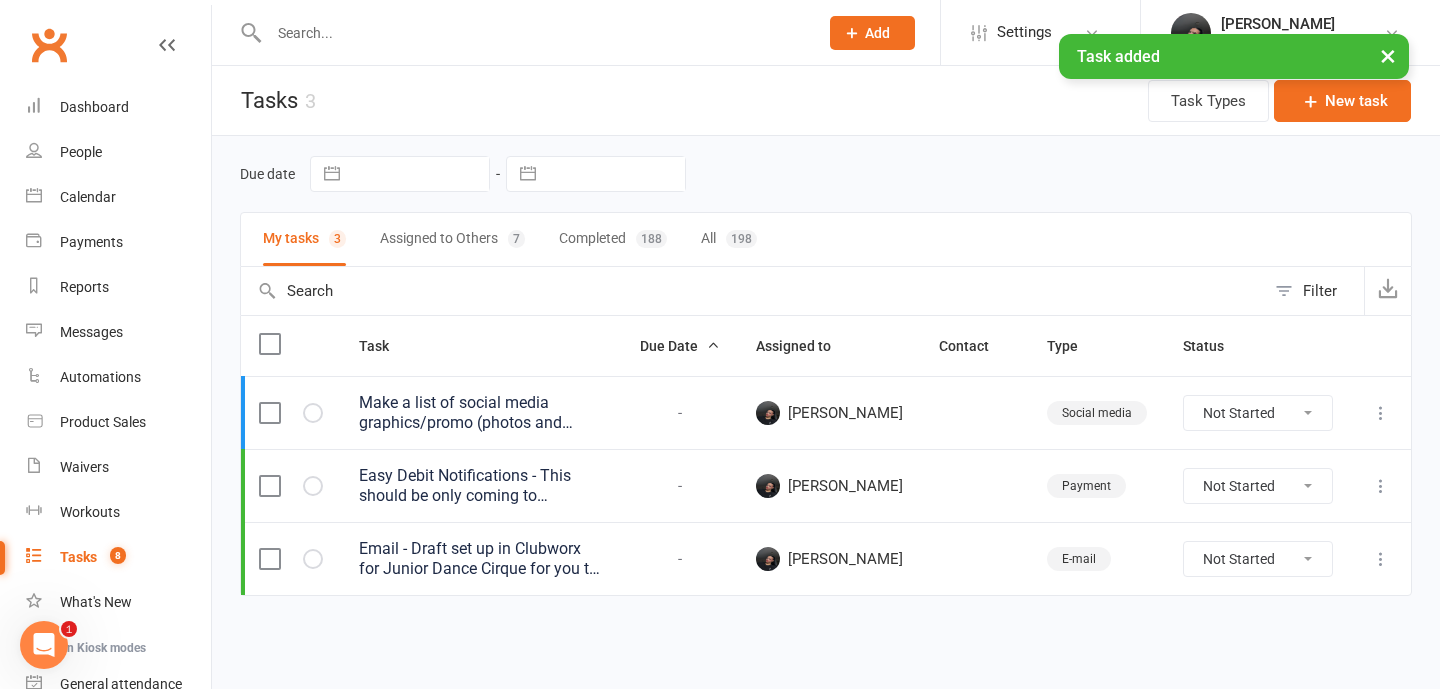 click on "Assigned to Others 7" at bounding box center [452, 239] 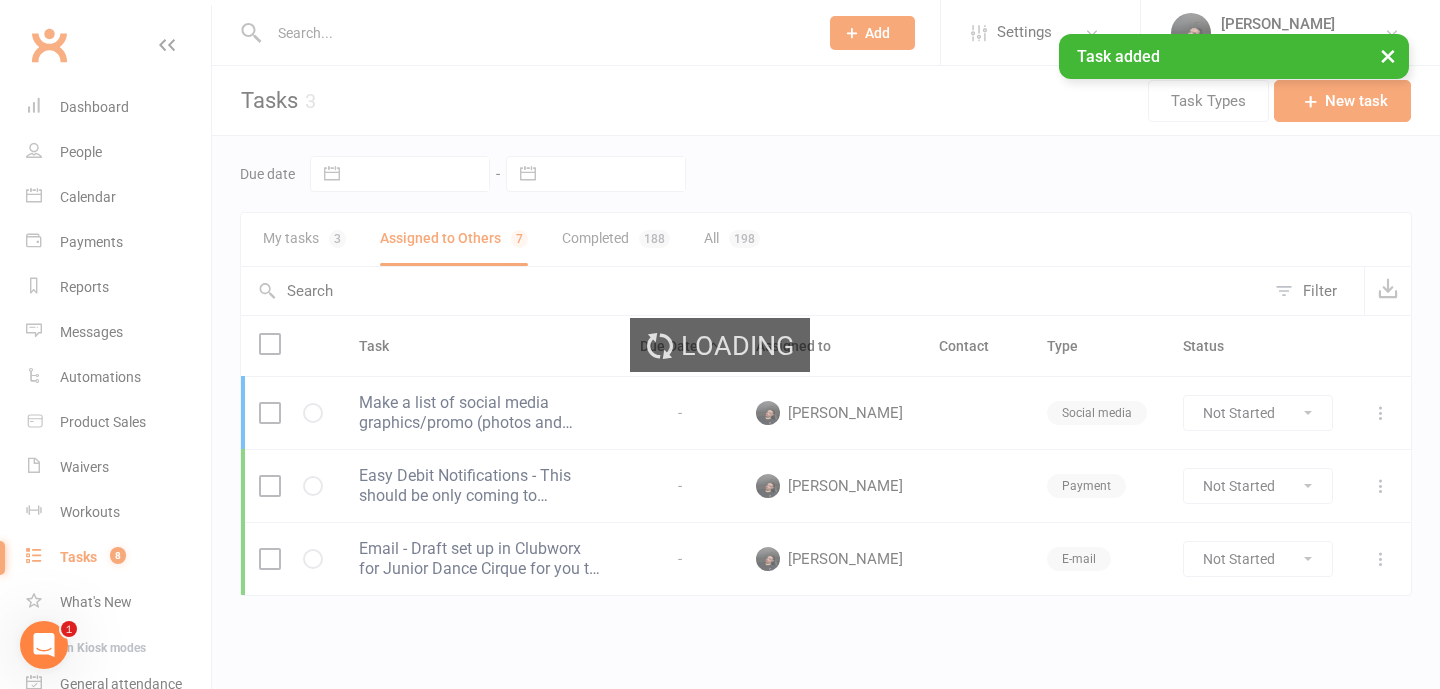 select on "started" 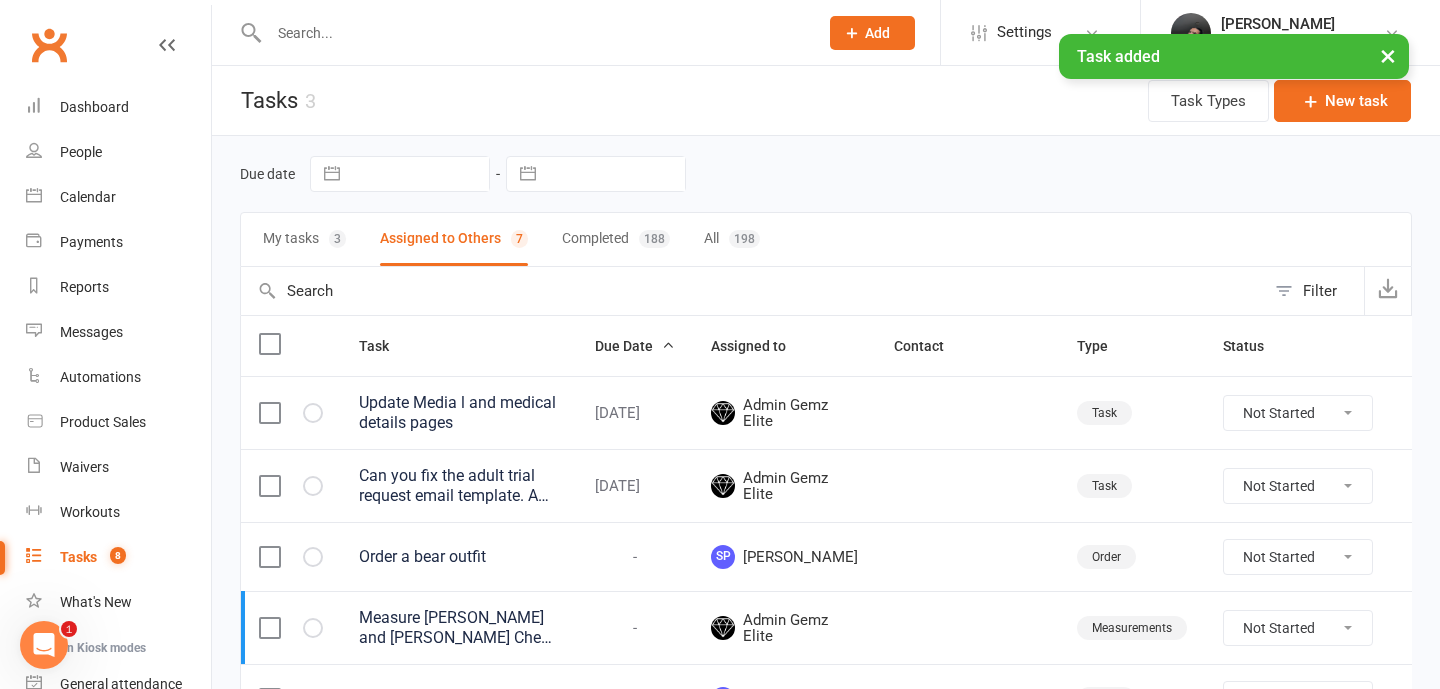 select on "started" 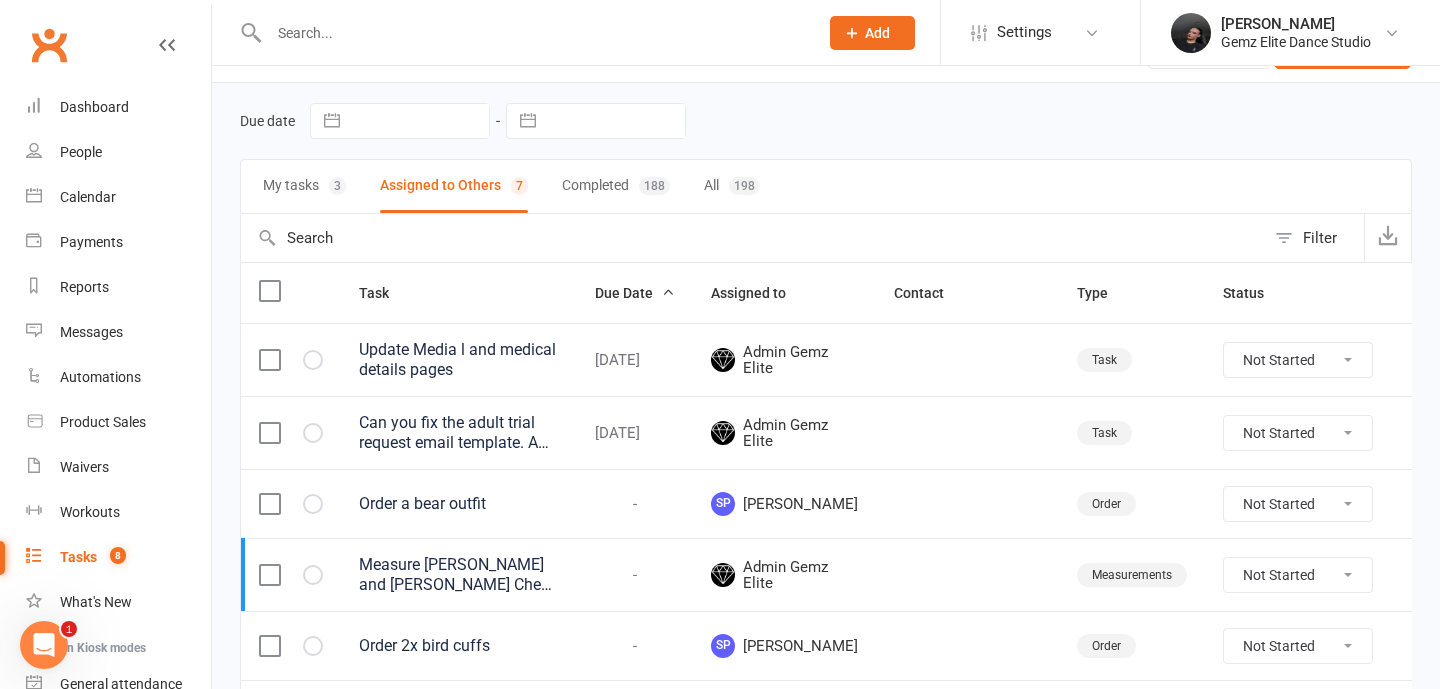 scroll, scrollTop: 0, scrollLeft: 0, axis: both 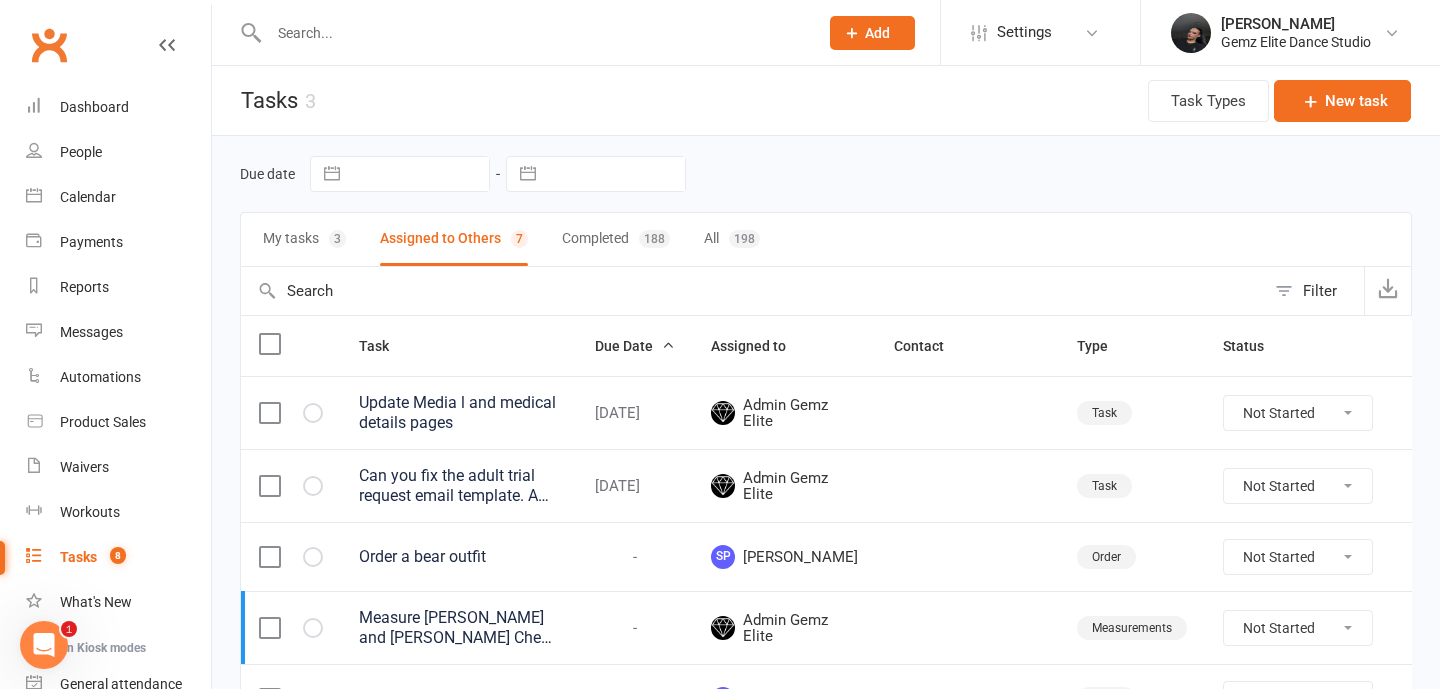 click on "My tasks 3" at bounding box center (304, 239) 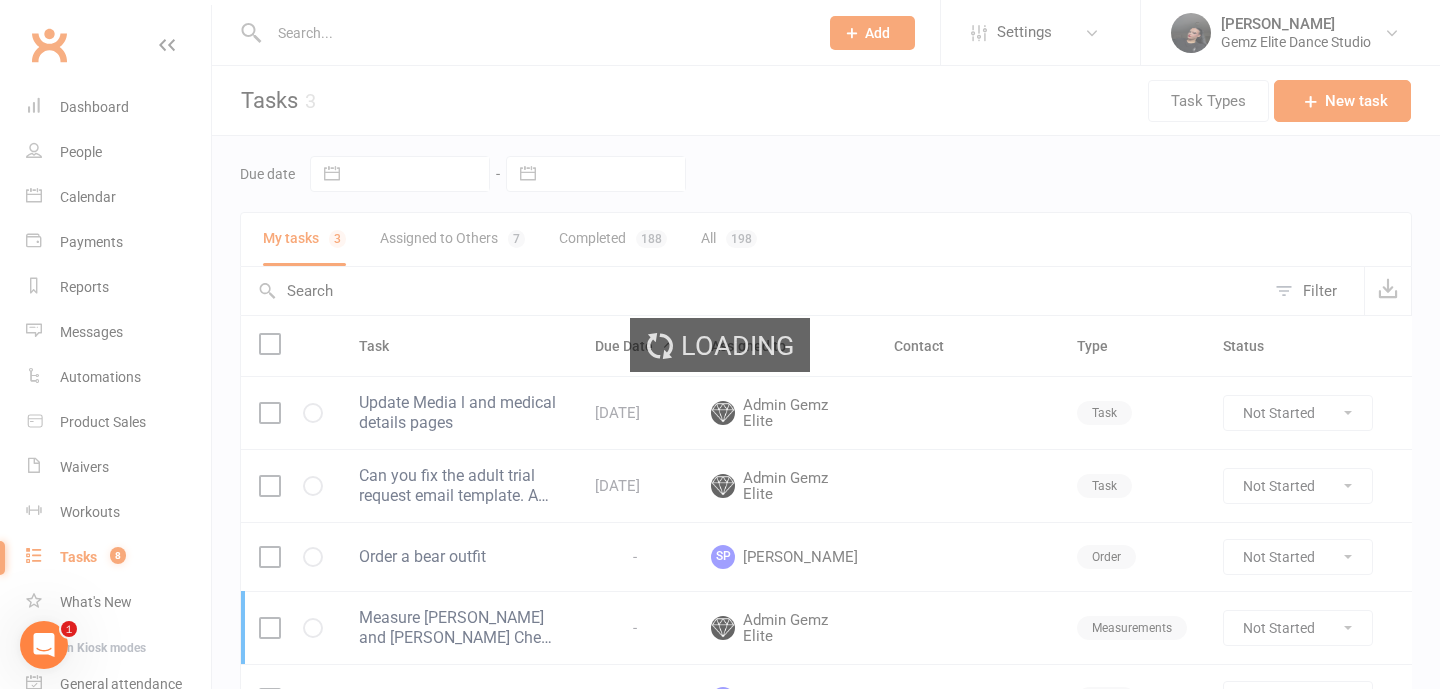 select on "started" 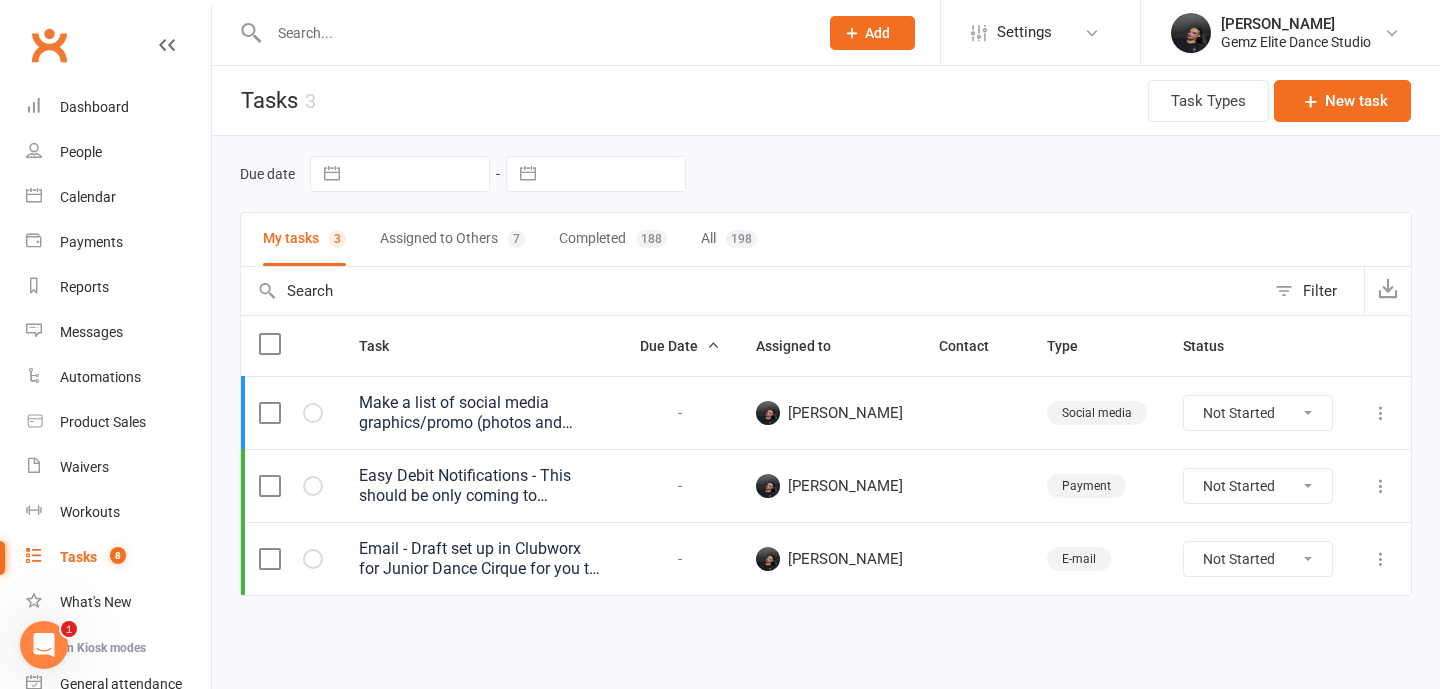 click on "All 198" at bounding box center [729, 239] 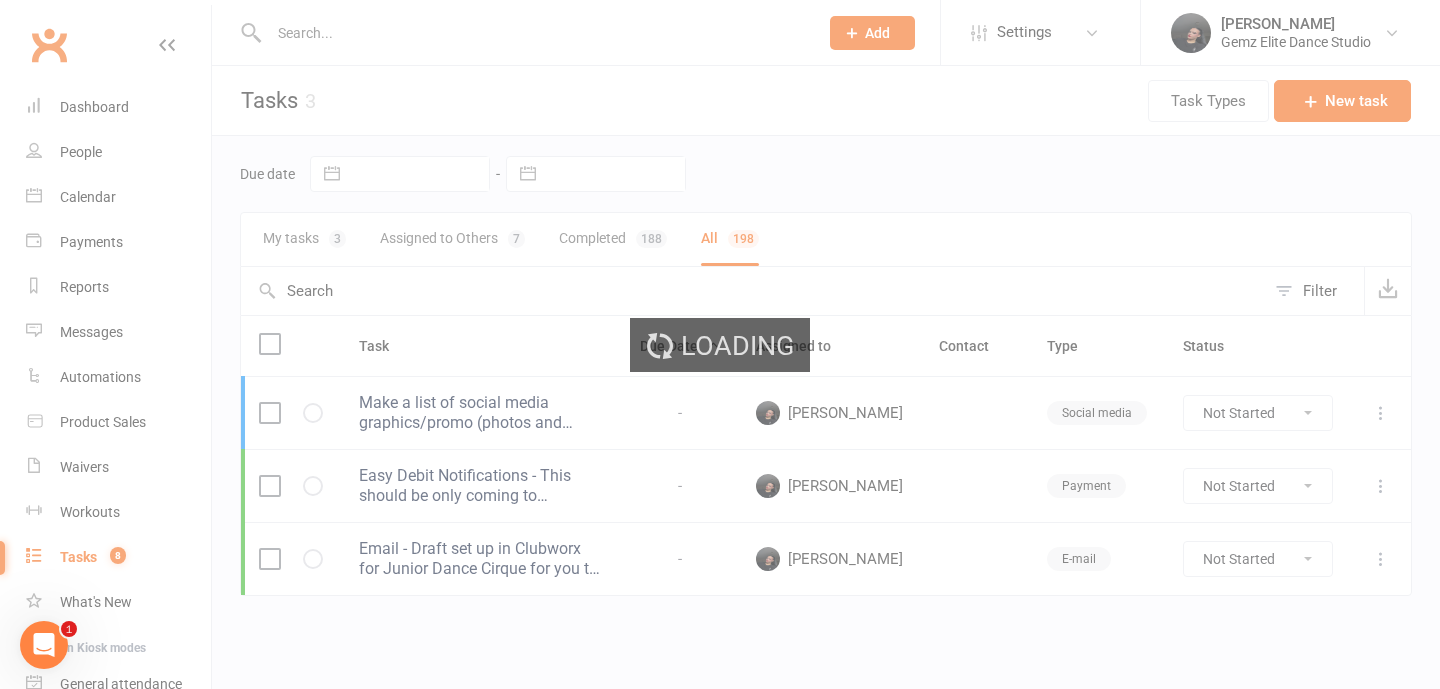 select on "finished" 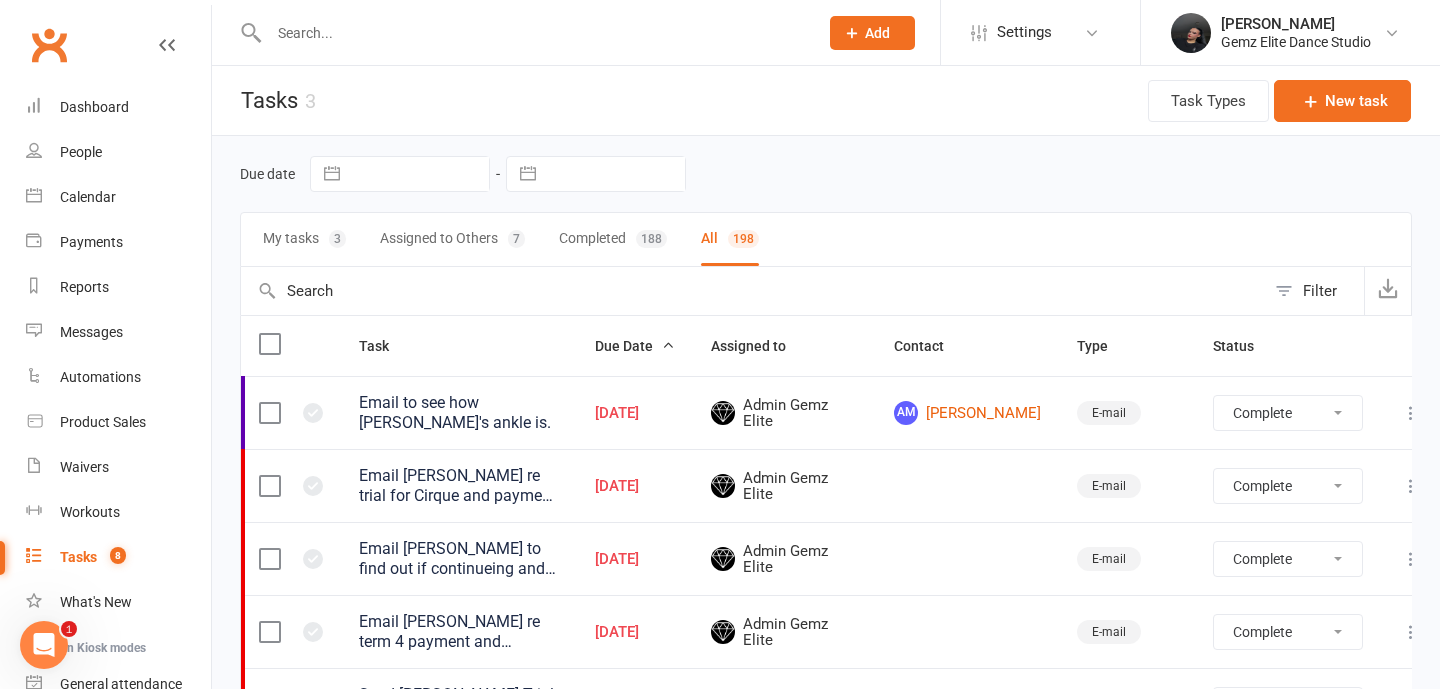 select on "finished" 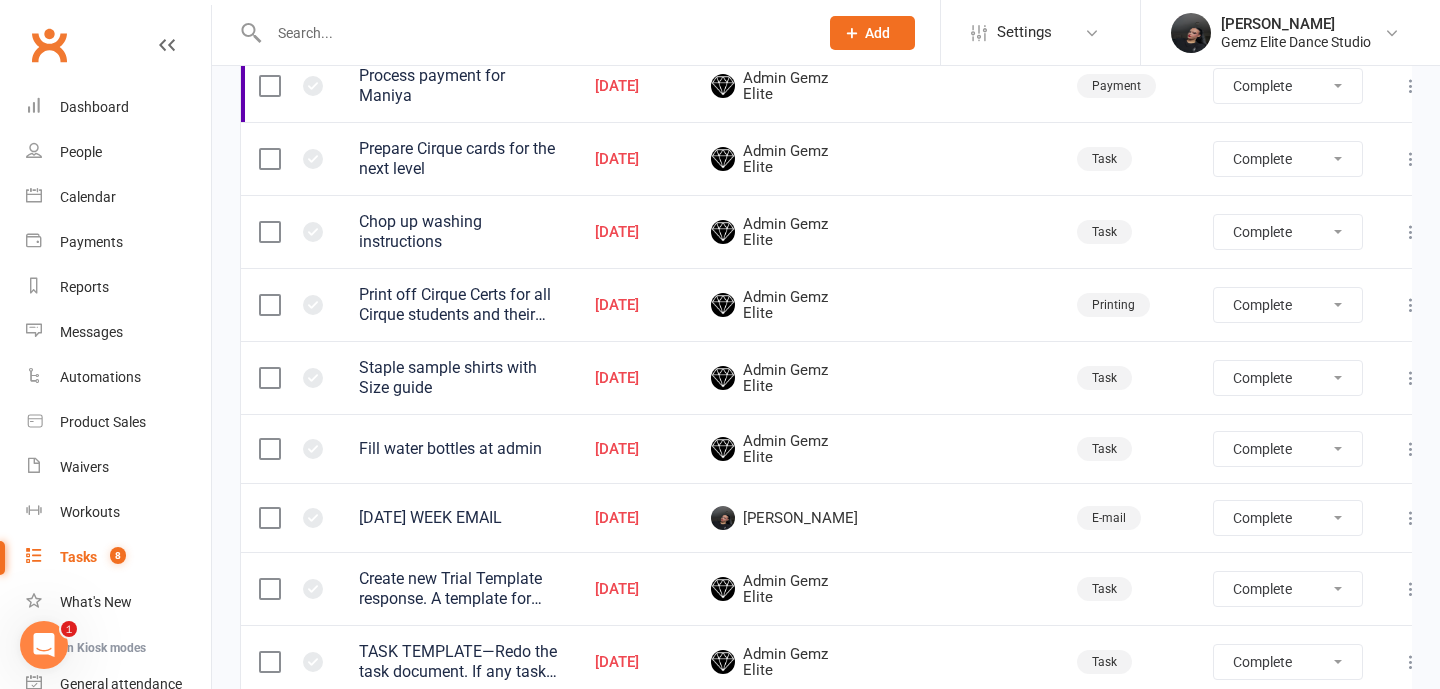 scroll, scrollTop: 1149, scrollLeft: 0, axis: vertical 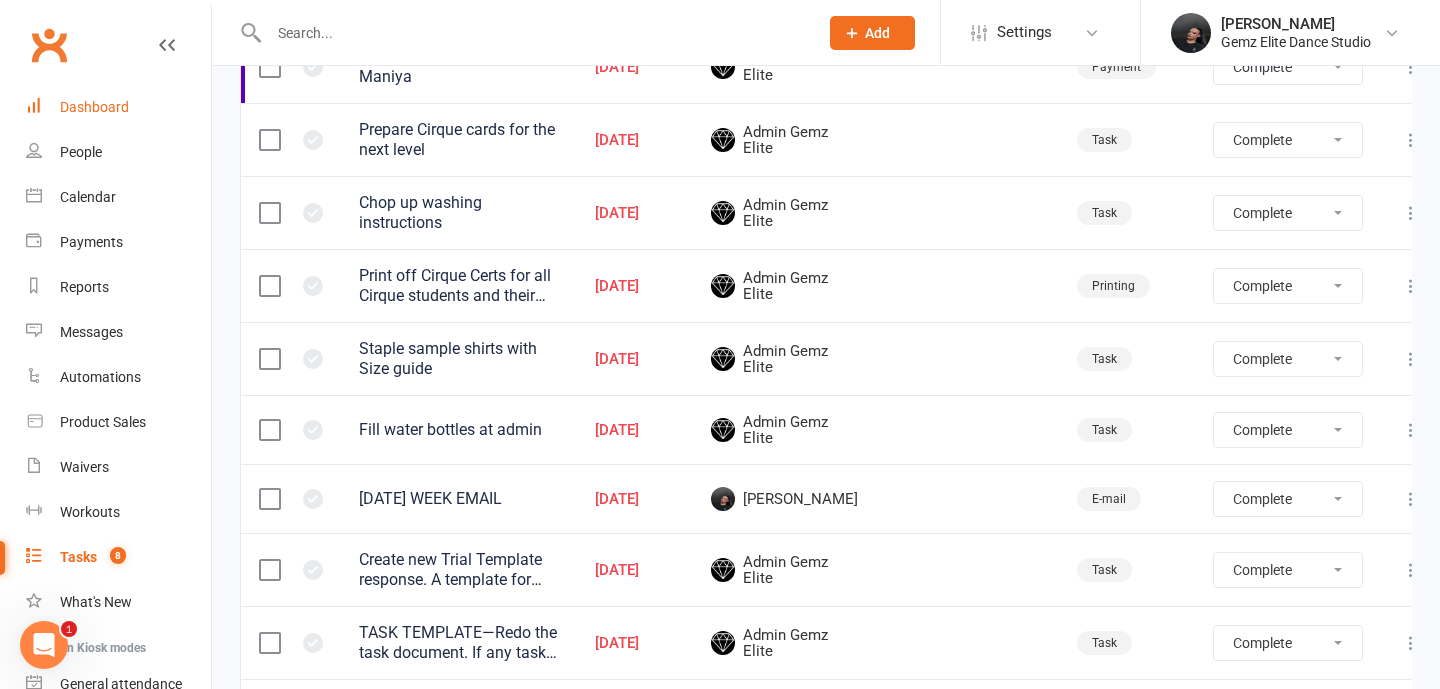 click on "Dashboard" at bounding box center [94, 107] 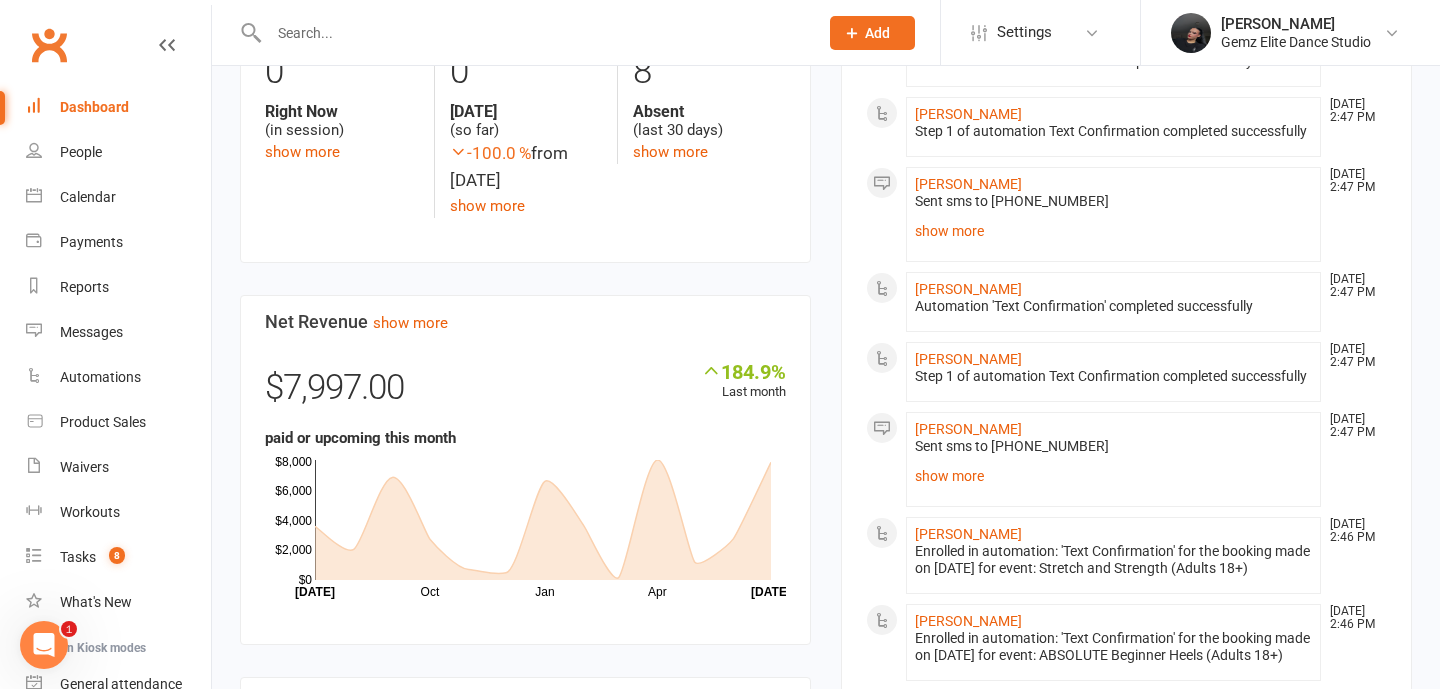 scroll, scrollTop: 844, scrollLeft: 0, axis: vertical 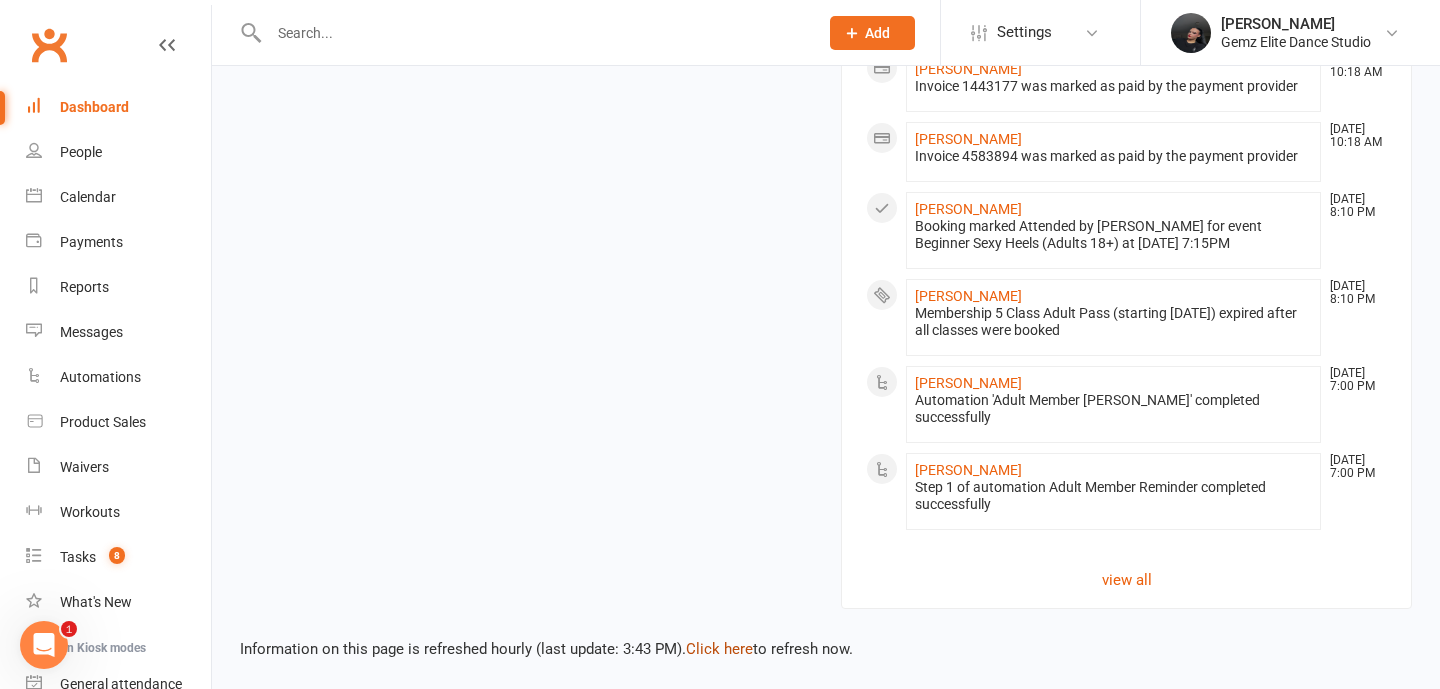 click on "Click here" at bounding box center [719, 649] 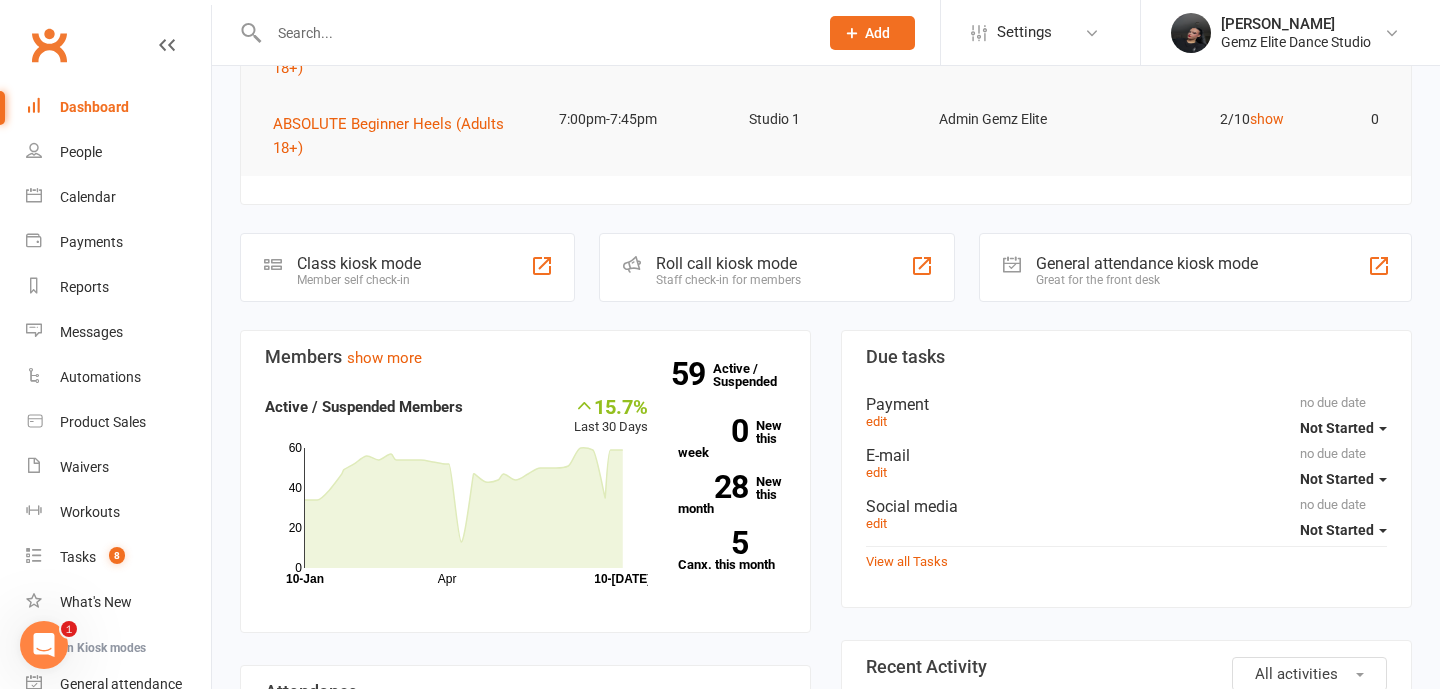 scroll, scrollTop: 0, scrollLeft: 0, axis: both 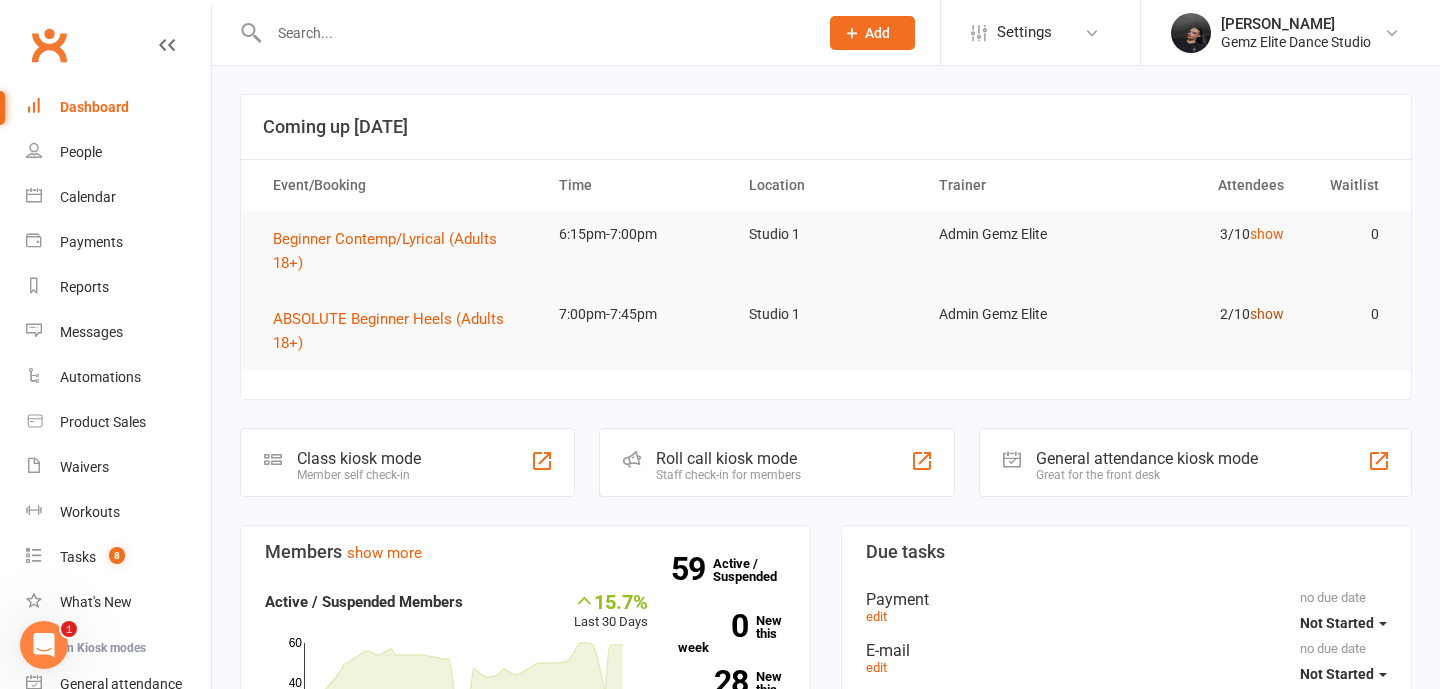click on "show" at bounding box center (1267, 314) 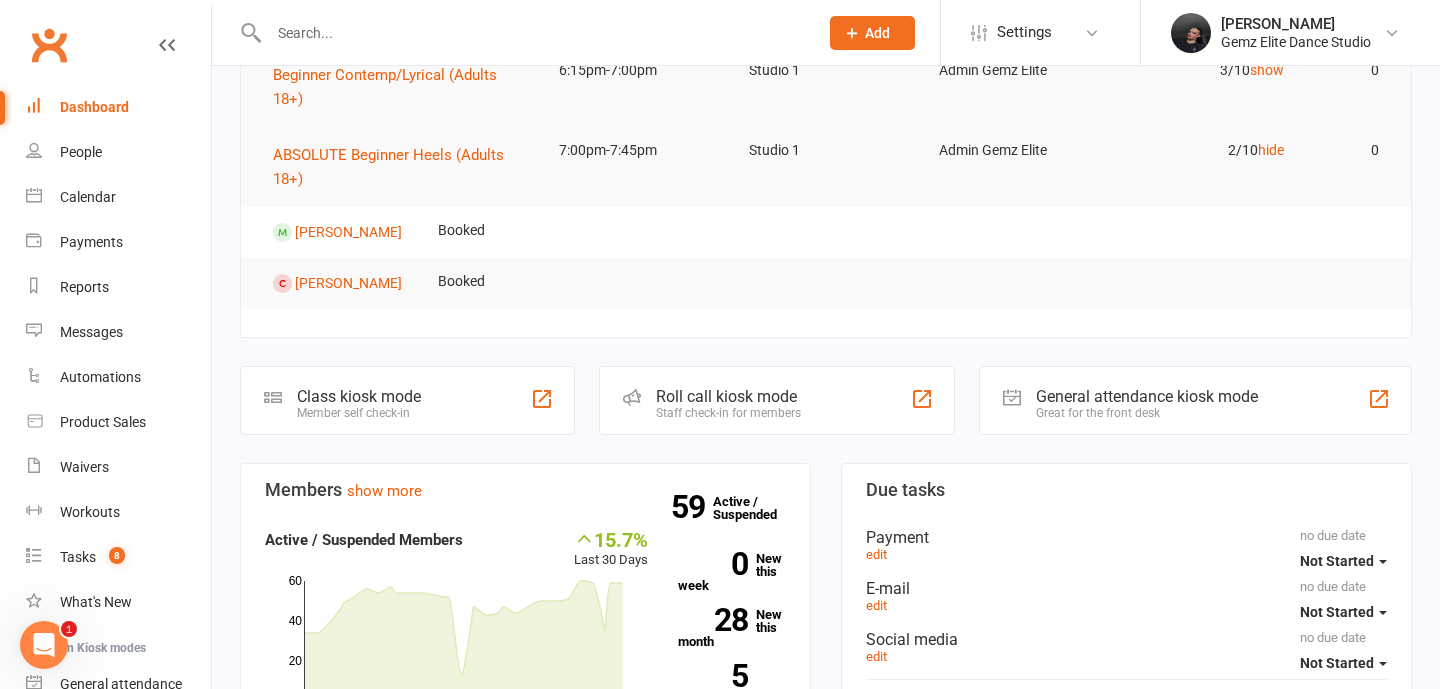 scroll, scrollTop: 0, scrollLeft: 0, axis: both 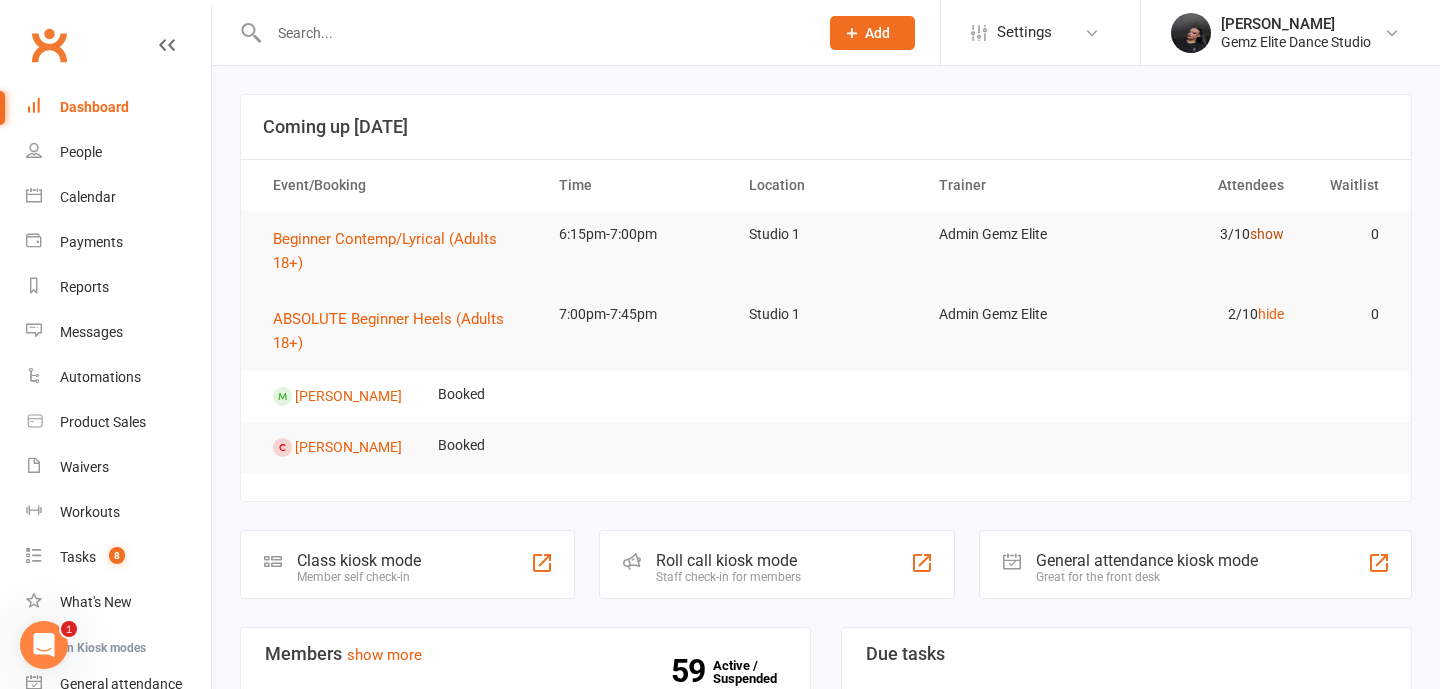 click on "show" at bounding box center (1267, 234) 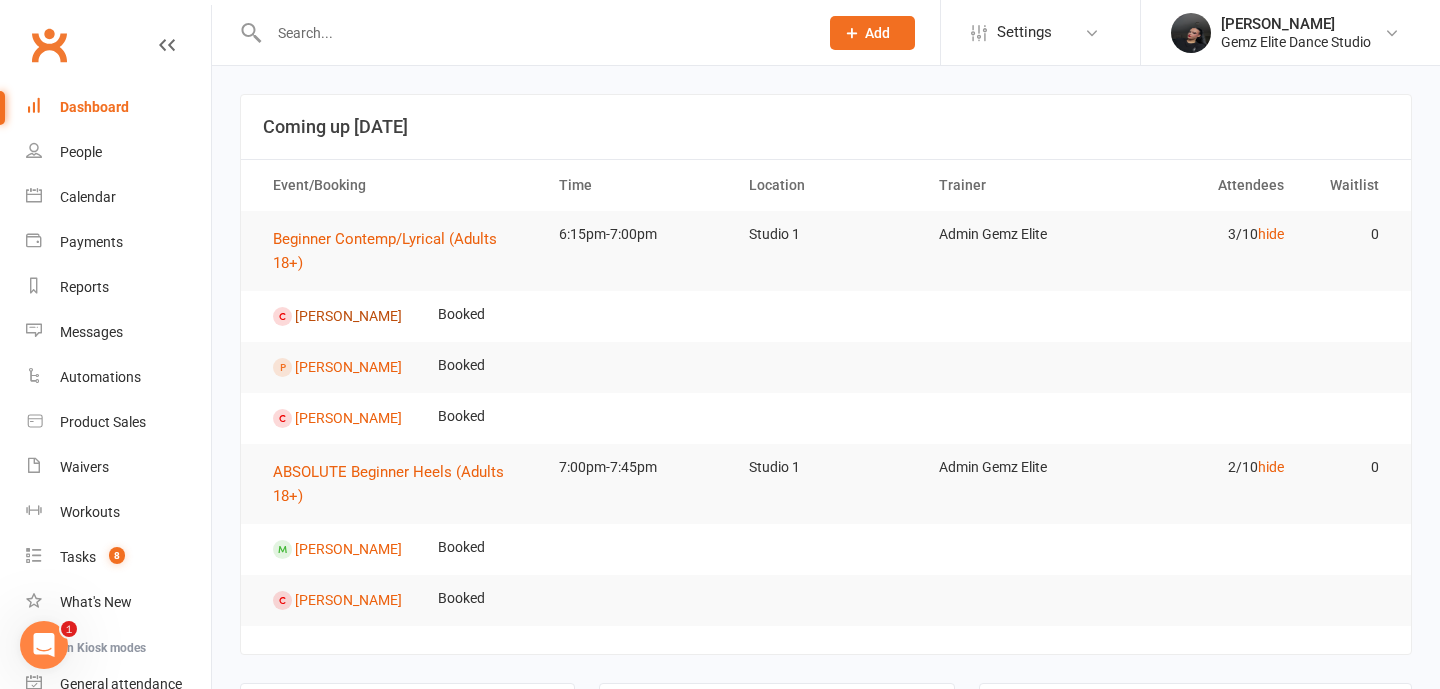 click on "[PERSON_NAME]" at bounding box center [348, 316] 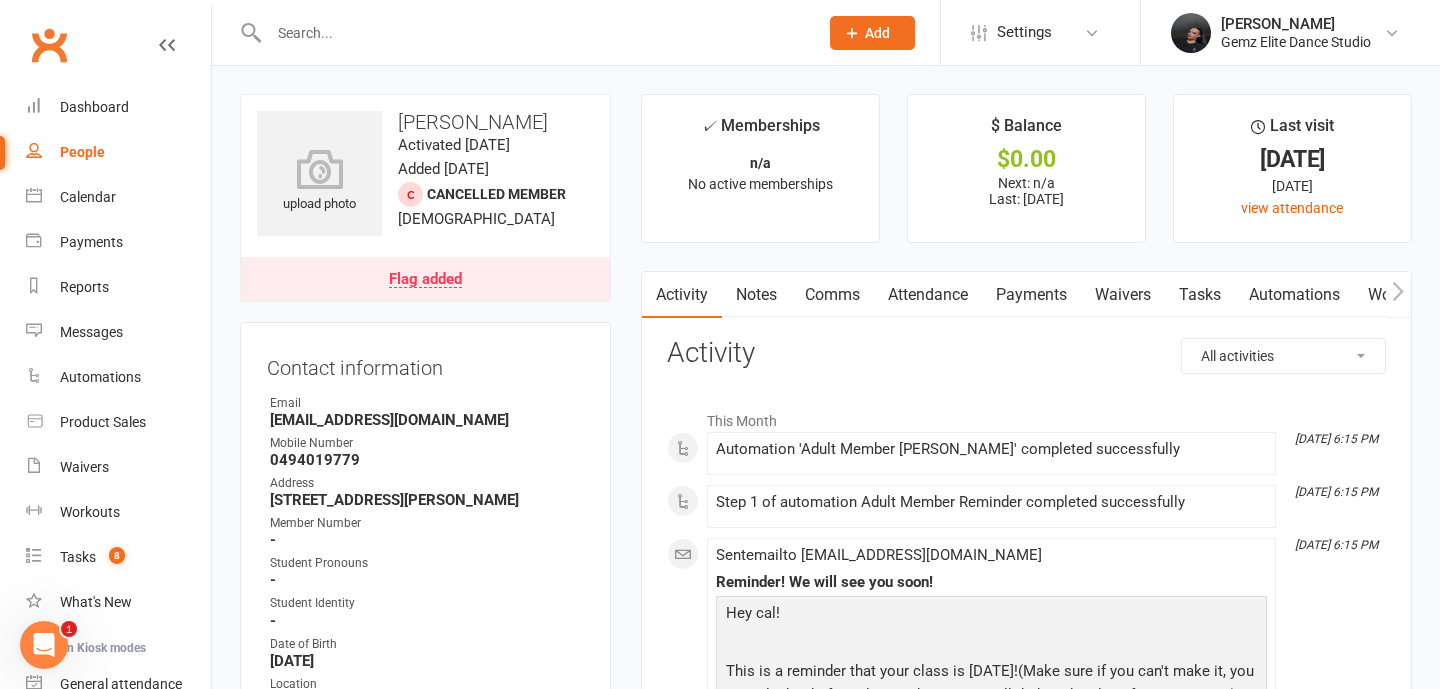 click on "Attendance" at bounding box center (928, 295) 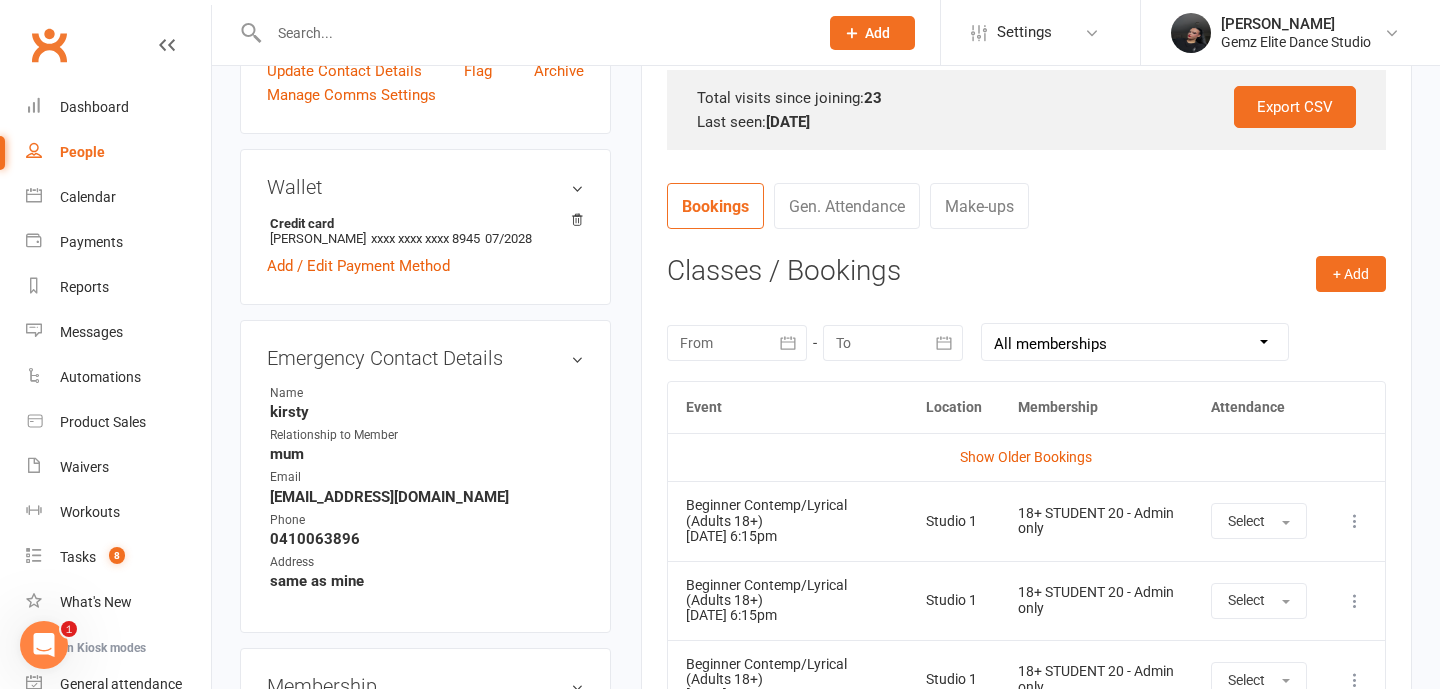 scroll, scrollTop: 0, scrollLeft: 0, axis: both 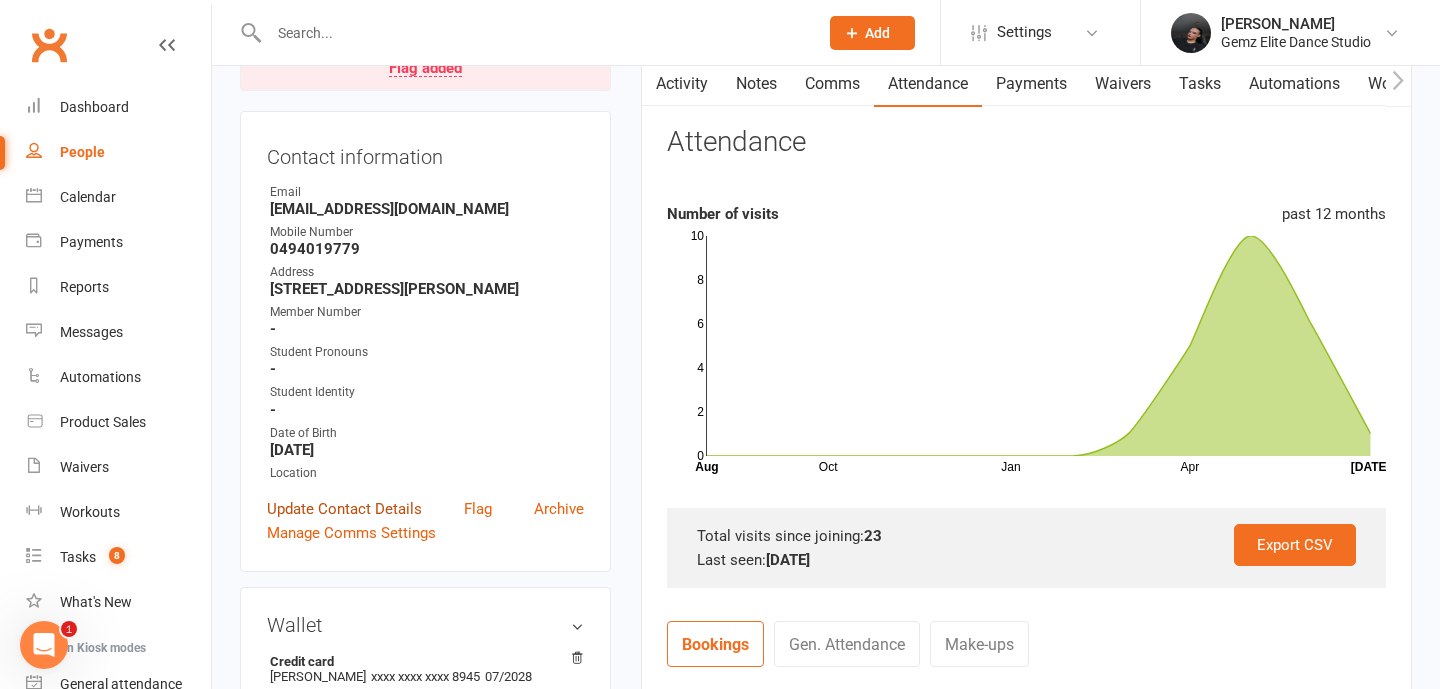 click on "Update Contact Details" at bounding box center [344, 509] 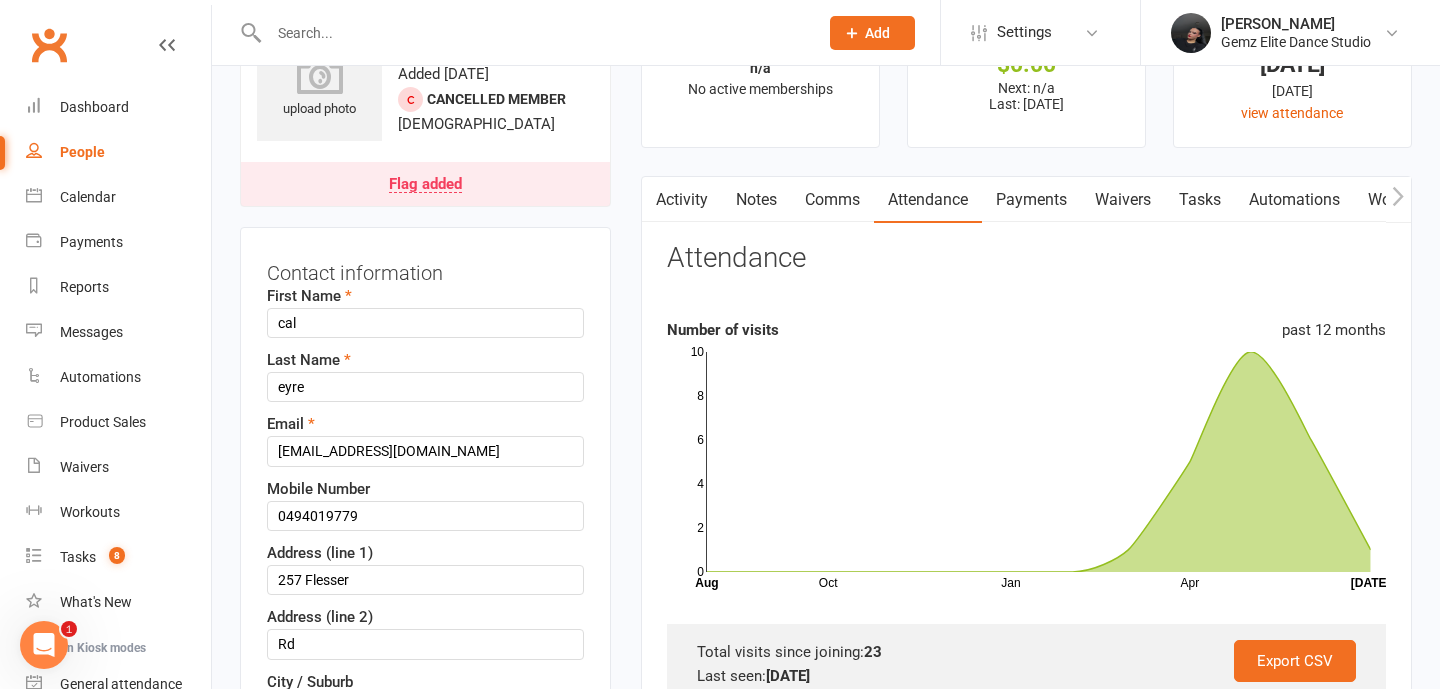 scroll, scrollTop: 94, scrollLeft: 0, axis: vertical 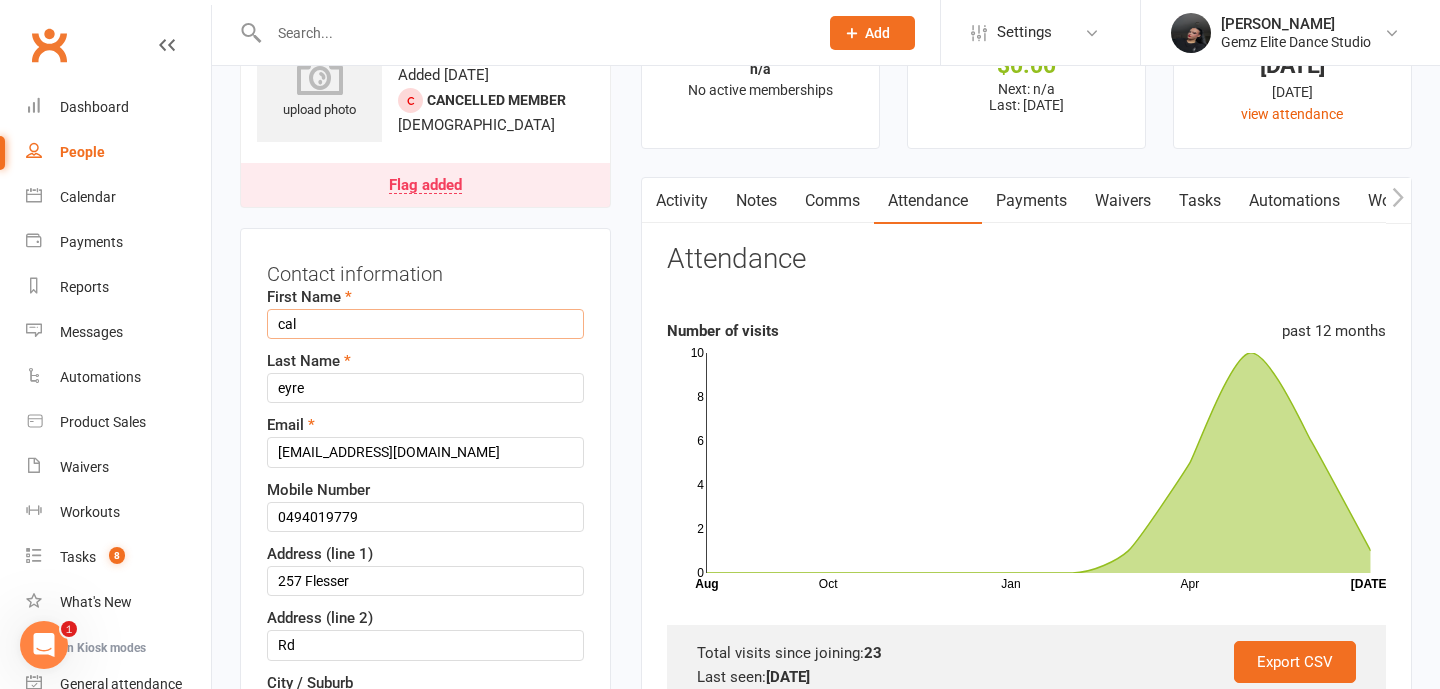 click on "cal" at bounding box center [425, 324] 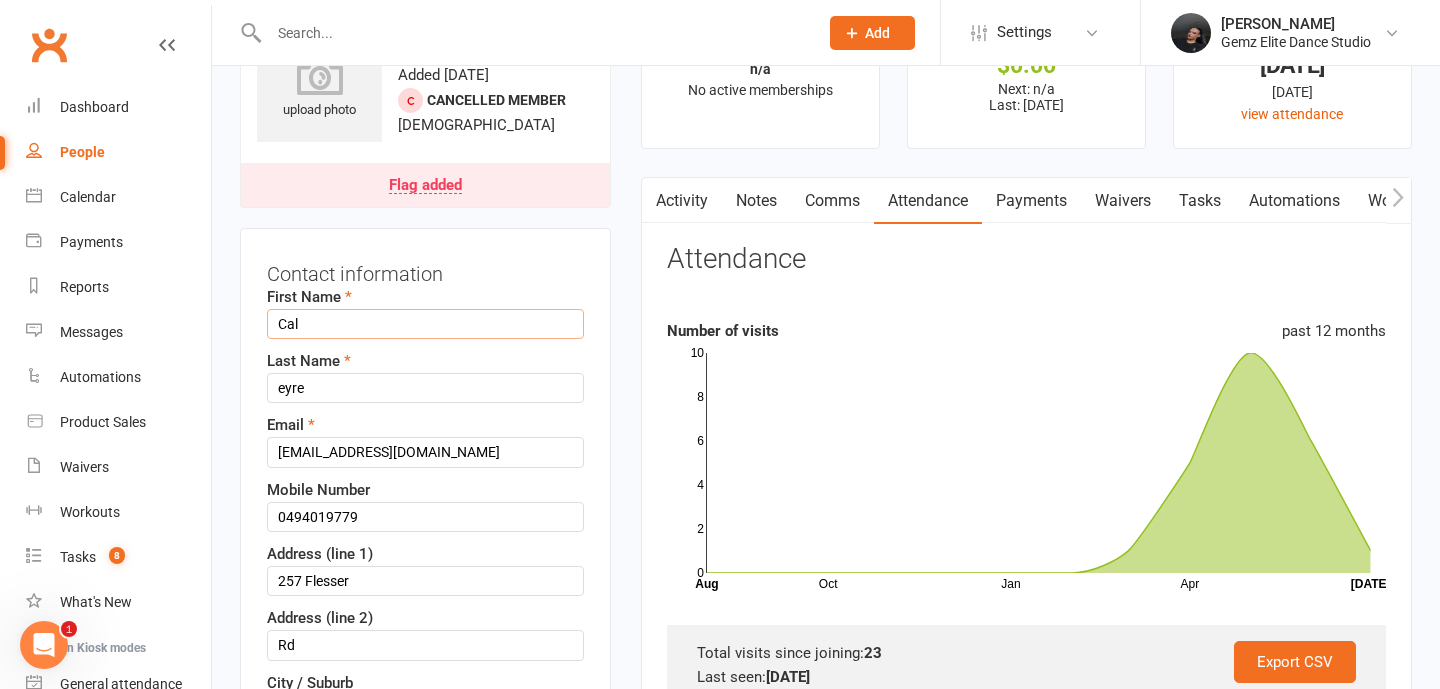 type on "Cal" 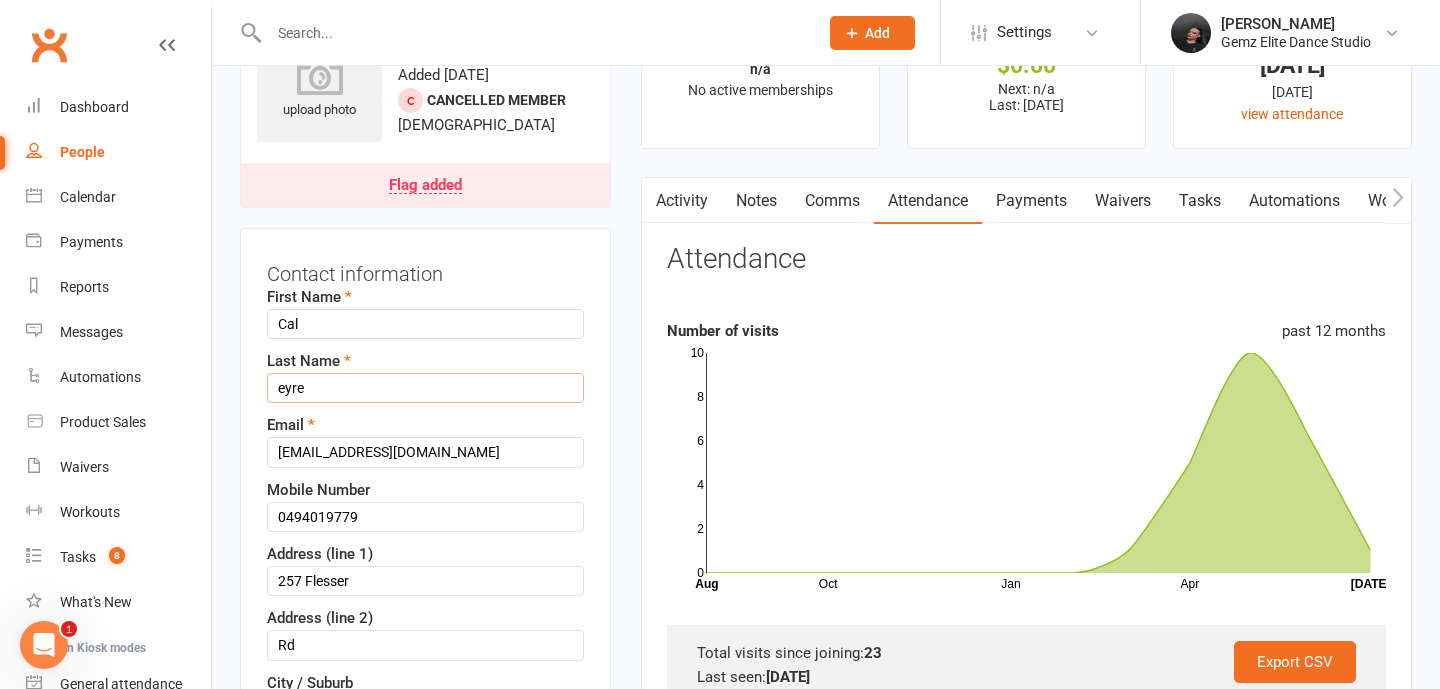 click on "eyre" at bounding box center [425, 388] 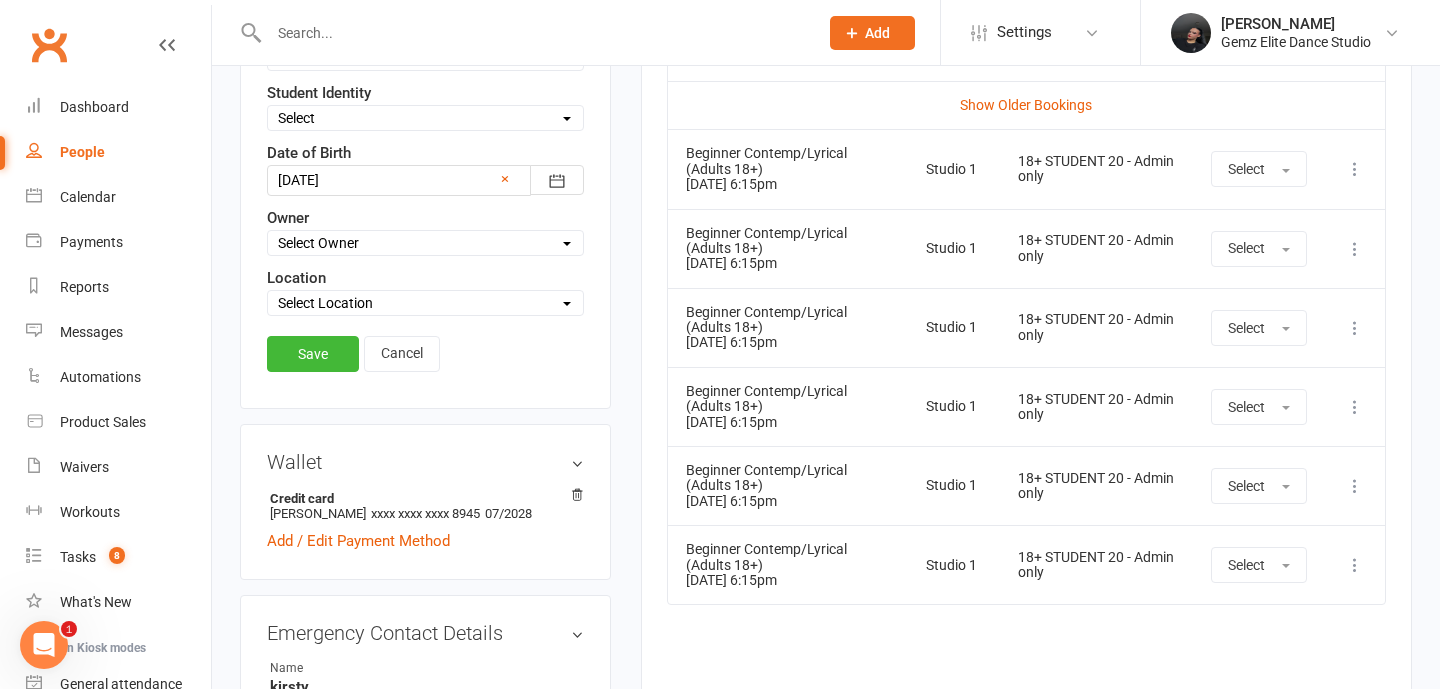 scroll, scrollTop: 940, scrollLeft: 0, axis: vertical 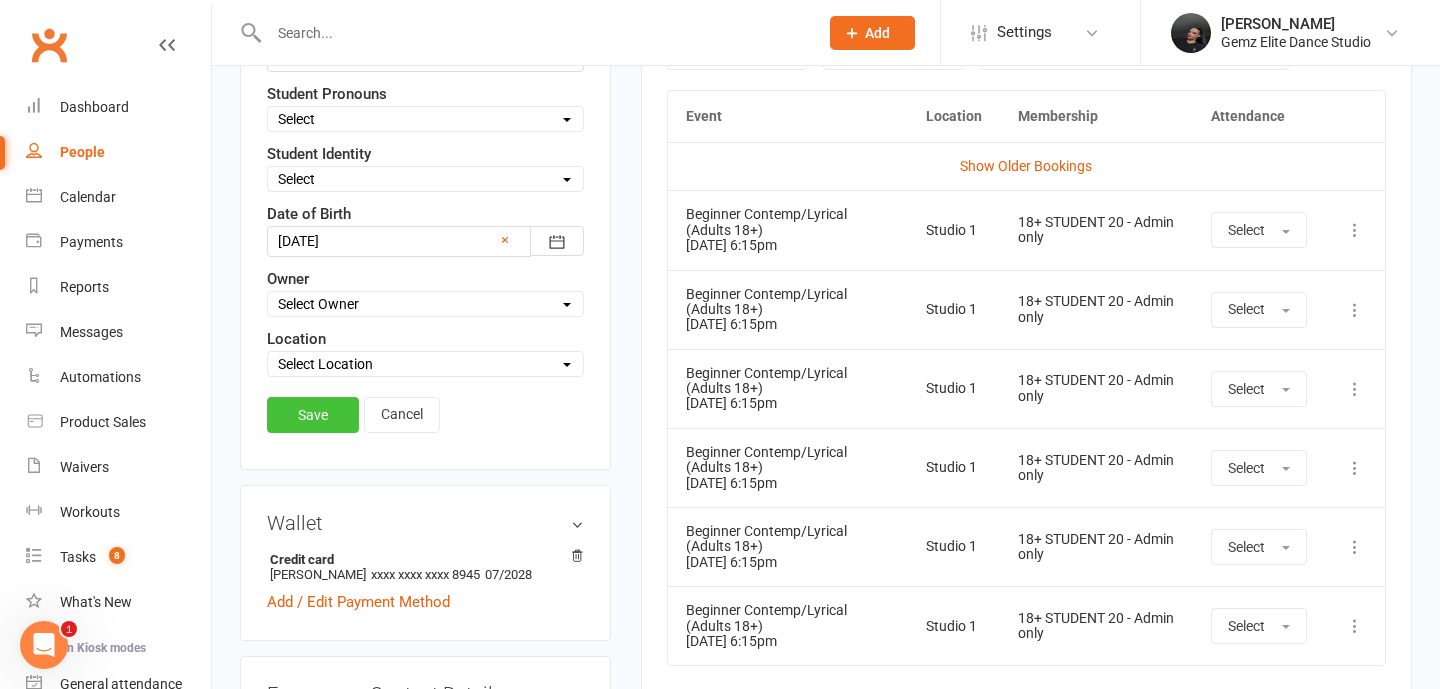 type on "Eyre" 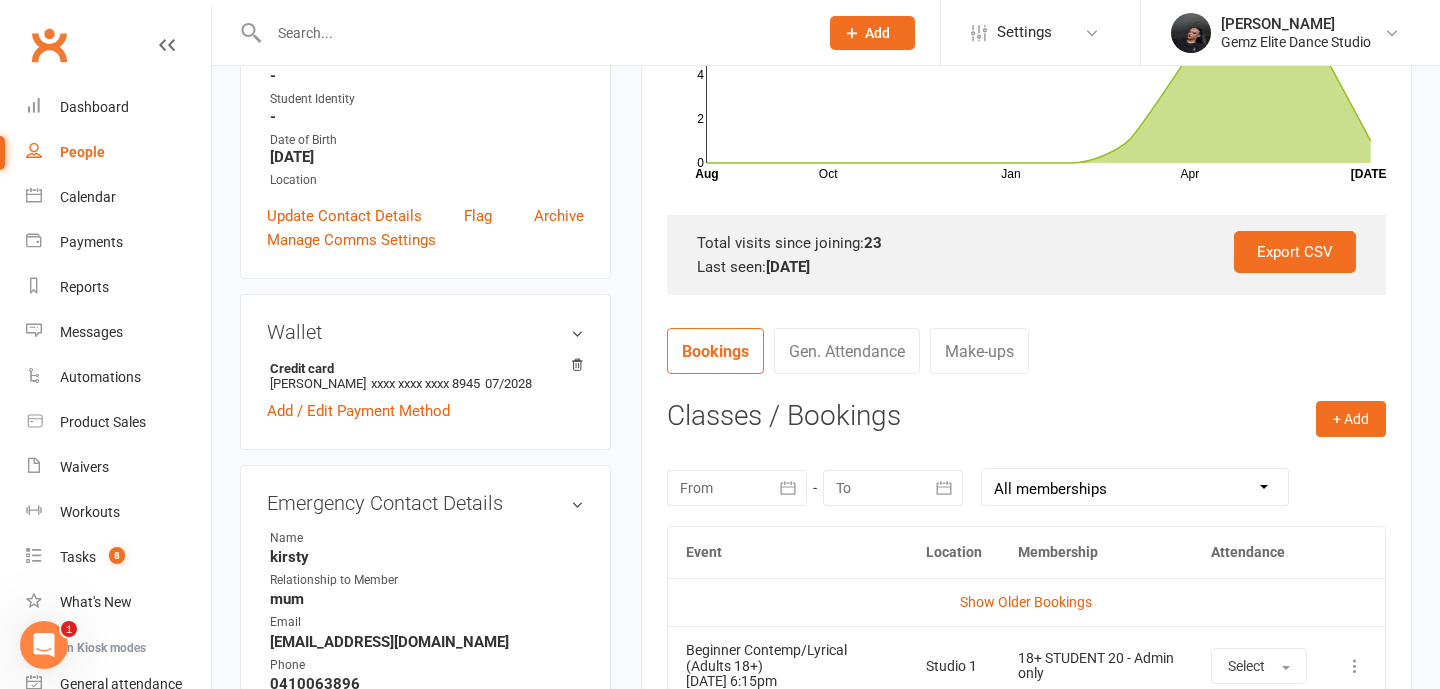scroll, scrollTop: 509, scrollLeft: 0, axis: vertical 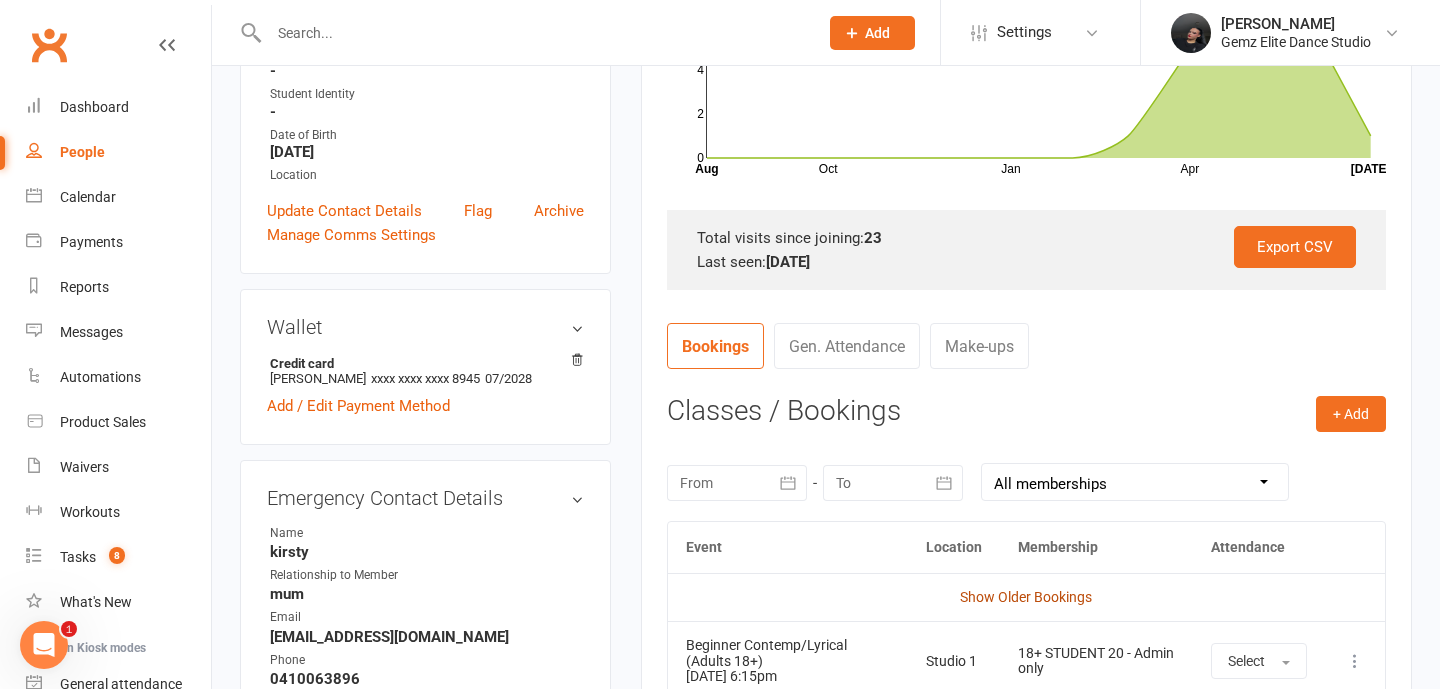 click on "Show Older Bookings" at bounding box center [1026, 597] 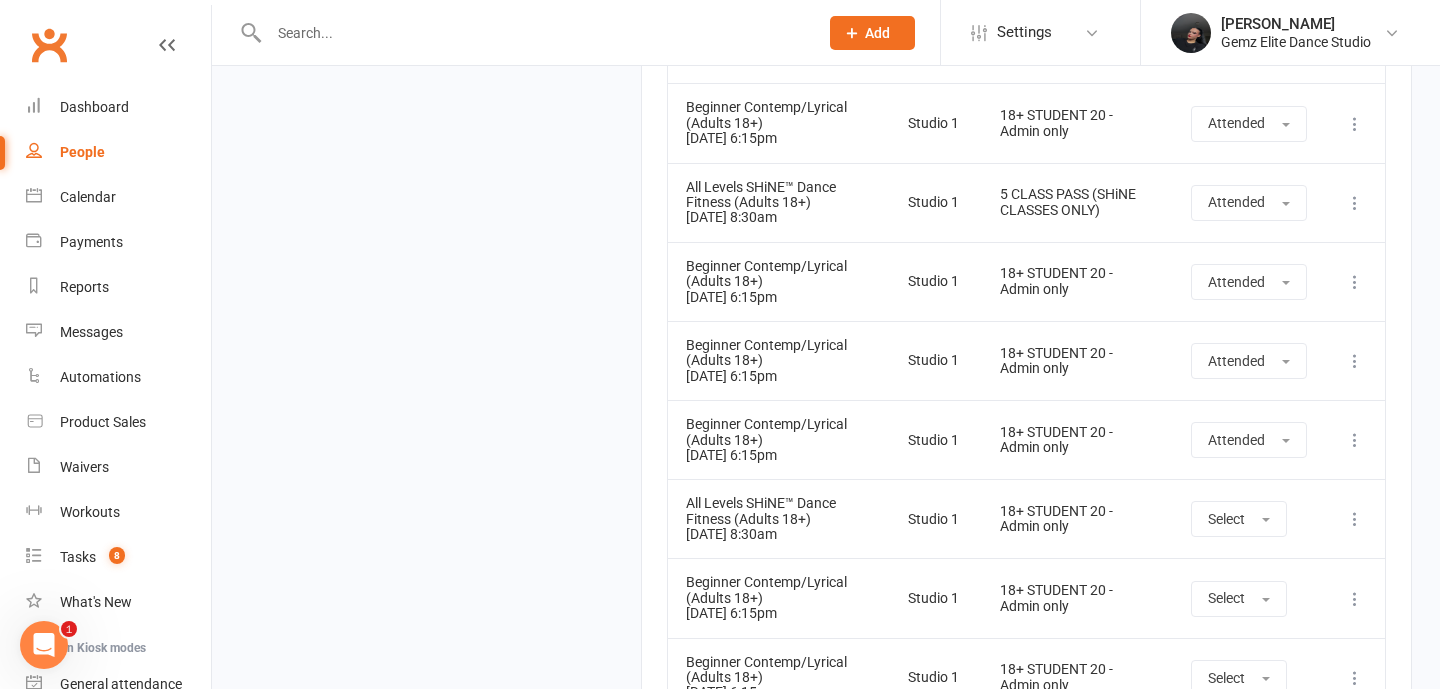 scroll, scrollTop: 2474, scrollLeft: 0, axis: vertical 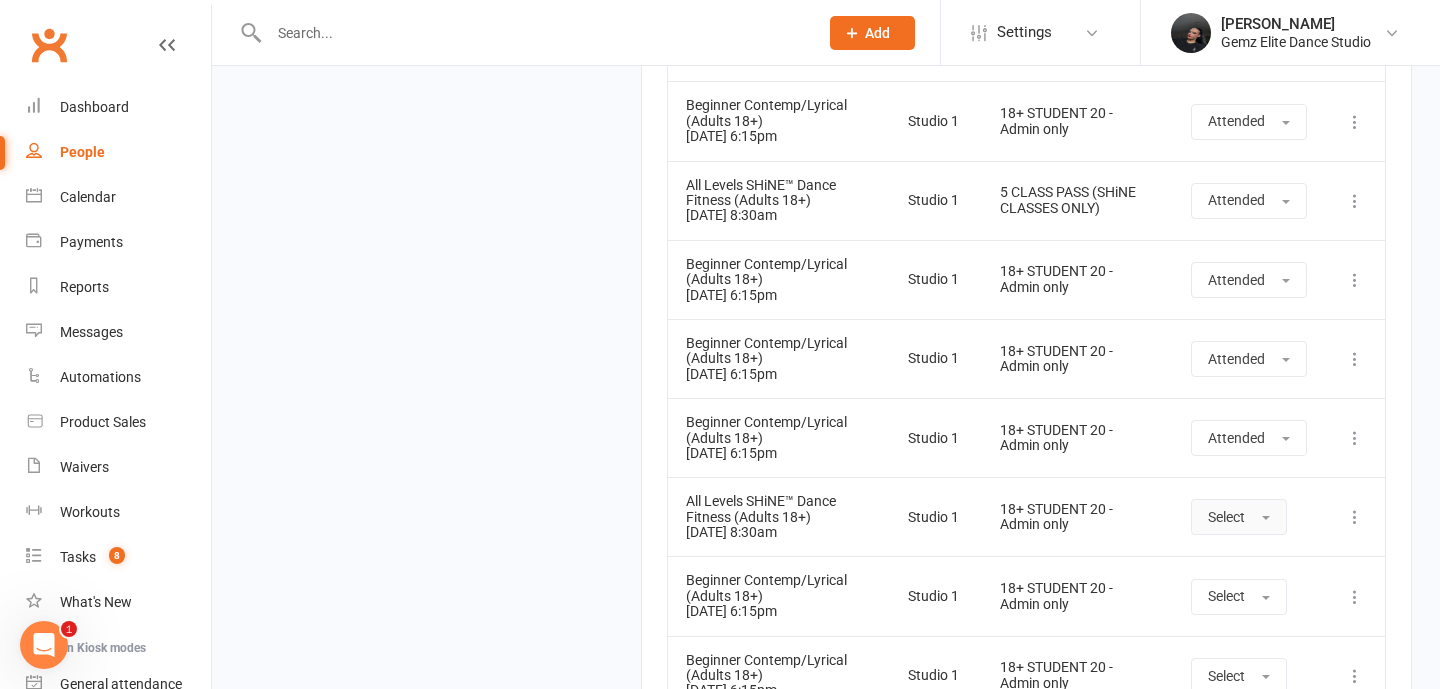 click on "Select" at bounding box center [1226, 517] 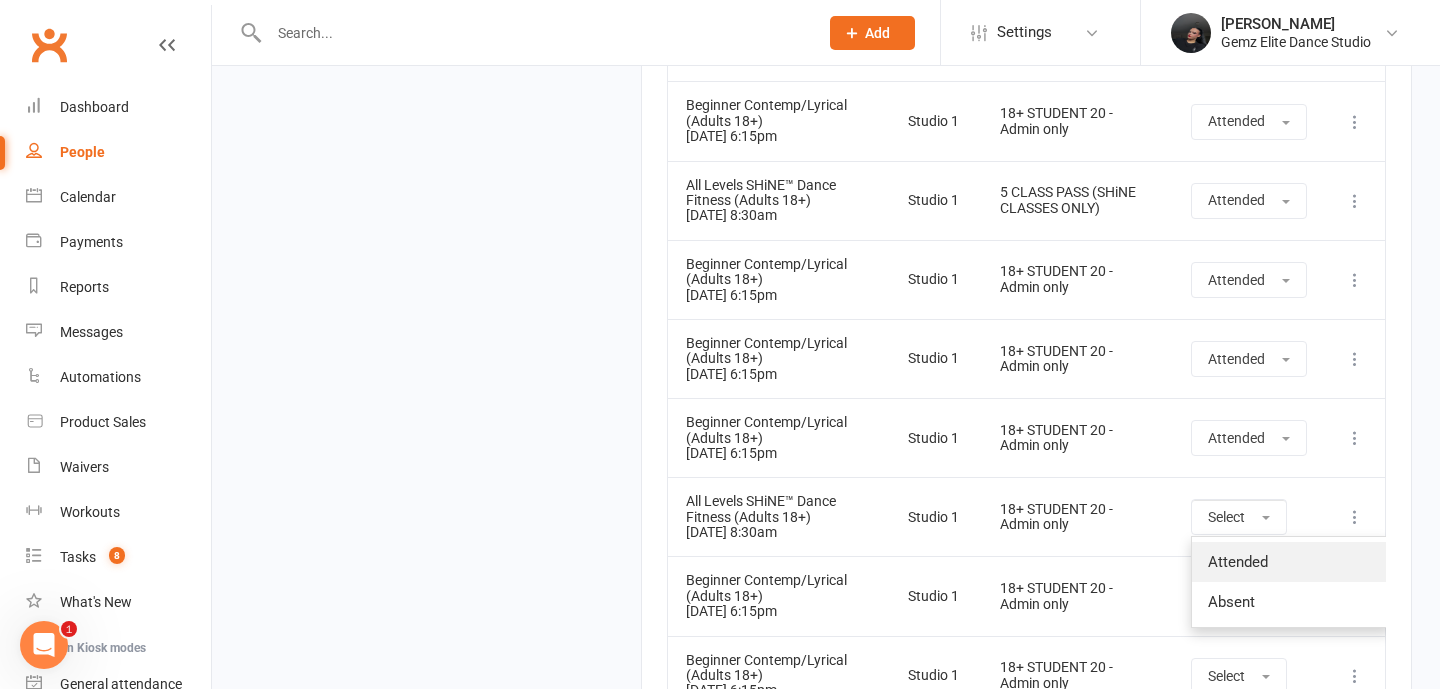 click on "Attended" at bounding box center (1291, 562) 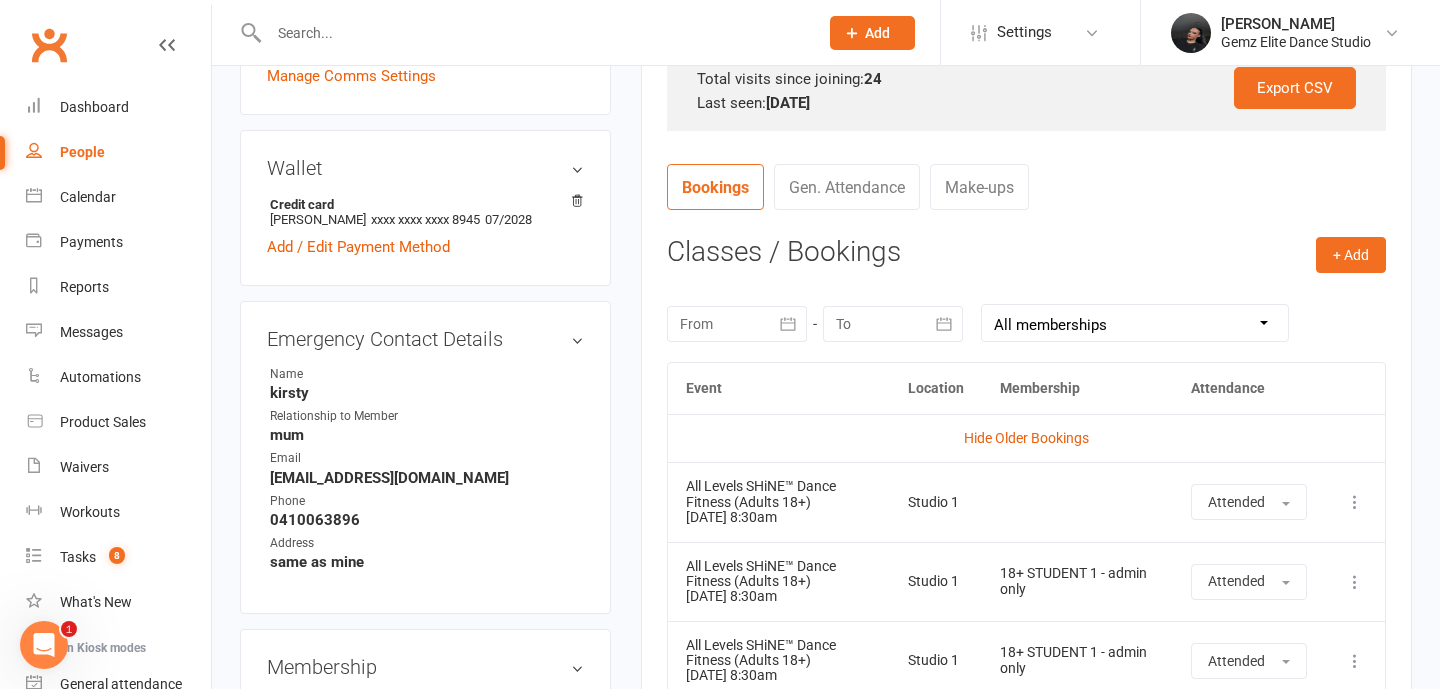 scroll, scrollTop: 537, scrollLeft: 0, axis: vertical 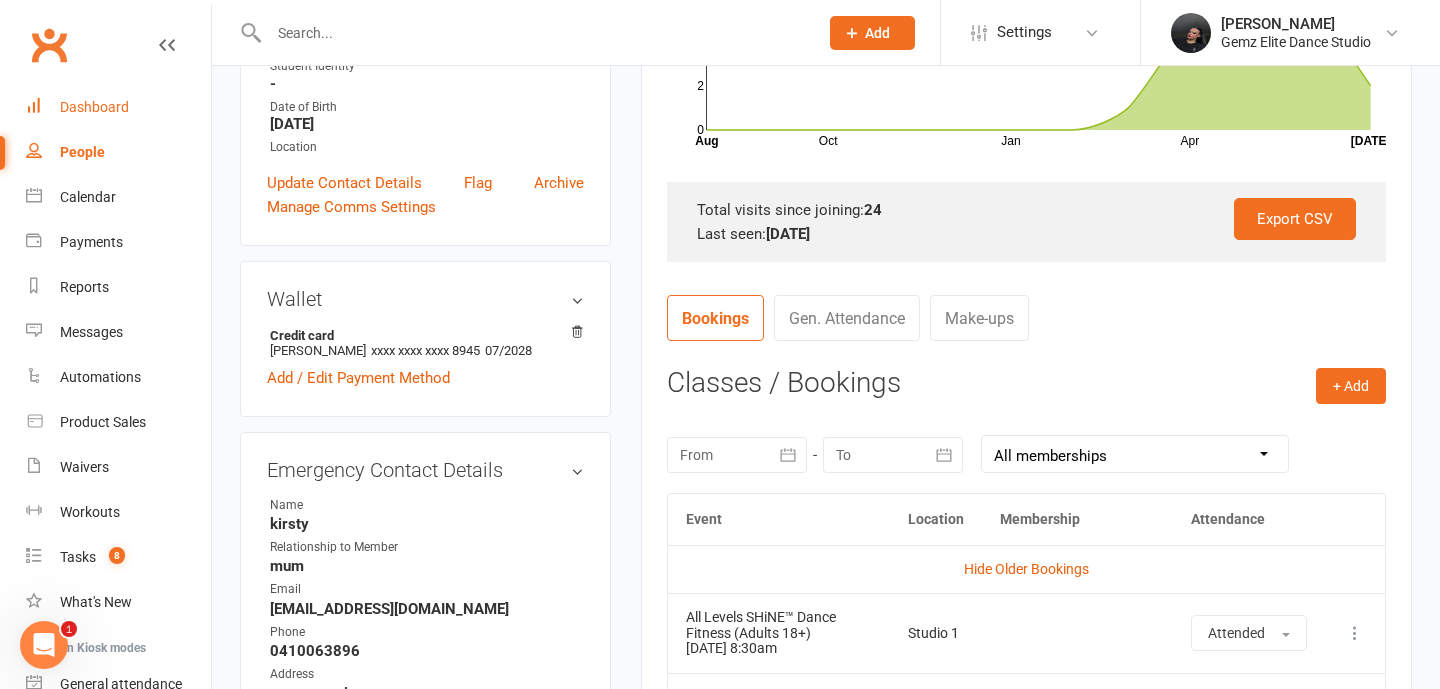 click on "Dashboard" at bounding box center (118, 107) 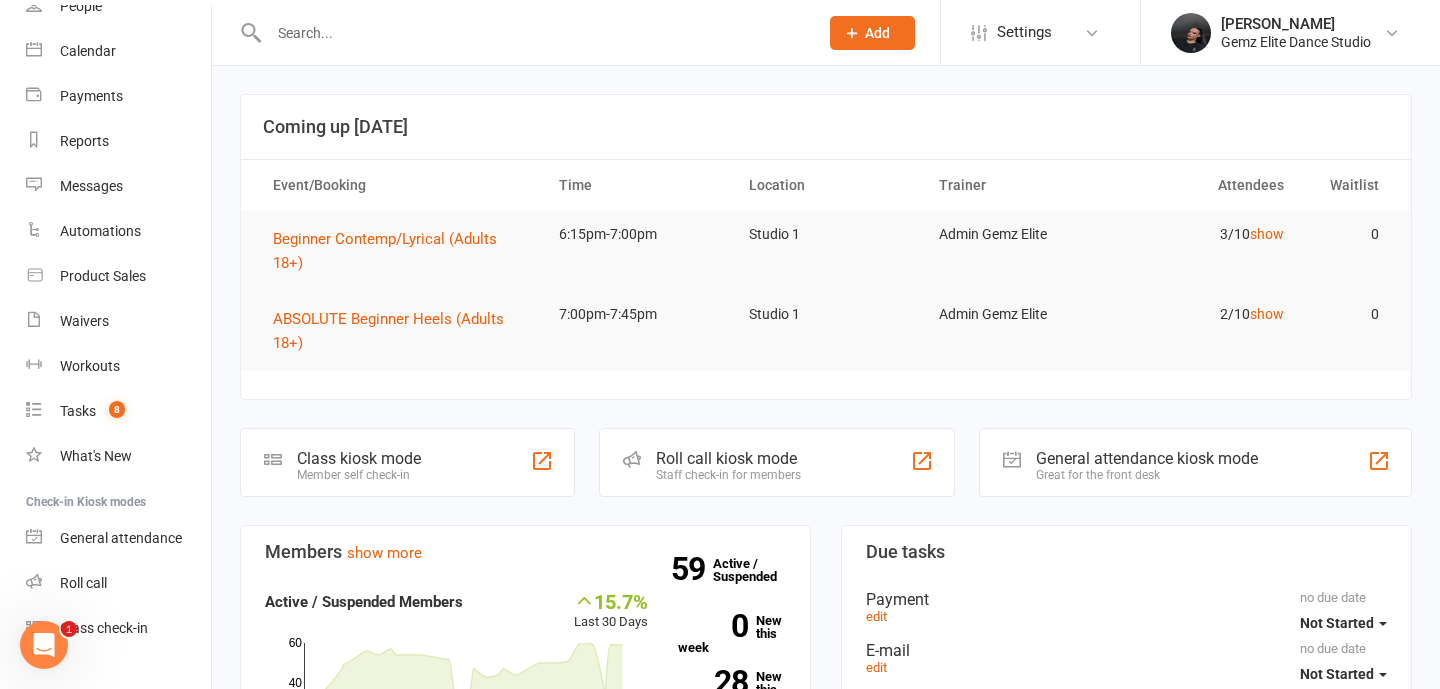 scroll, scrollTop: 183, scrollLeft: 0, axis: vertical 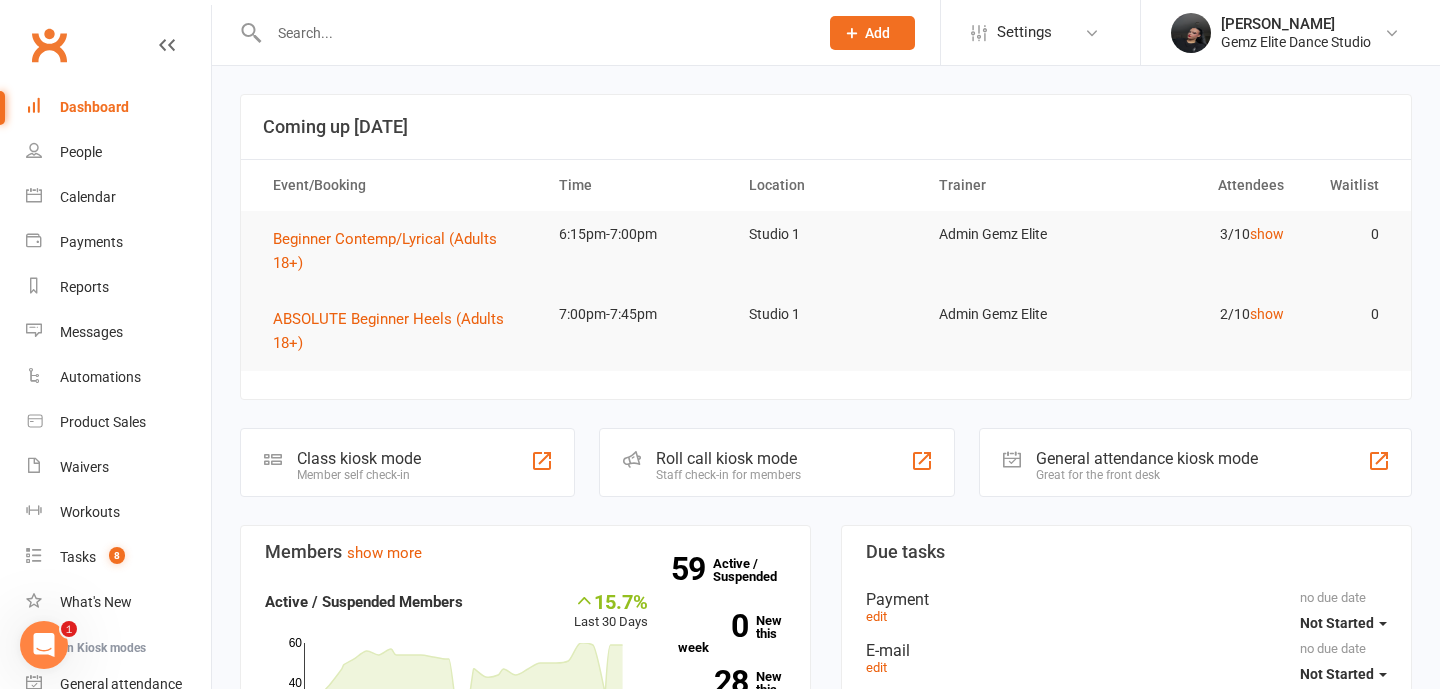 click on "Dashboard" at bounding box center [94, 107] 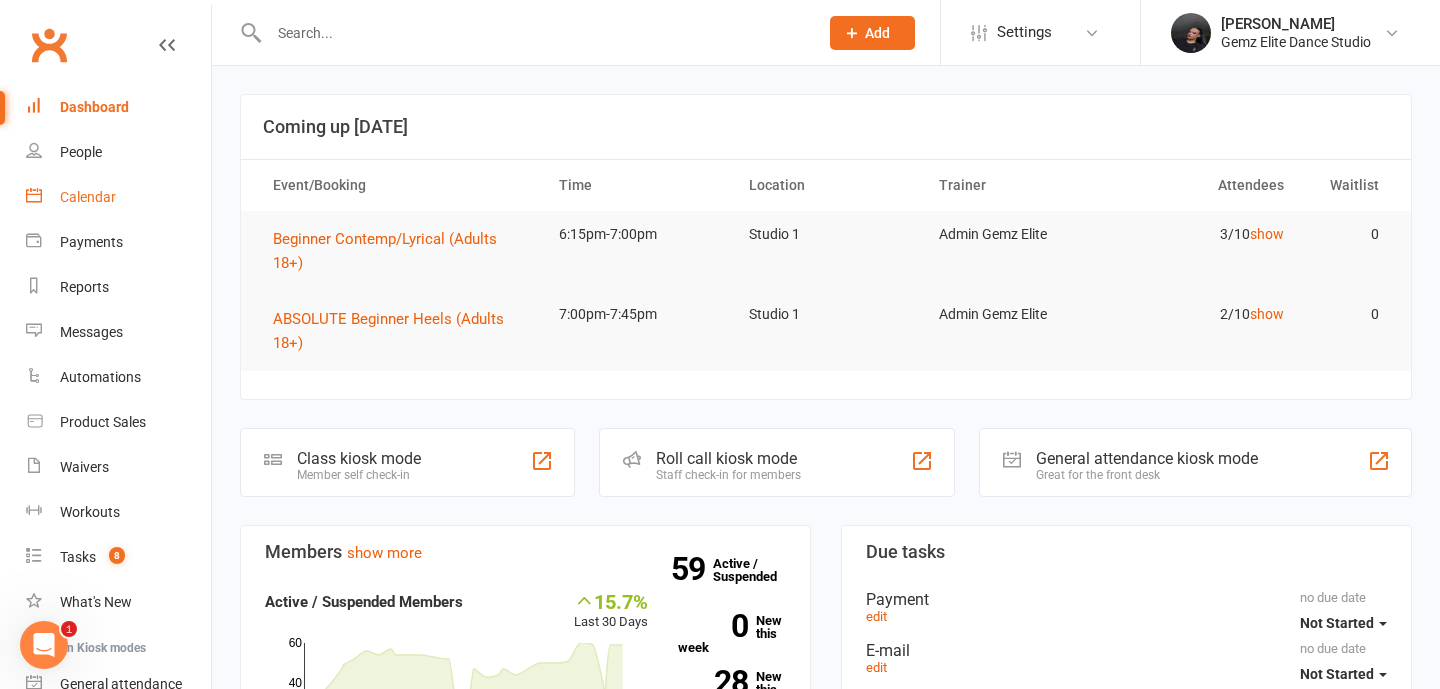 click on "Calendar" at bounding box center [88, 197] 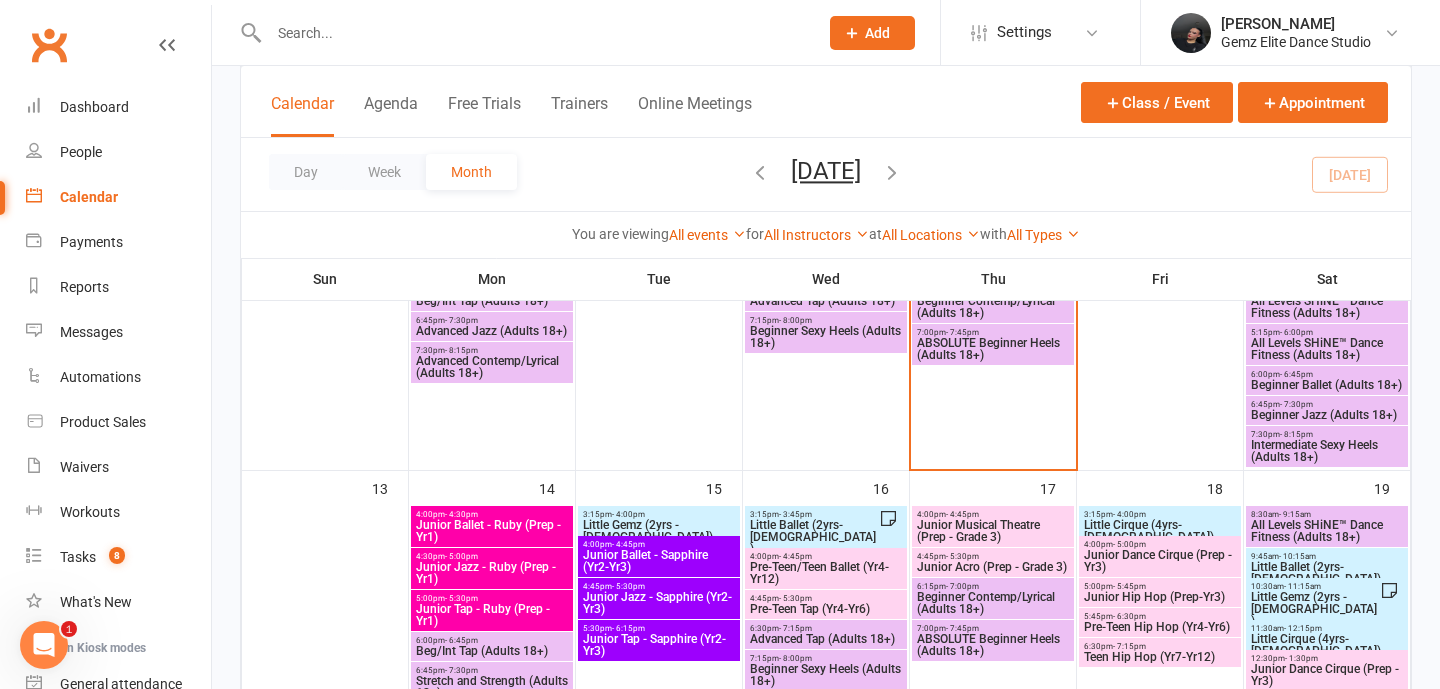 scroll, scrollTop: 404, scrollLeft: 0, axis: vertical 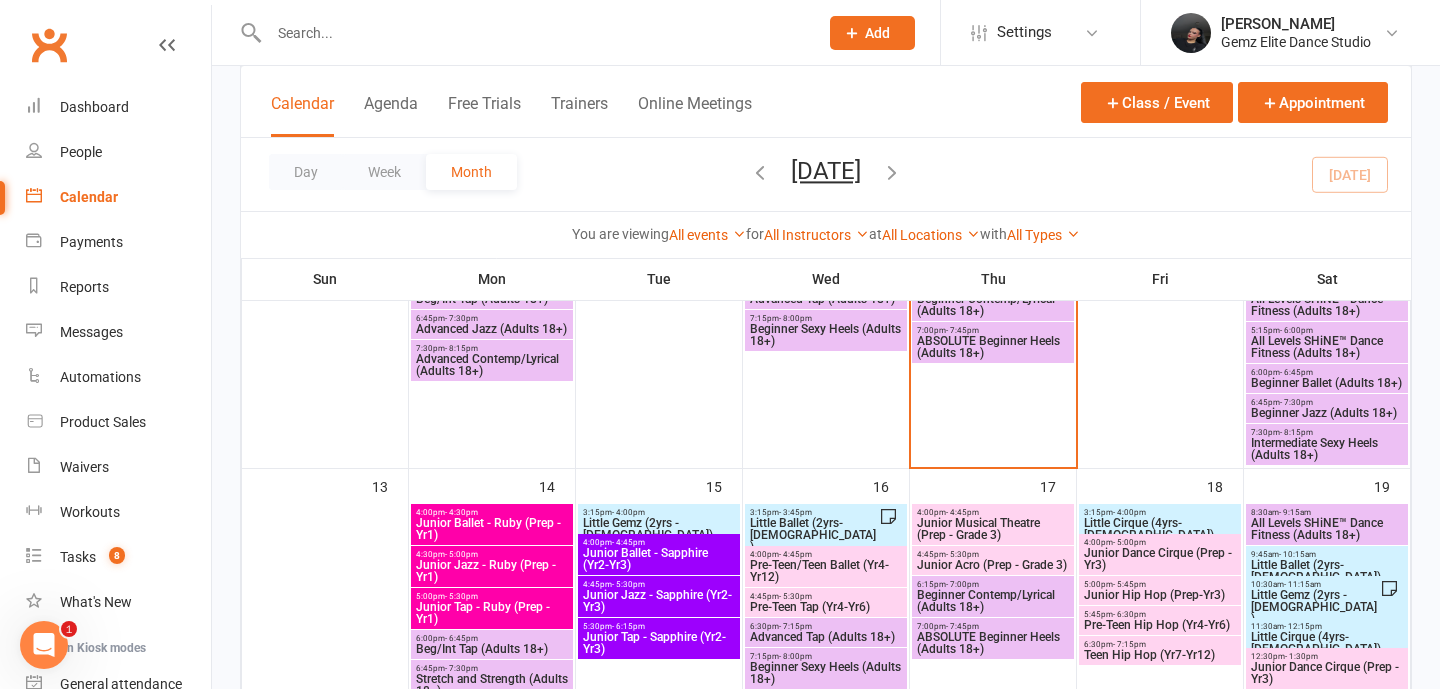 click on "Junior Musical Theatre (Prep - Grade 3)" at bounding box center [993, 529] 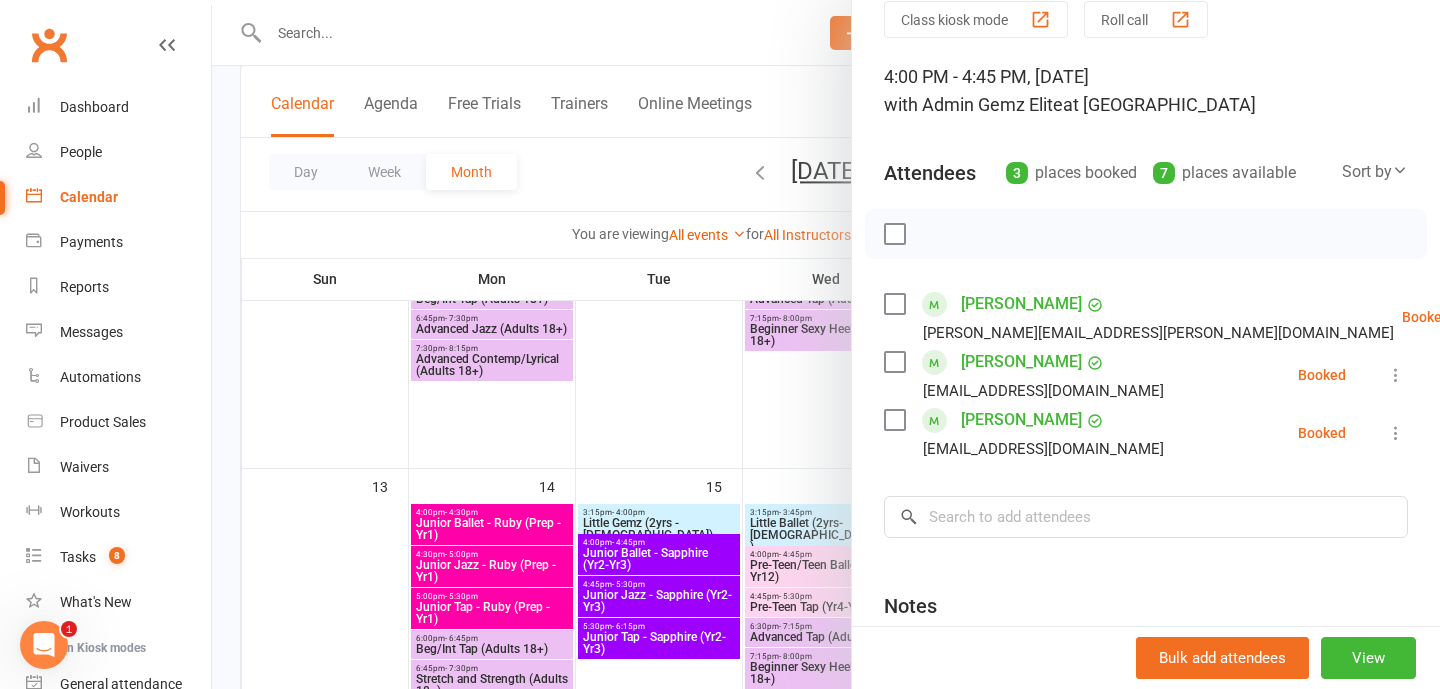 scroll, scrollTop: 88, scrollLeft: 0, axis: vertical 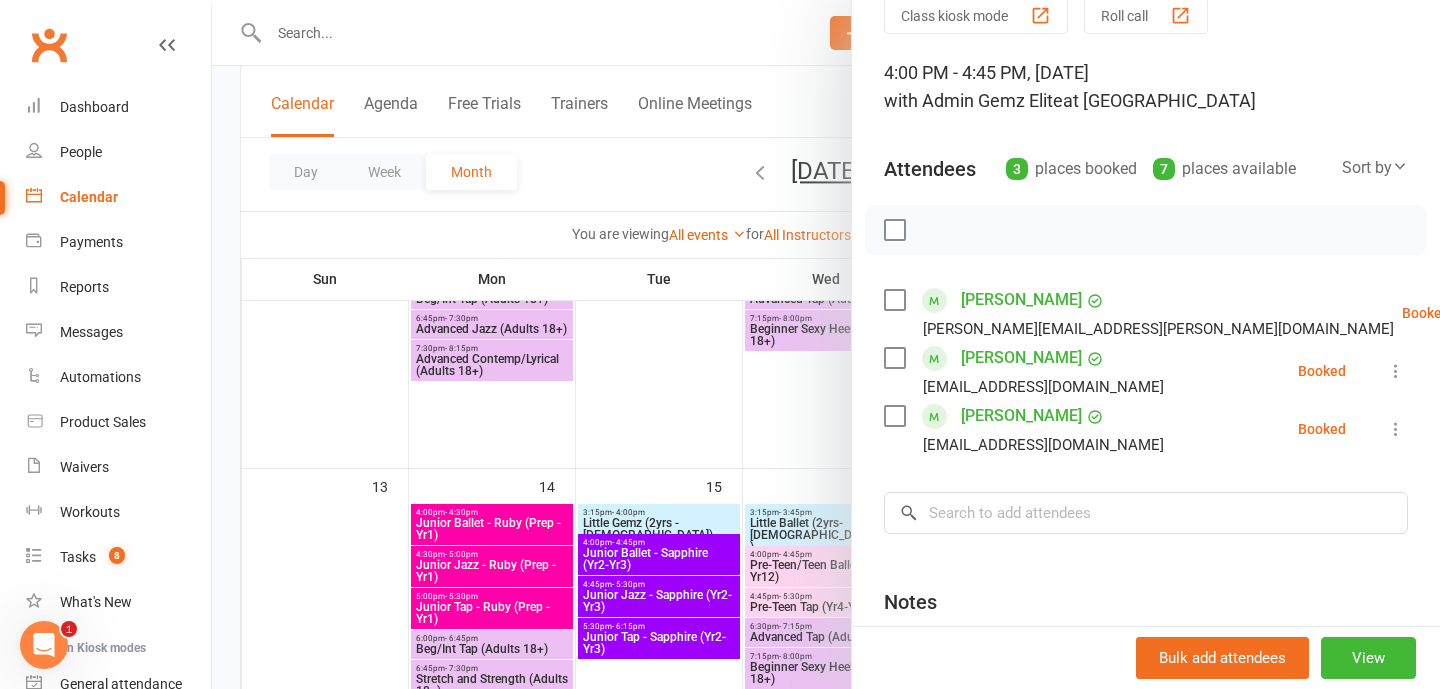 click at bounding box center (826, 344) 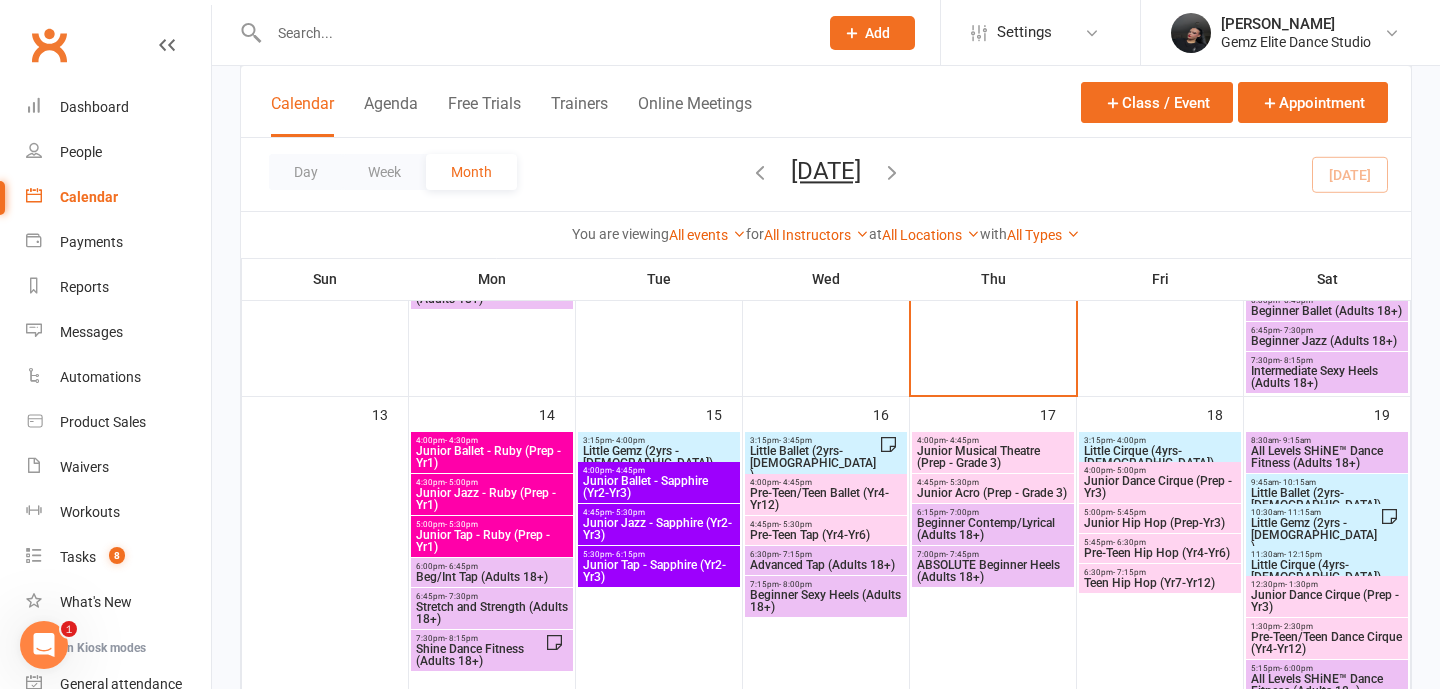 scroll, scrollTop: 459, scrollLeft: 0, axis: vertical 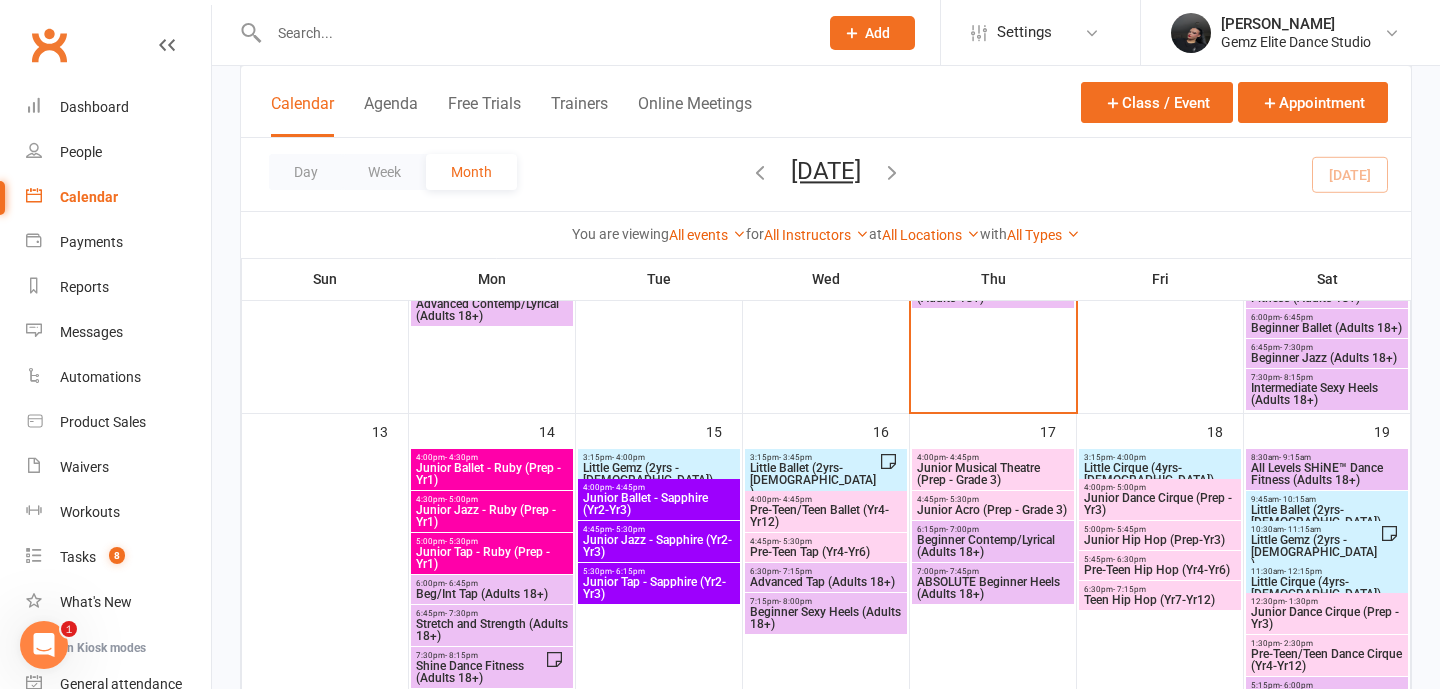 click on "4:00pm  - 4:45pm Junior Musical Theatre (Prep - Grade 3)" at bounding box center [993, 469] 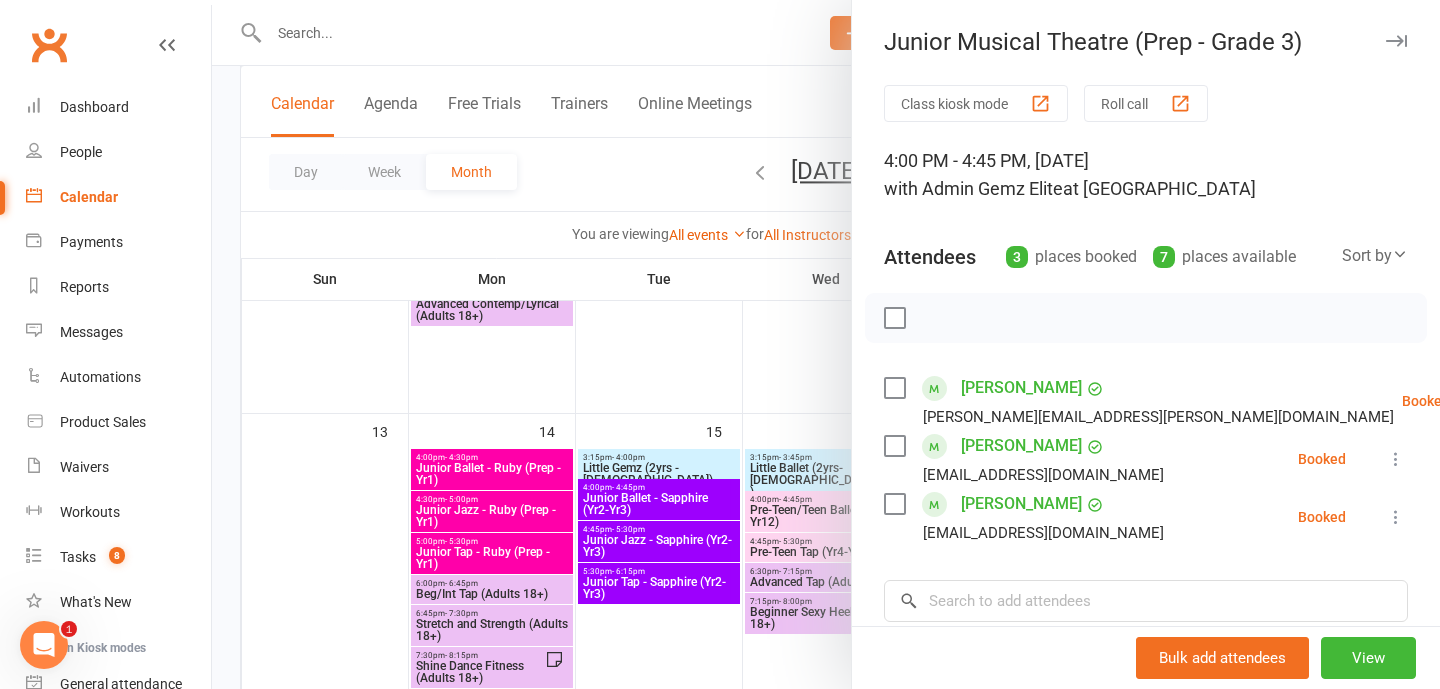 click at bounding box center (826, 344) 